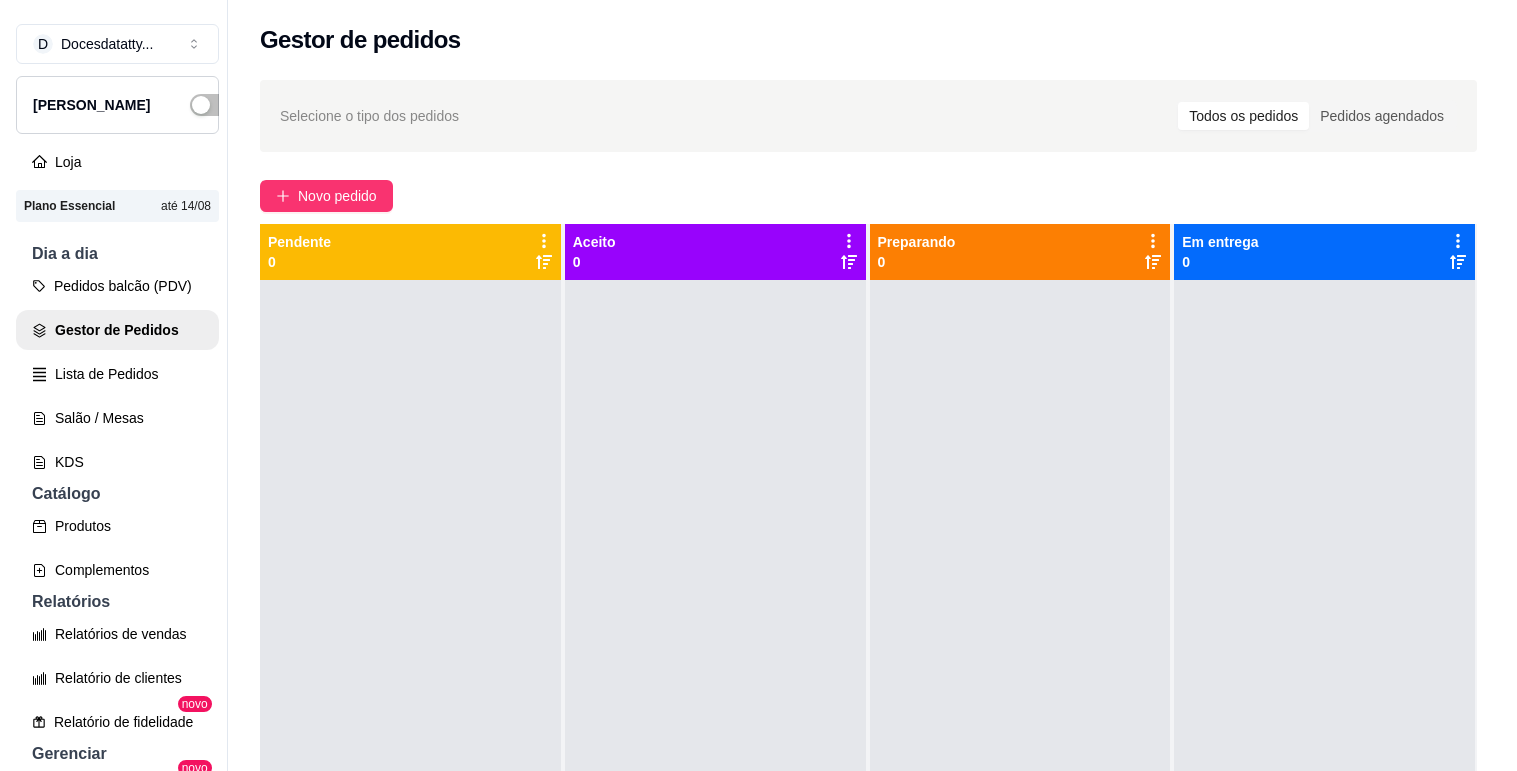 scroll, scrollTop: 0, scrollLeft: 0, axis: both 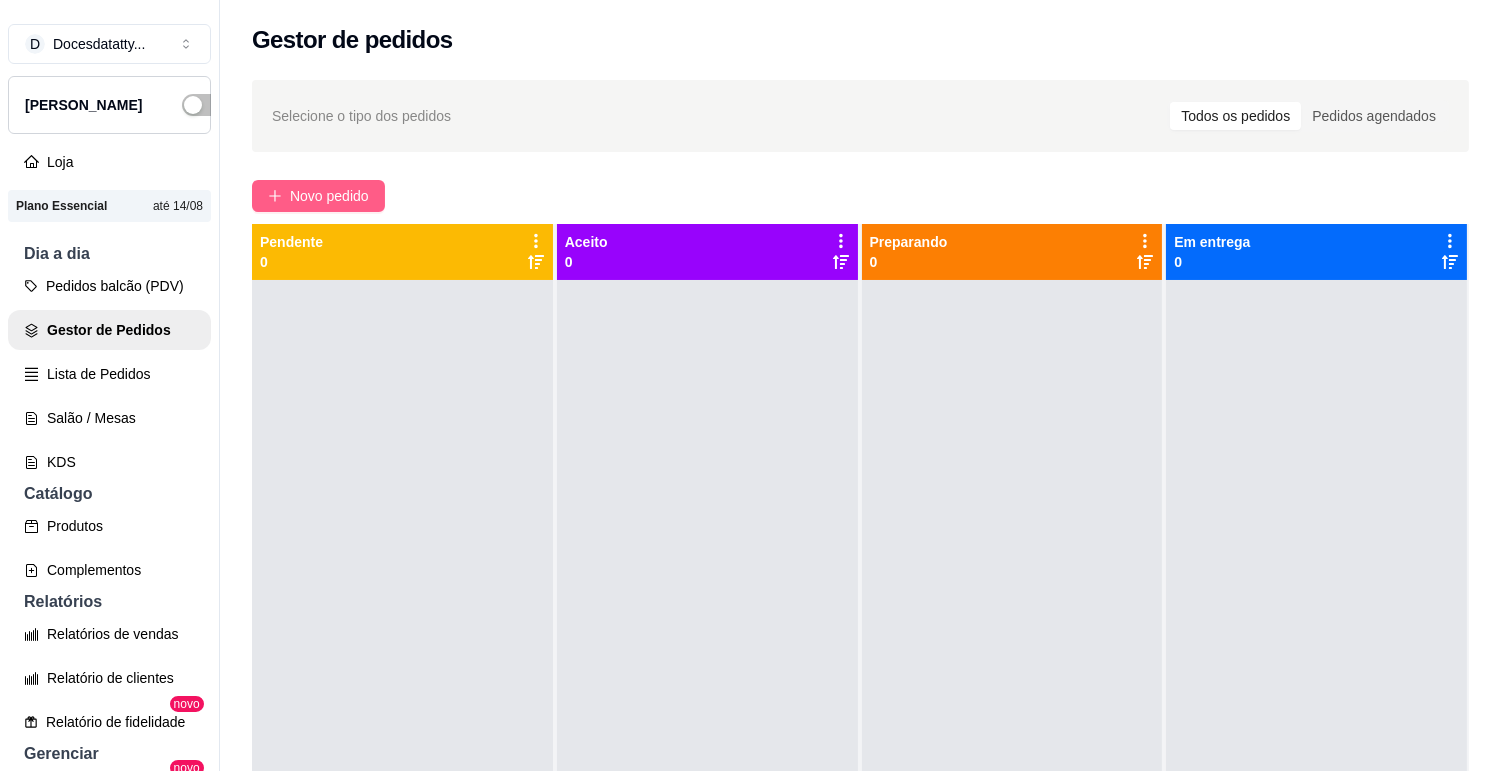 click on "Novo pedido" at bounding box center [329, 196] 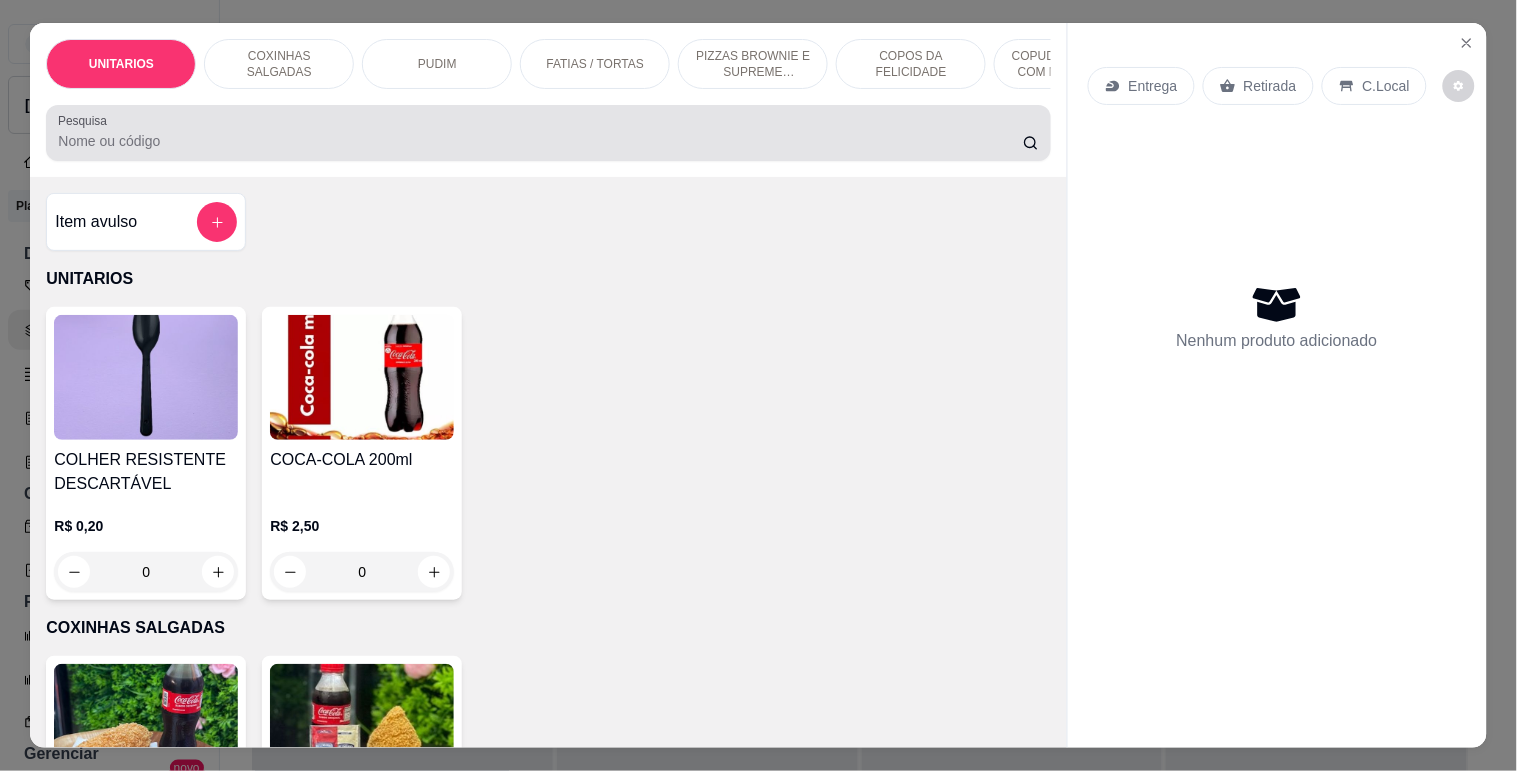click on "Pesquisa" at bounding box center (540, 141) 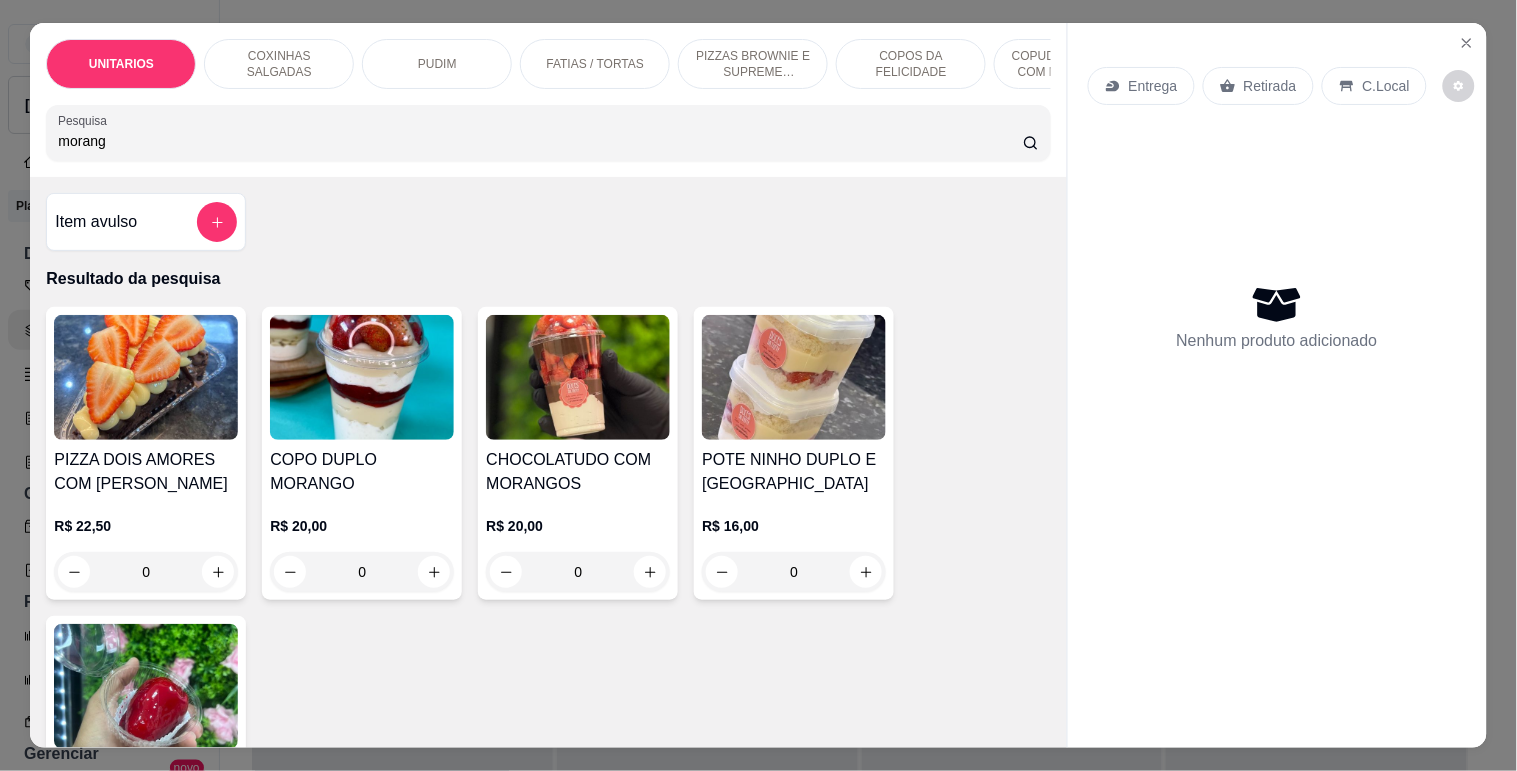 scroll, scrollTop: 333, scrollLeft: 0, axis: vertical 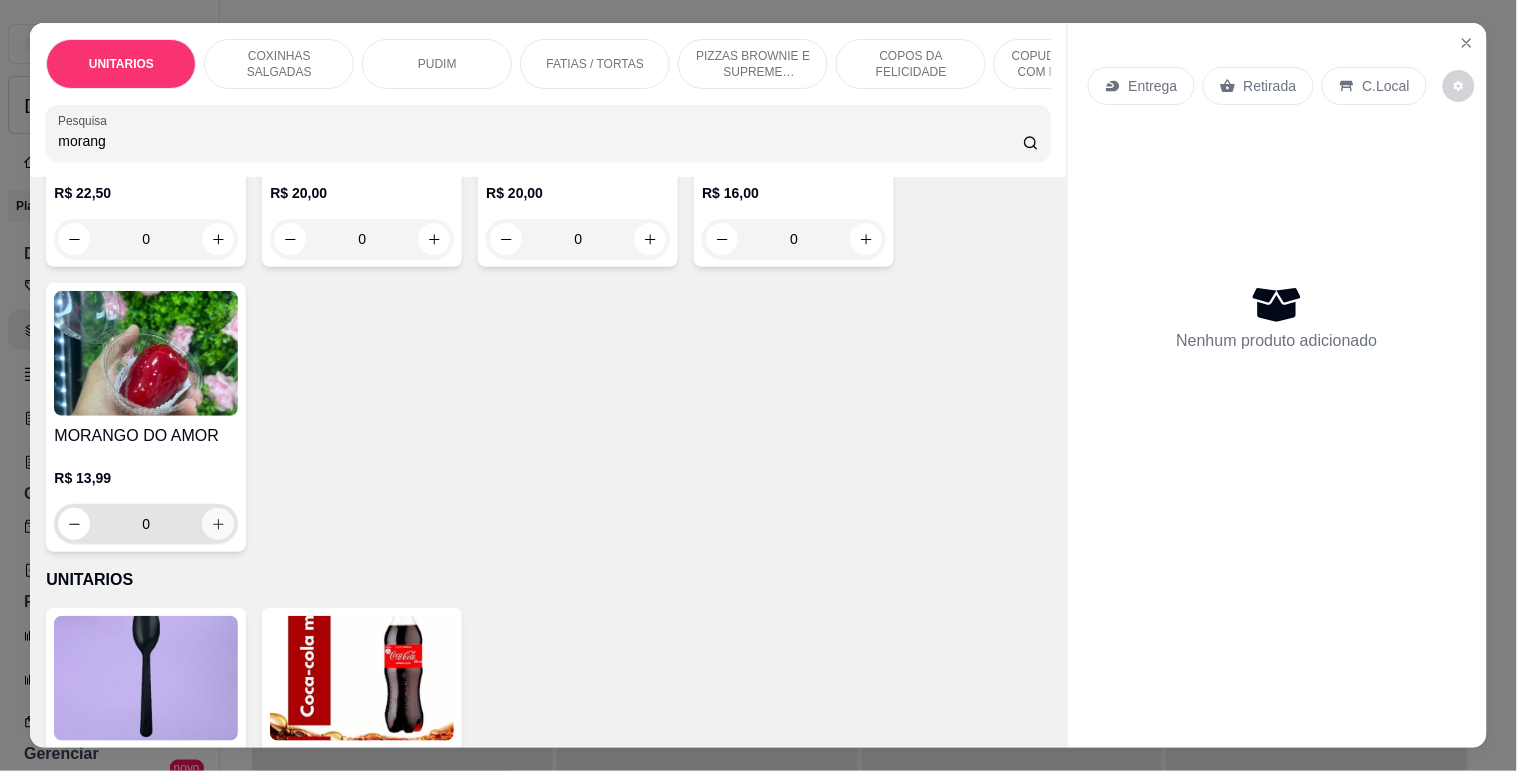 type on "morang" 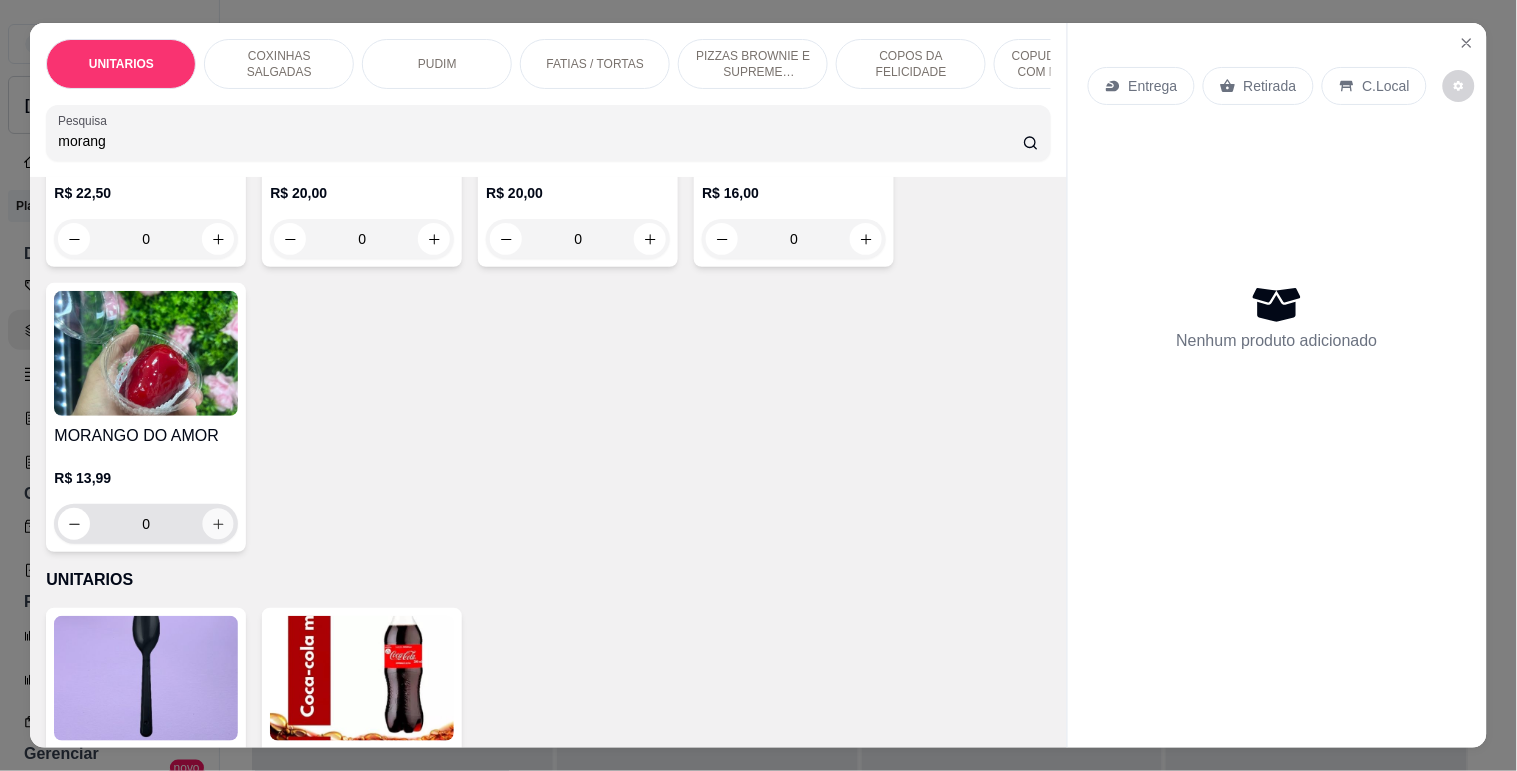 click 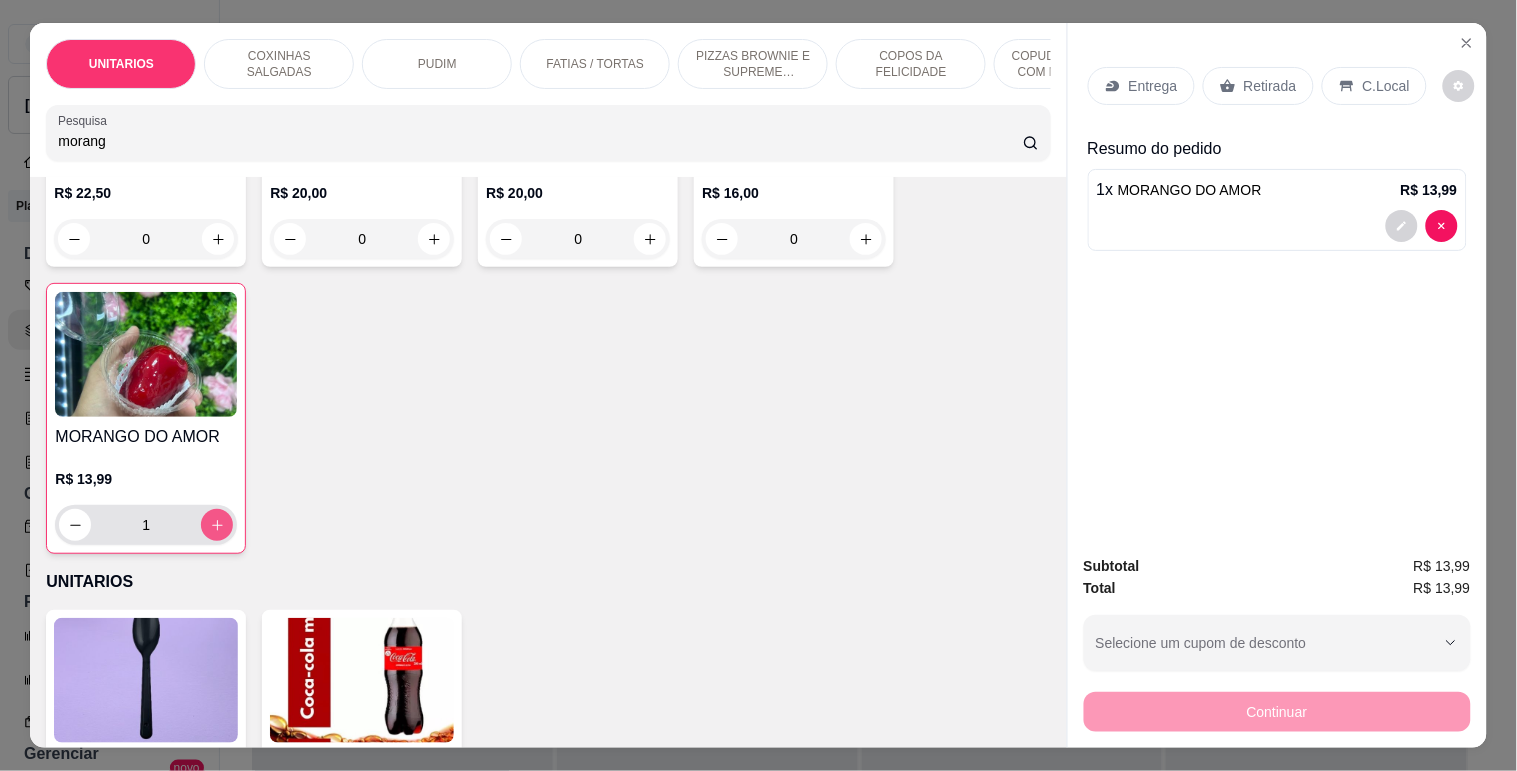 click 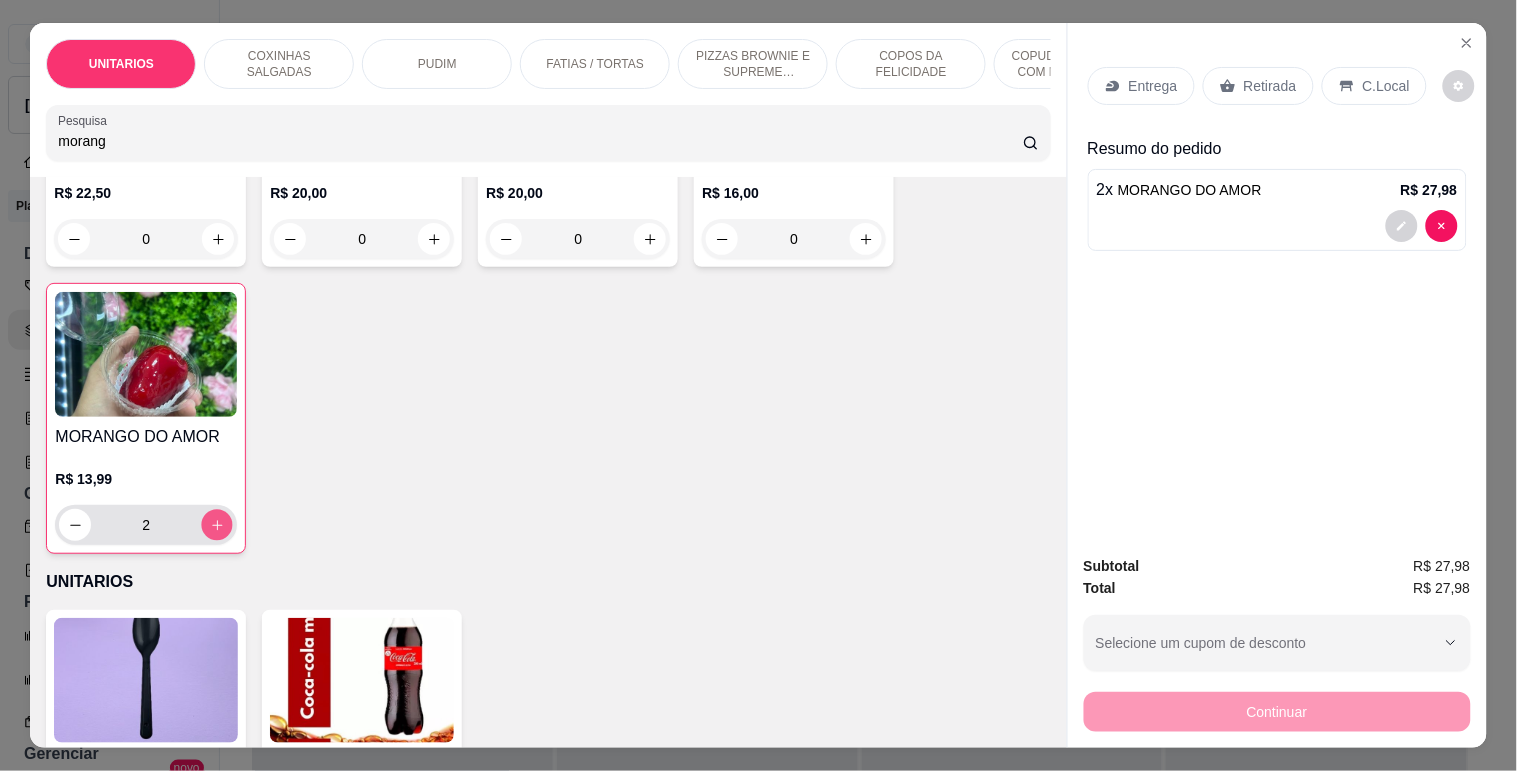 click 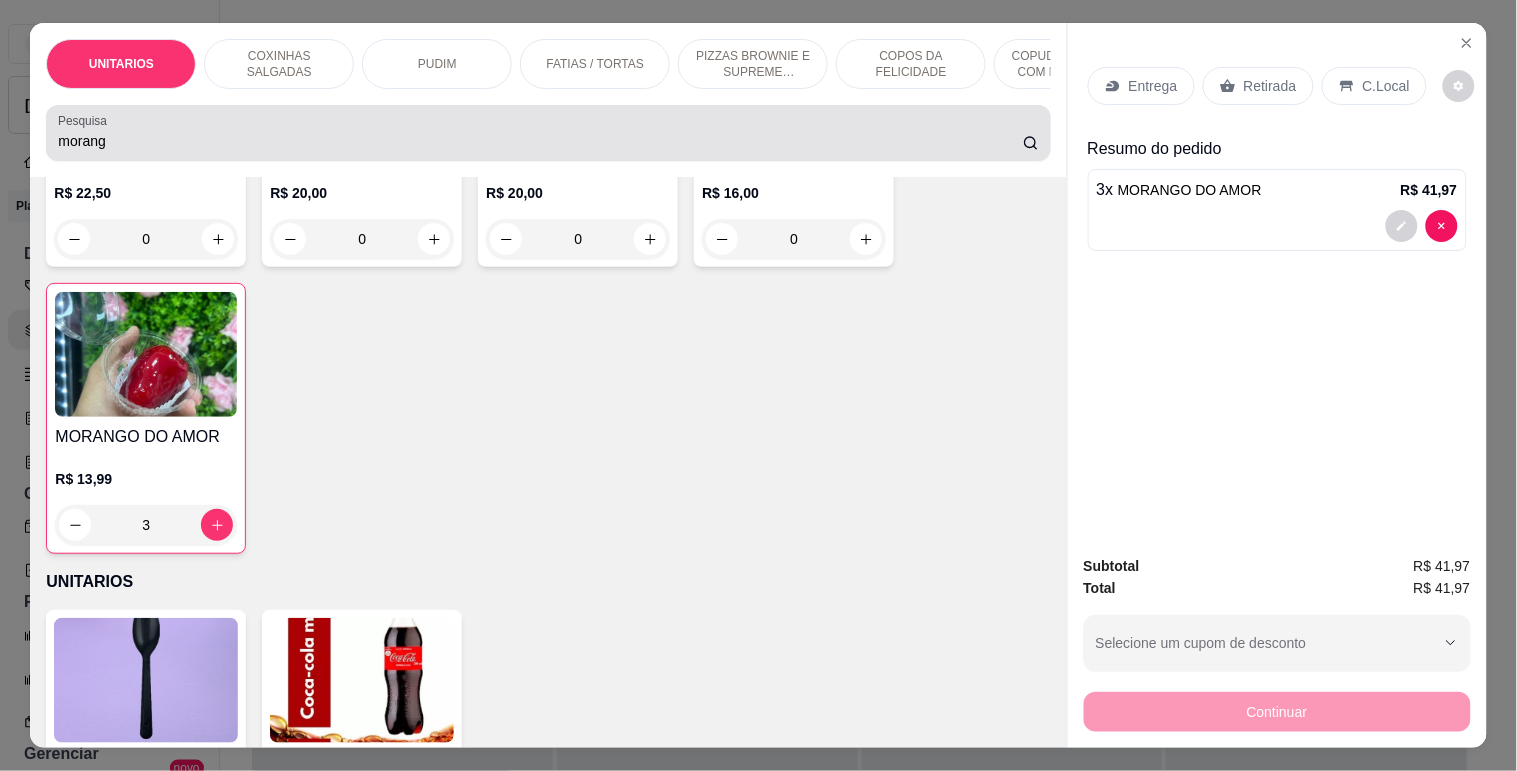 click on "morang" at bounding box center [540, 141] 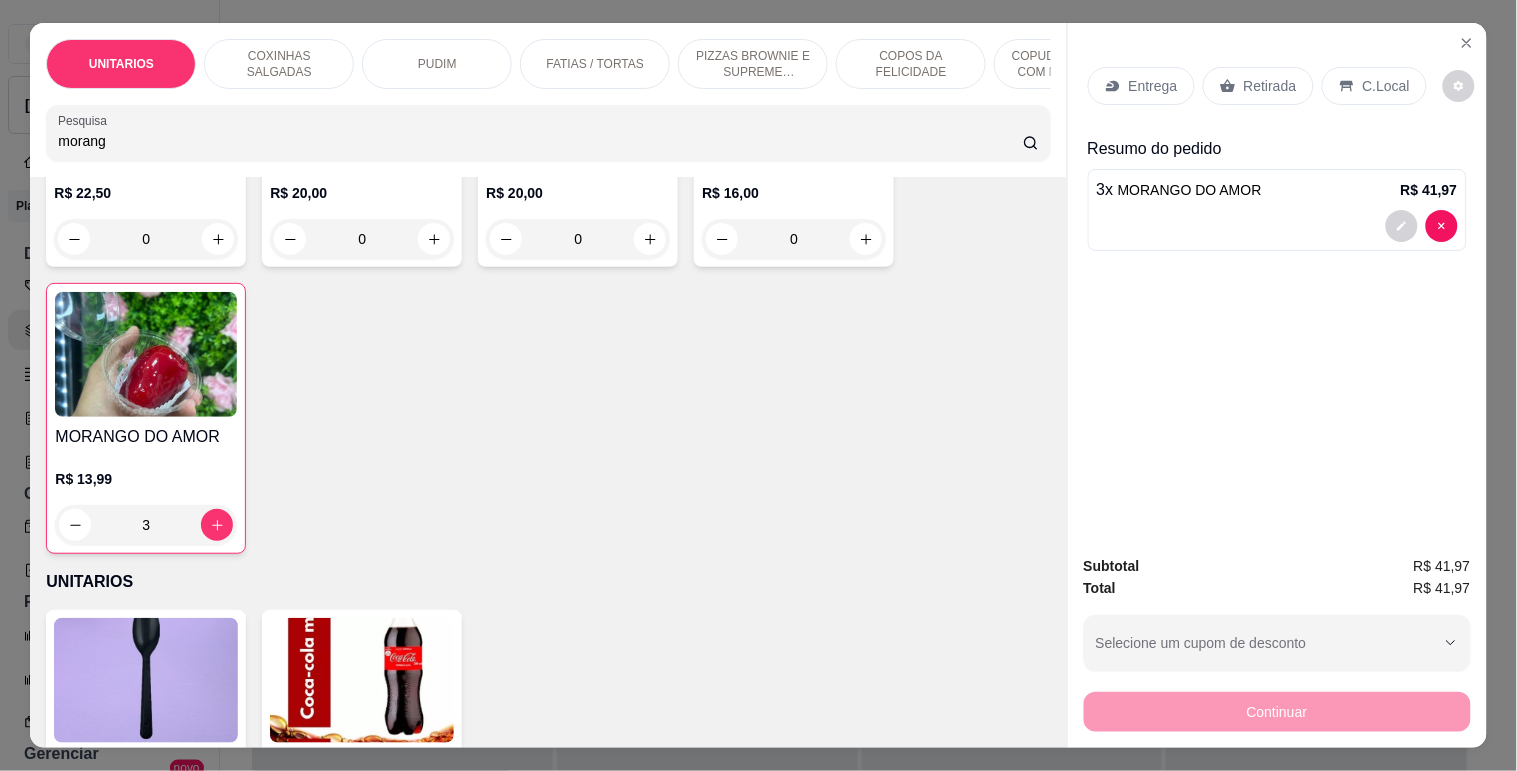 click on "morang" at bounding box center (540, 141) 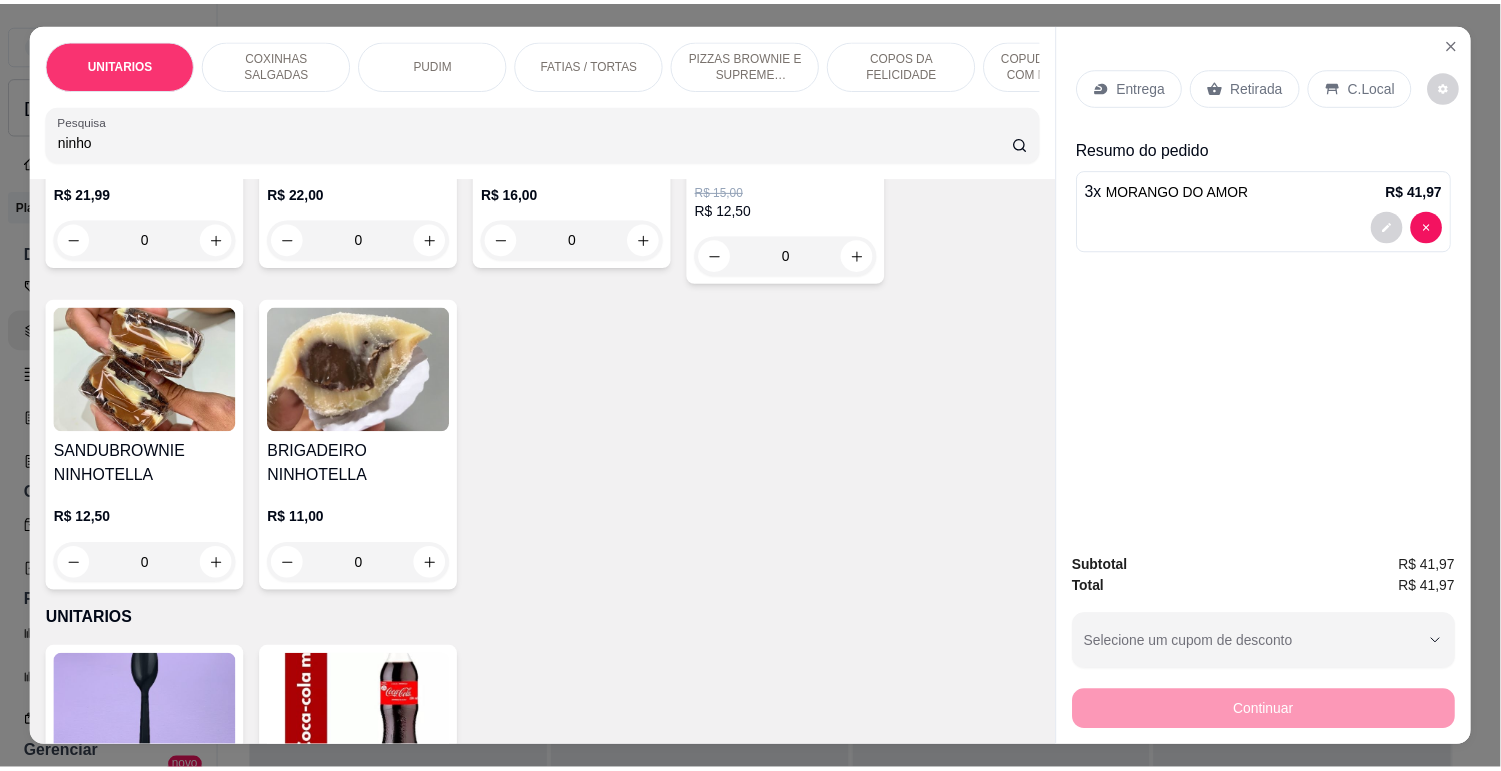 scroll, scrollTop: 0, scrollLeft: 0, axis: both 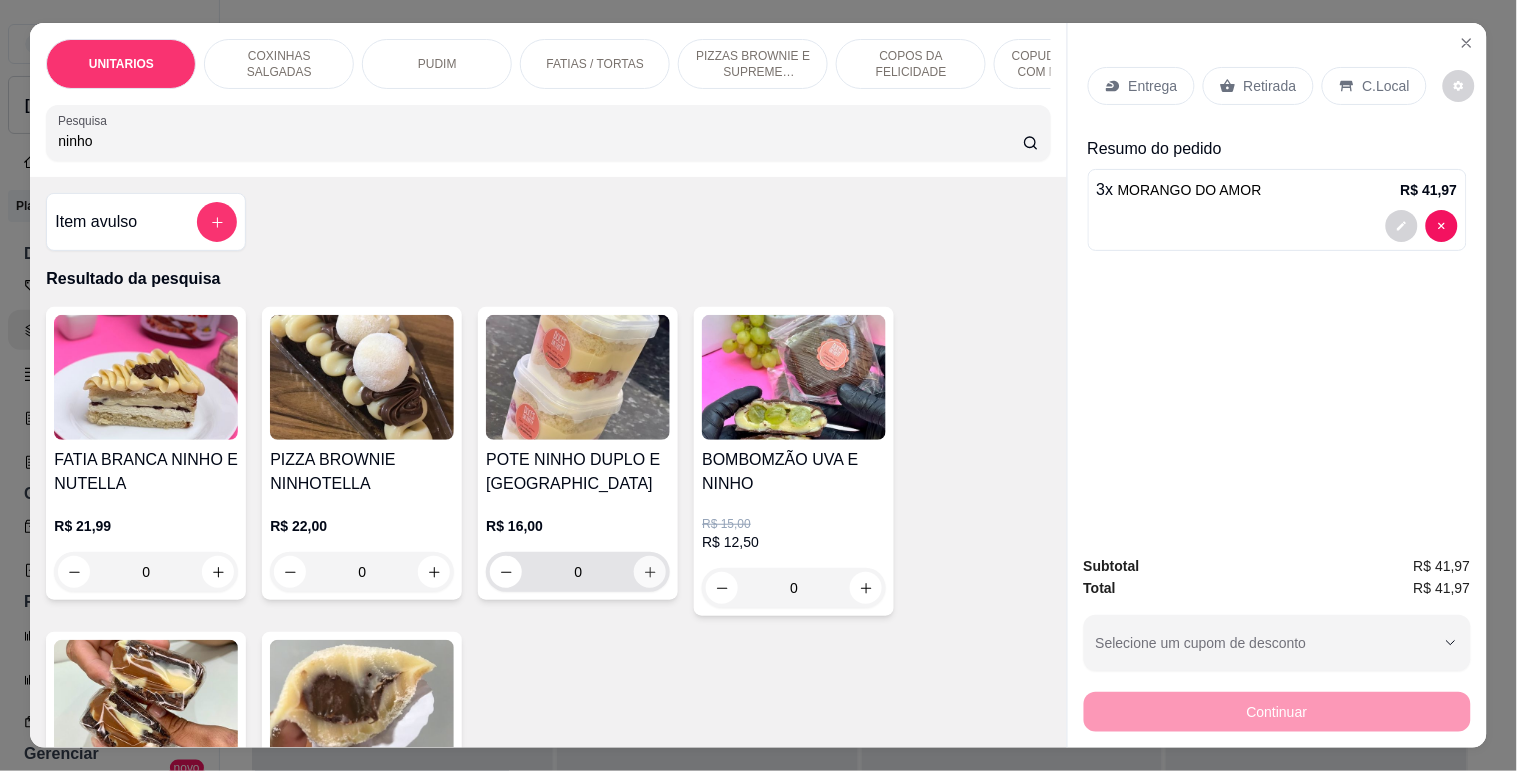 type on "ninho" 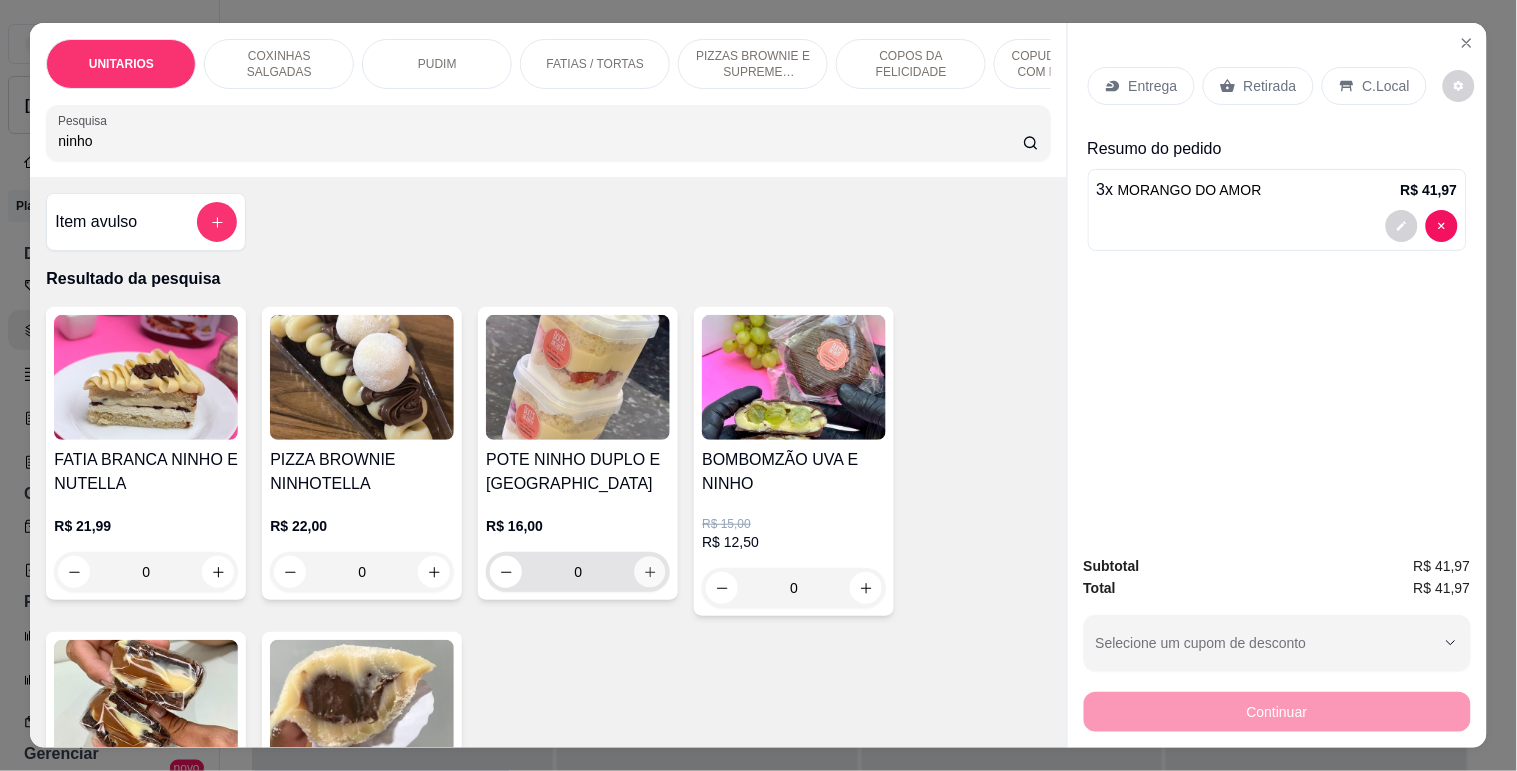 click at bounding box center (650, 572) 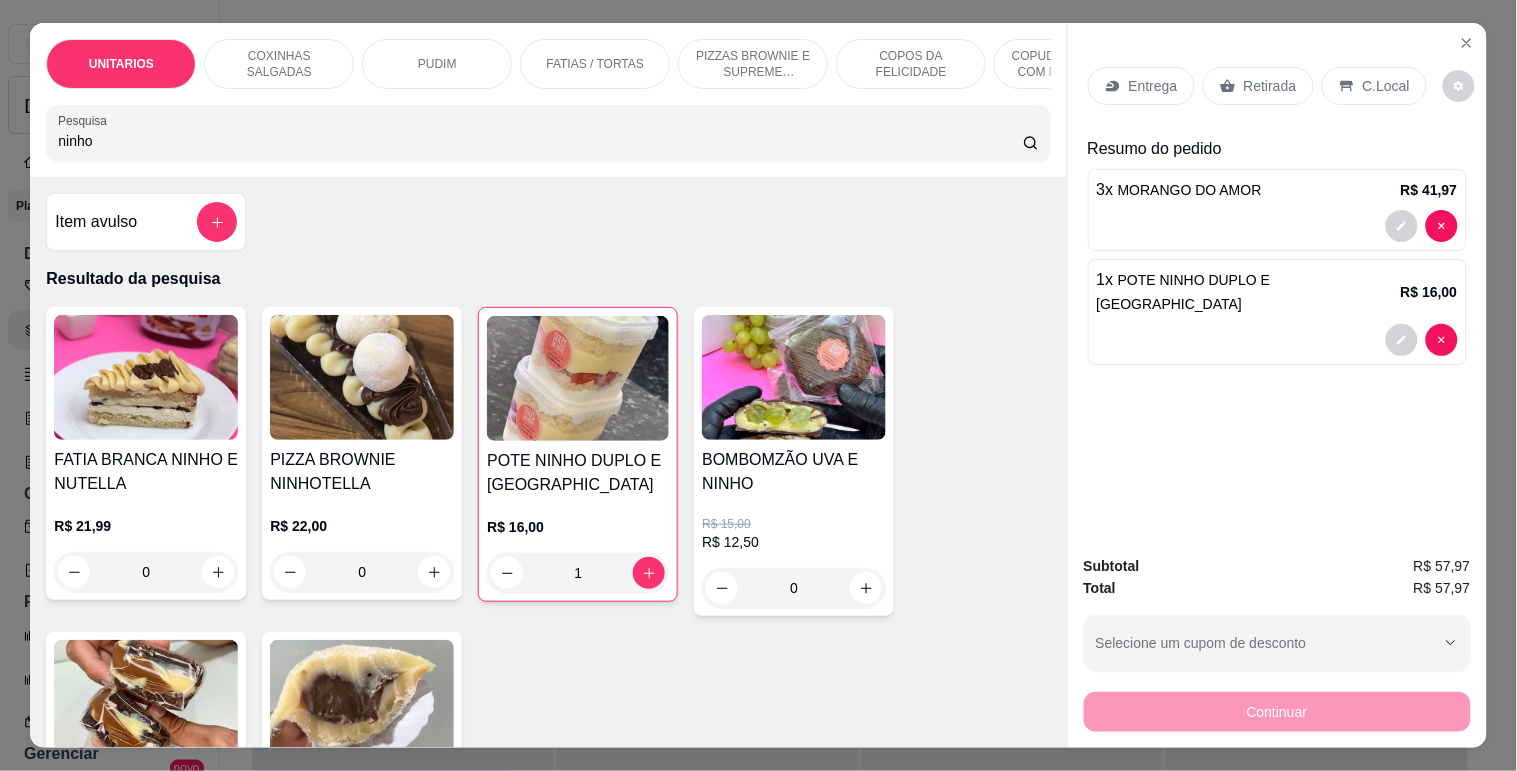 click on "Retirada" at bounding box center [1270, 86] 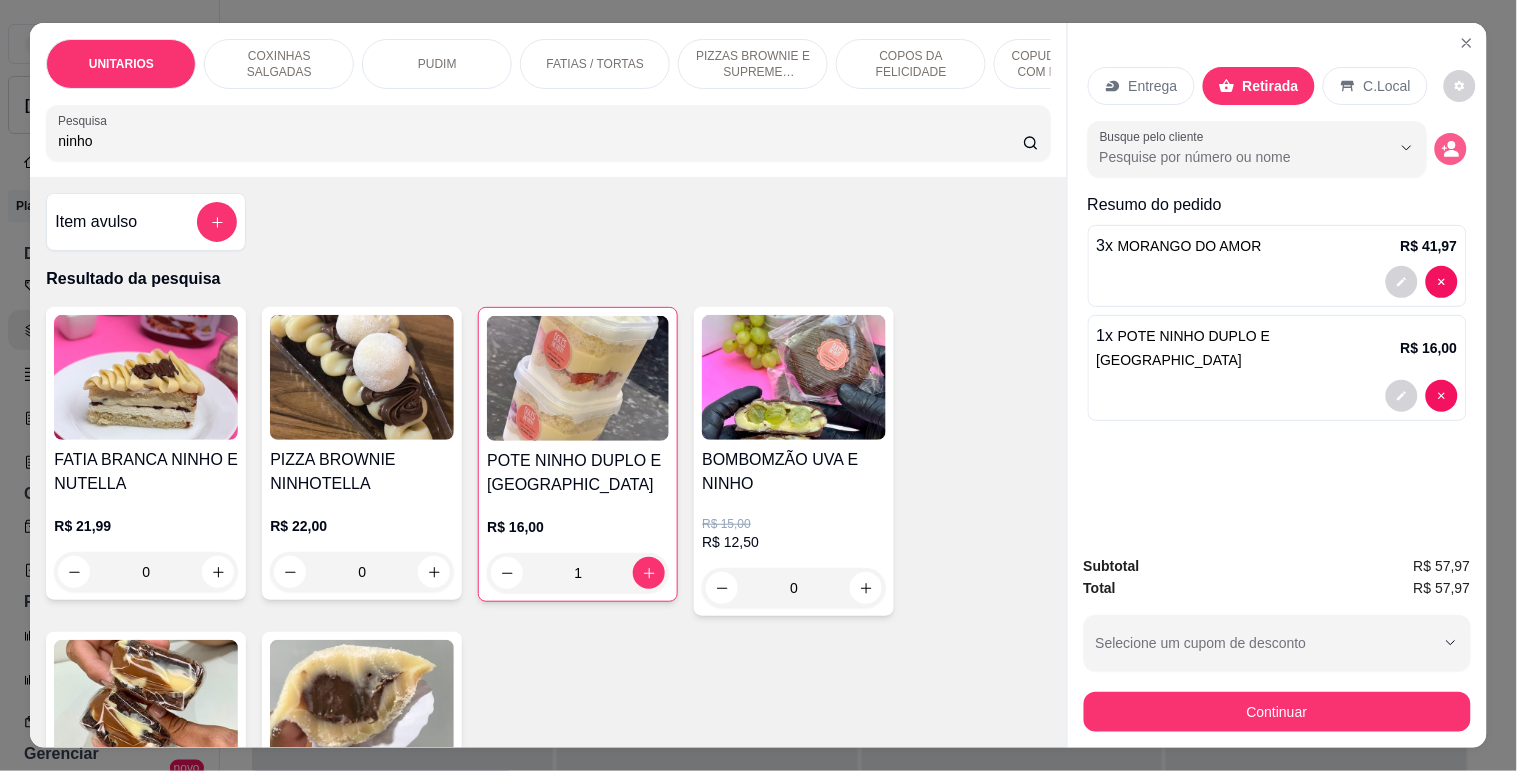 click 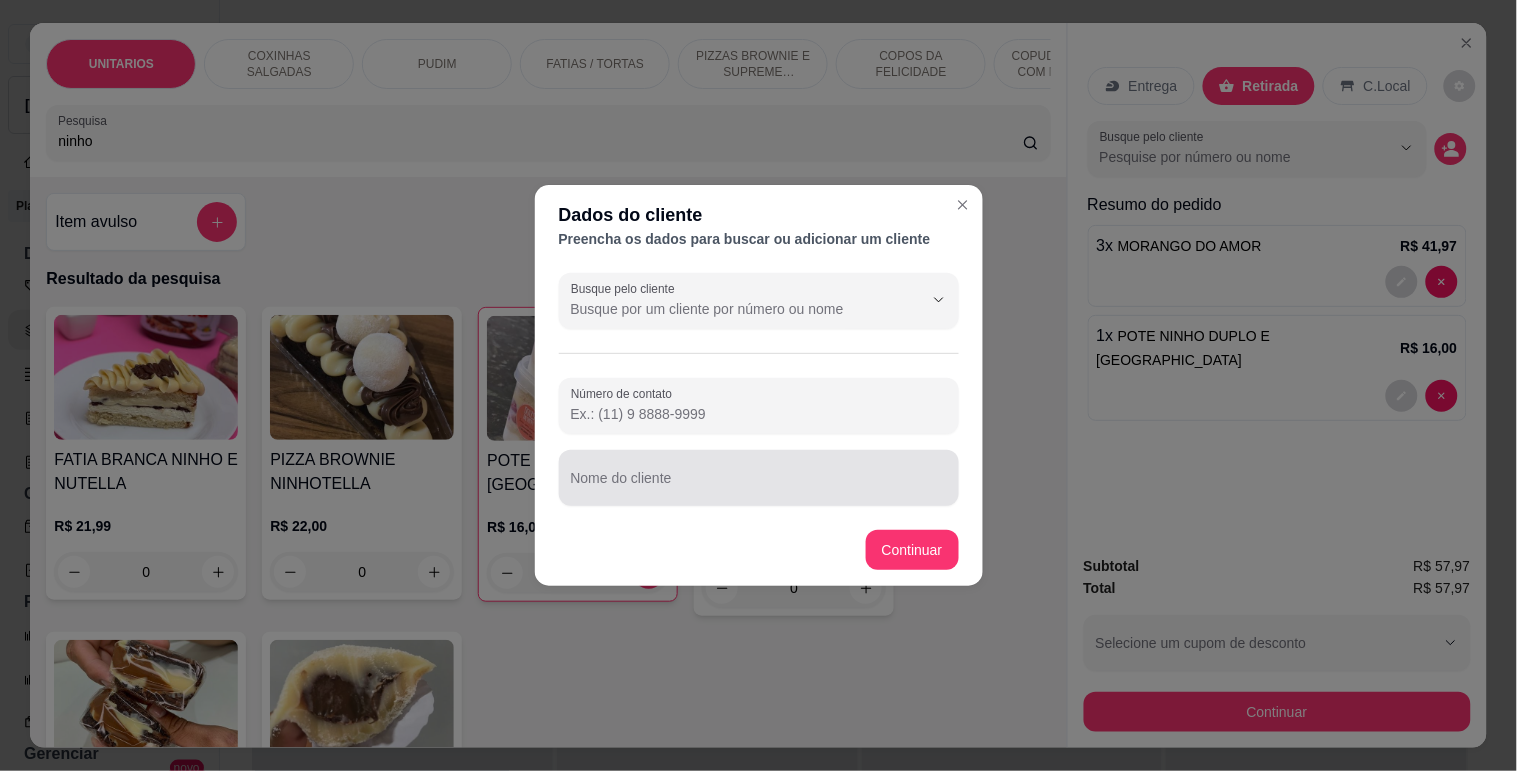 click on "Nome do cliente" at bounding box center [759, 486] 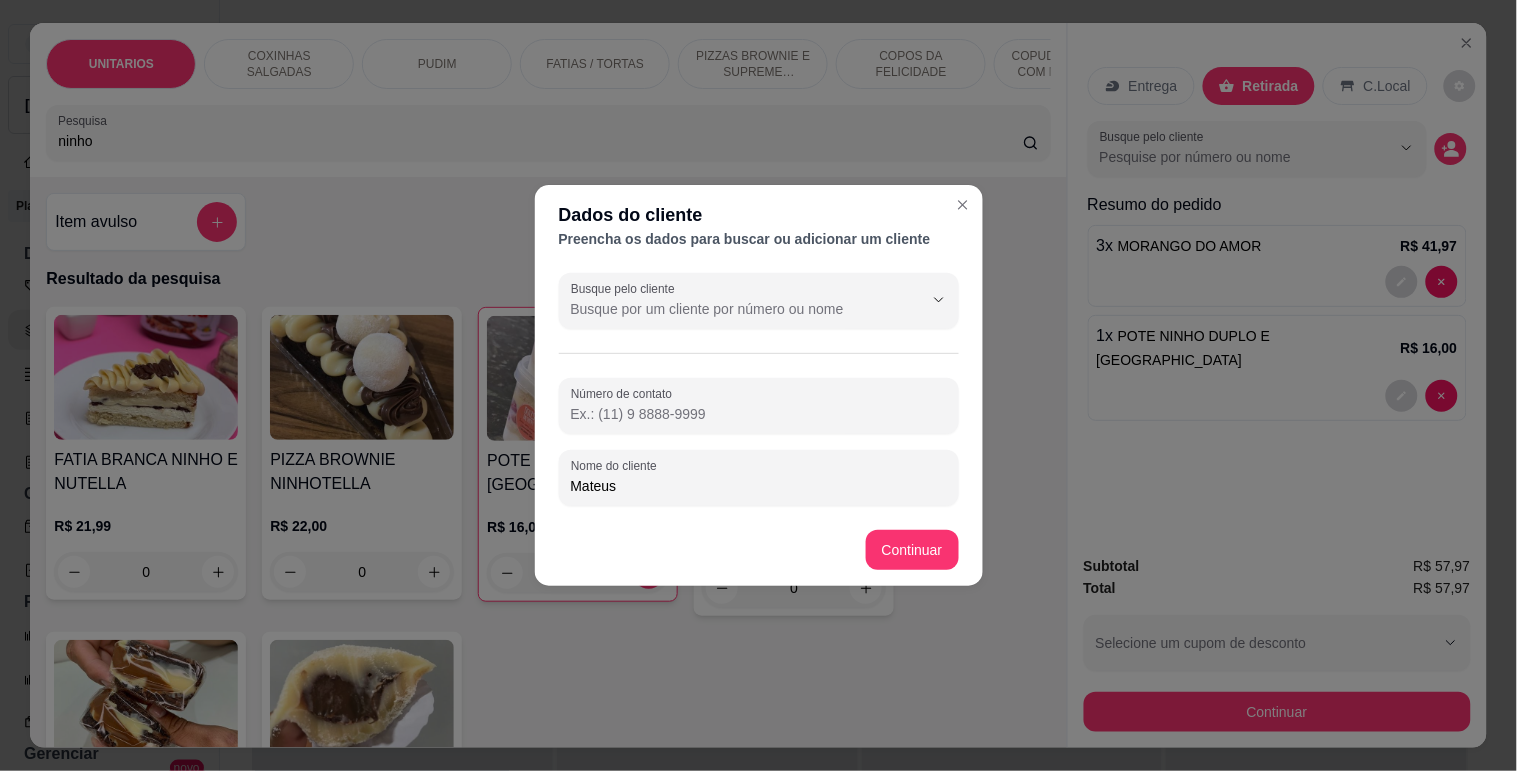 type on "Mateus" 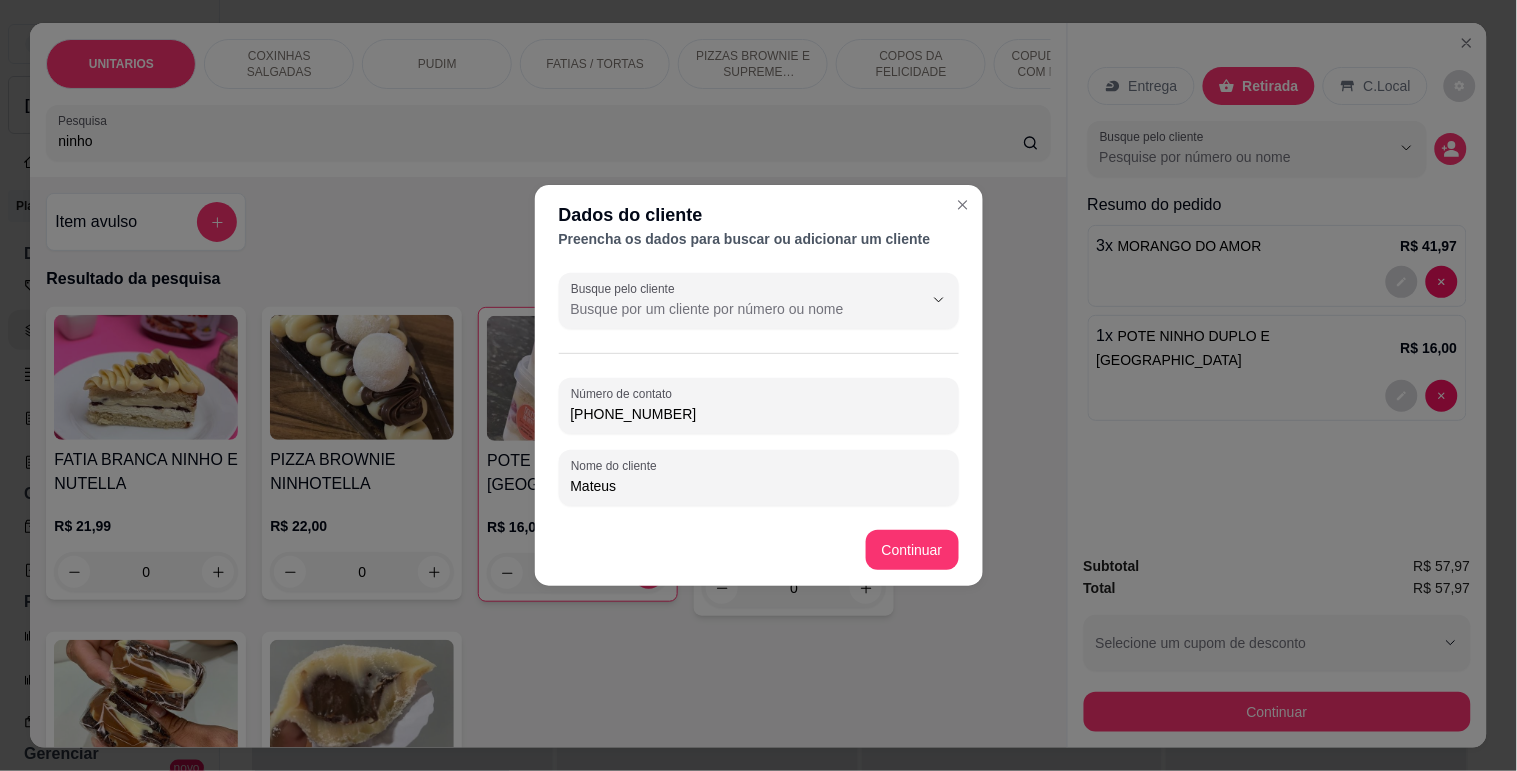type on "[PHONE_NUMBER]" 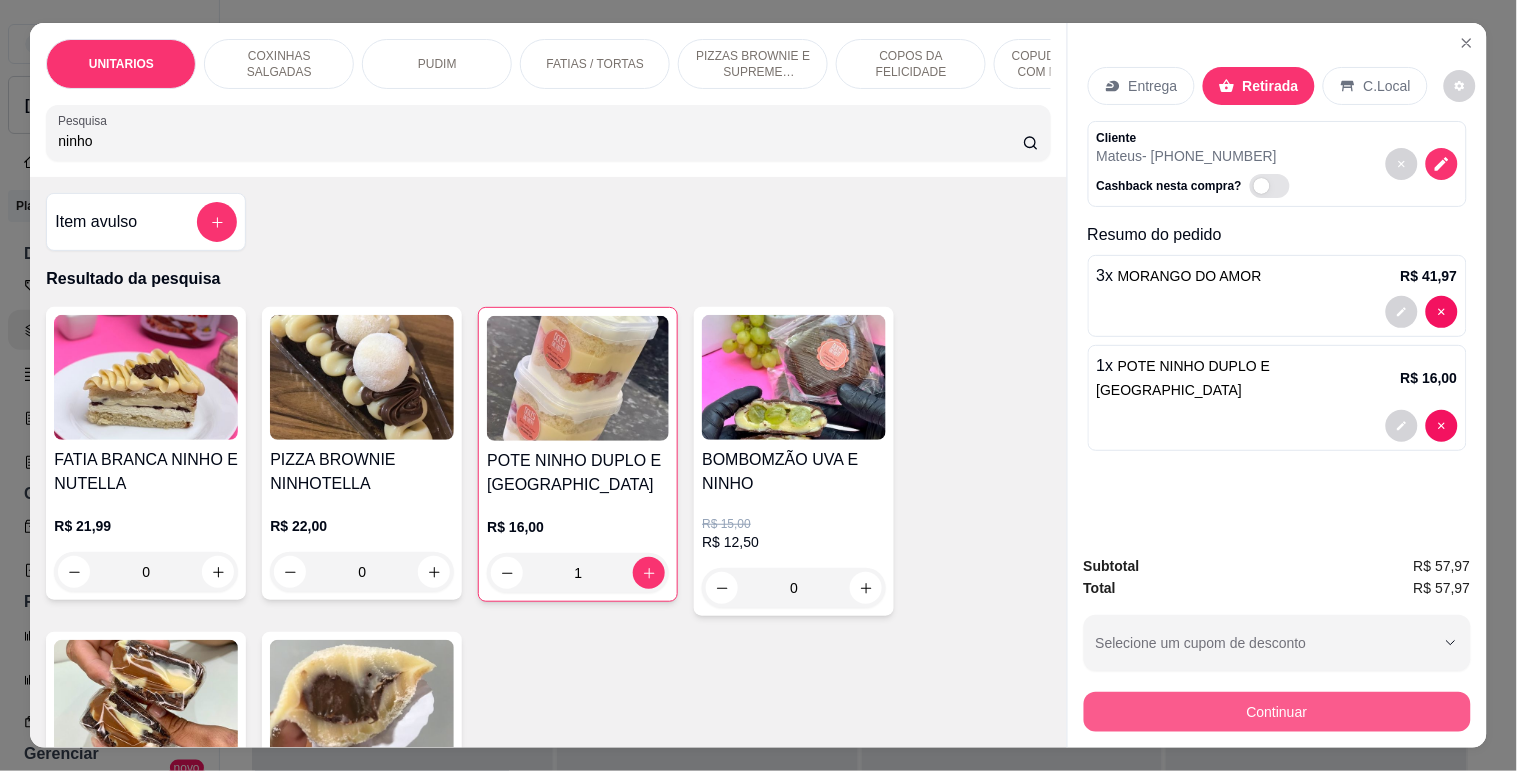 click on "Continuar" at bounding box center (1277, 712) 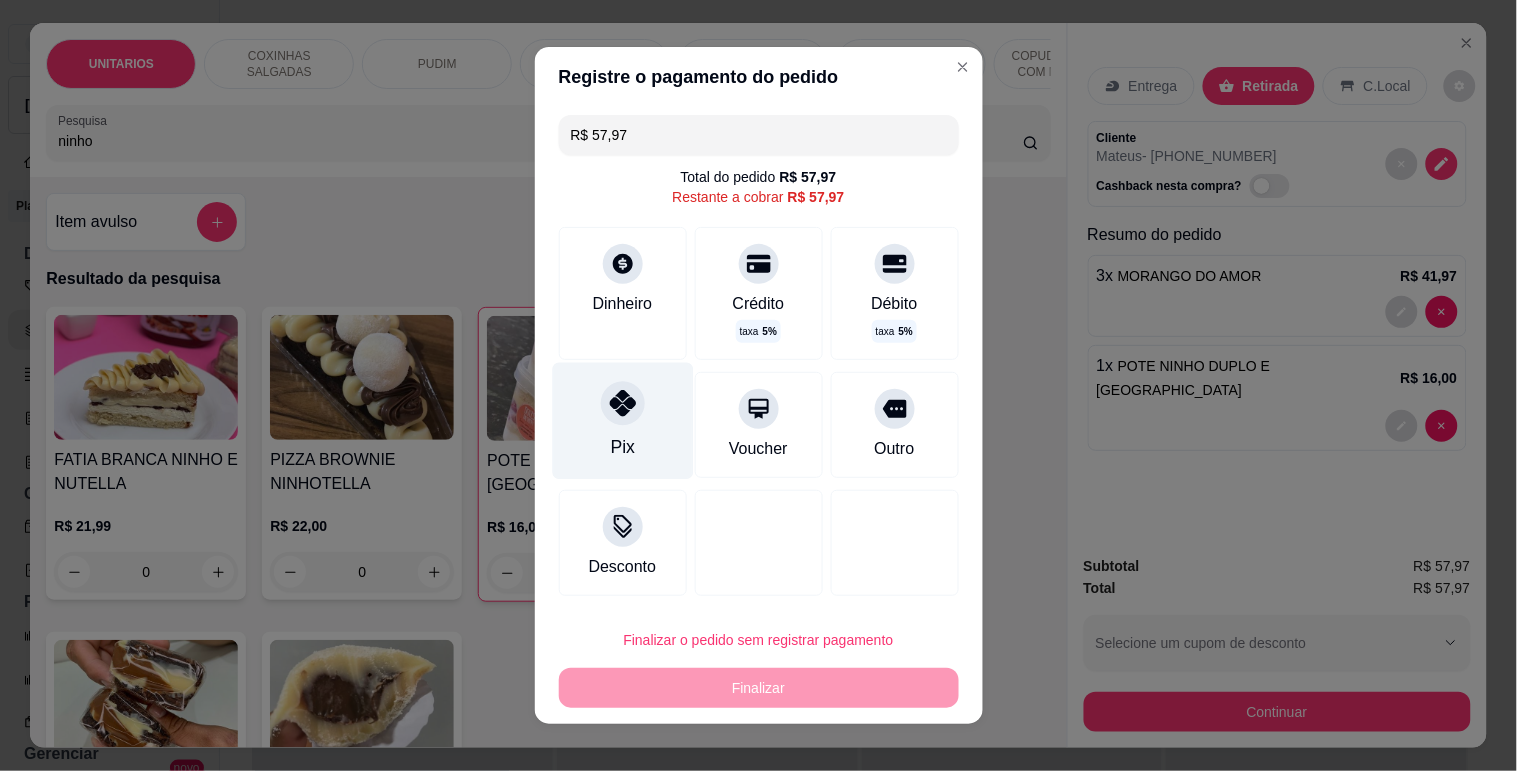 click on "Pix" at bounding box center (622, 421) 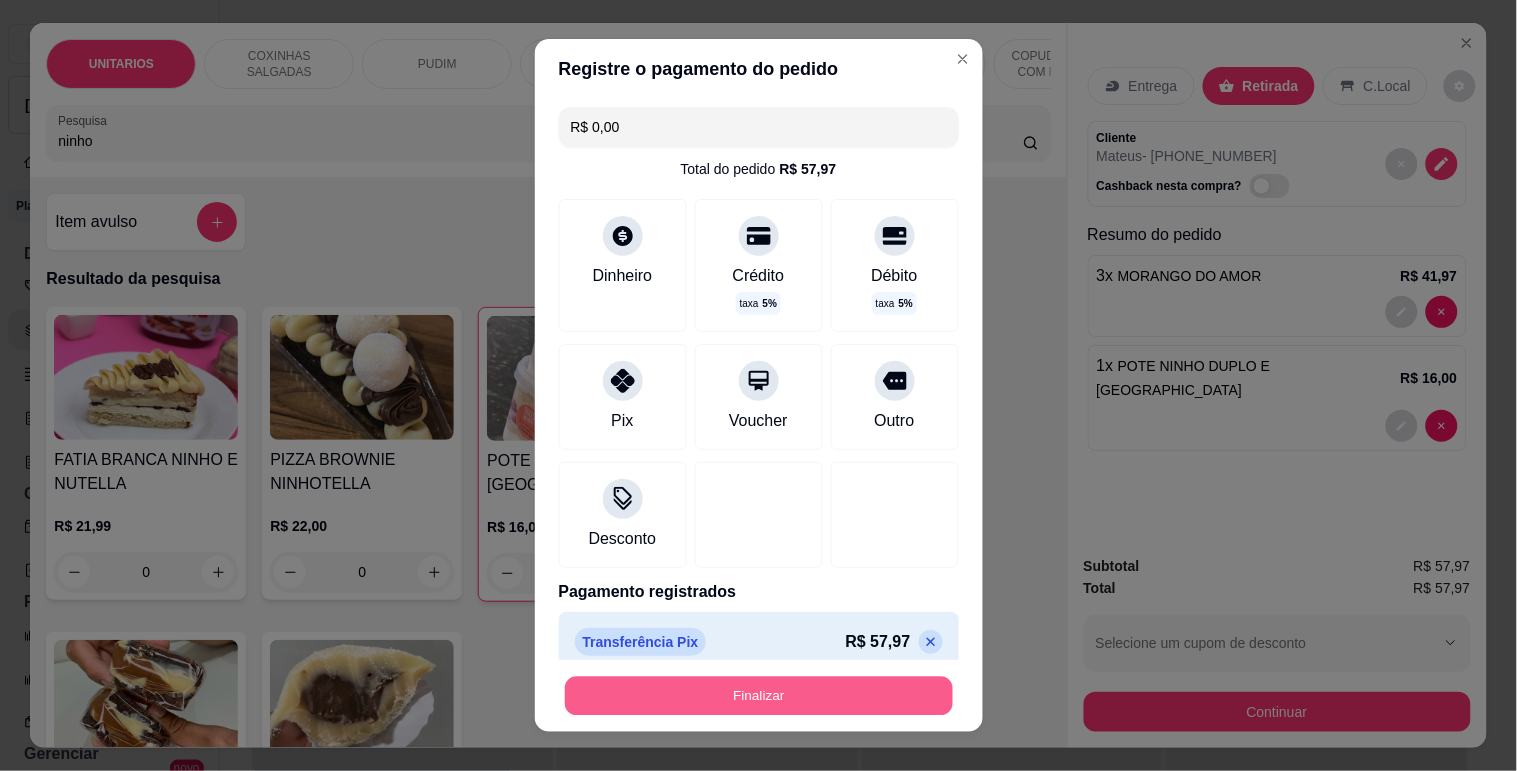 click on "Finalizar" at bounding box center (759, 696) 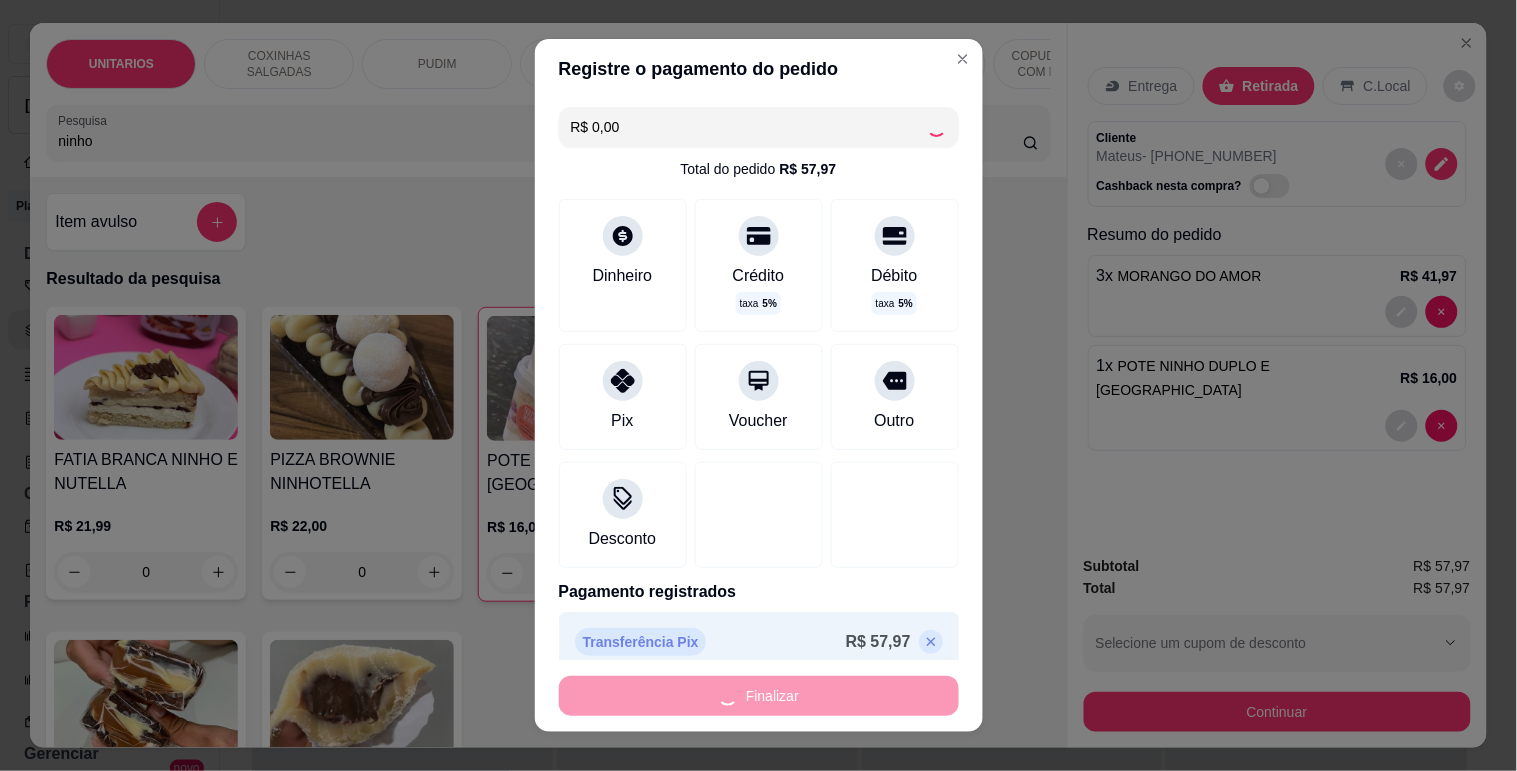 type on "0" 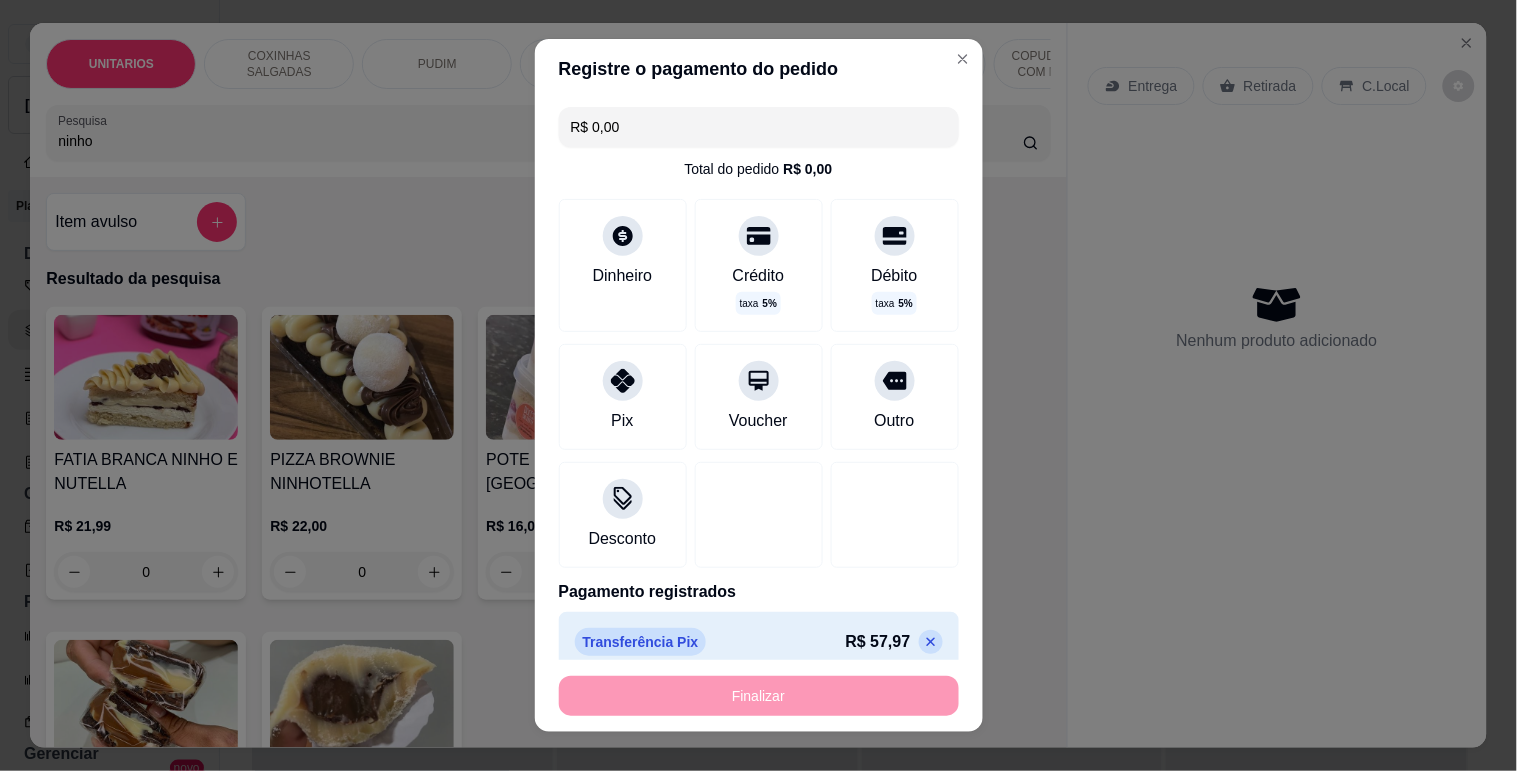 type on "-R$ 57,97" 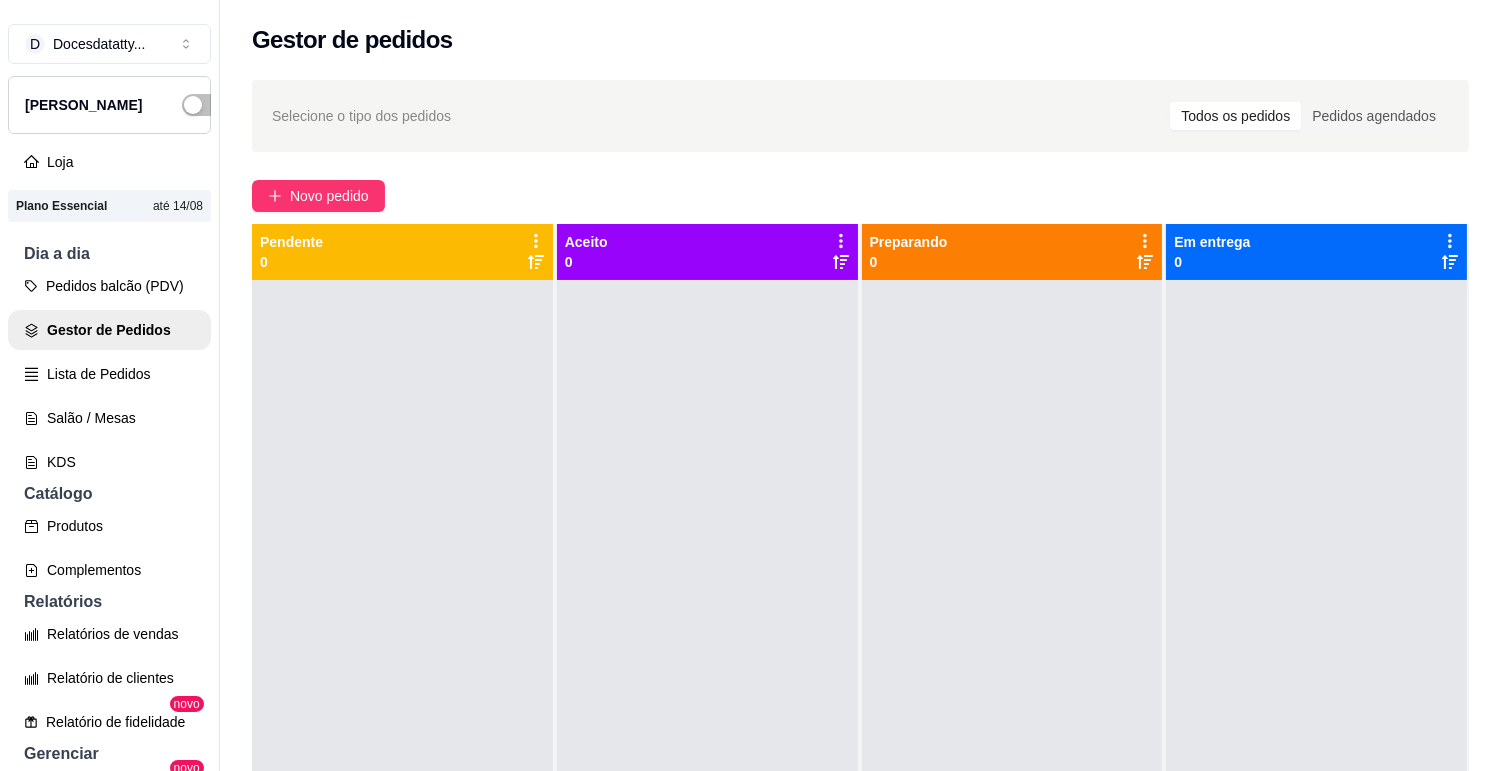 scroll, scrollTop: 55, scrollLeft: 0, axis: vertical 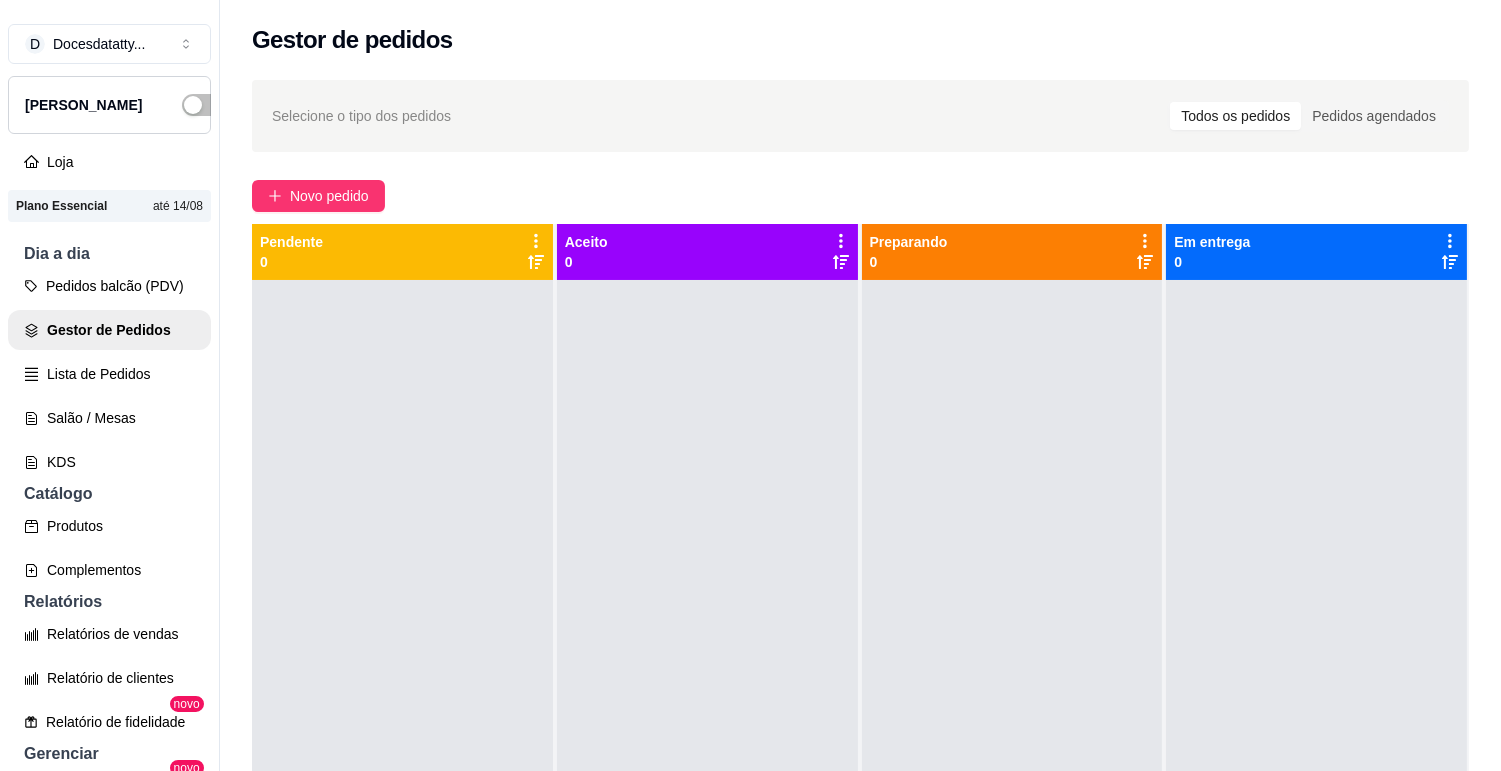 click on "Aceito 0" at bounding box center [707, 252] 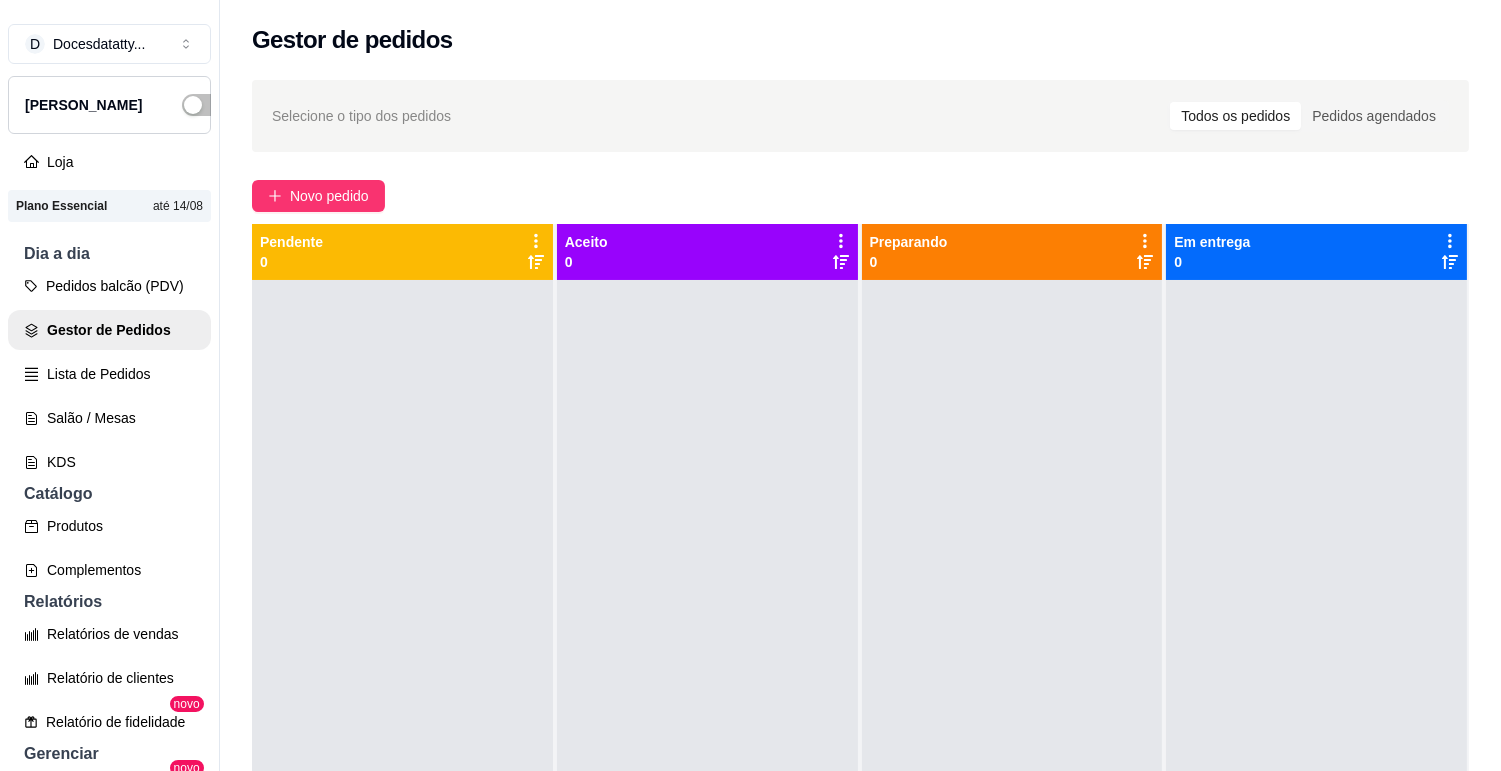 drag, startPoint x: 388, startPoint y: 495, endPoint x: 593, endPoint y: 384, distance: 233.12228 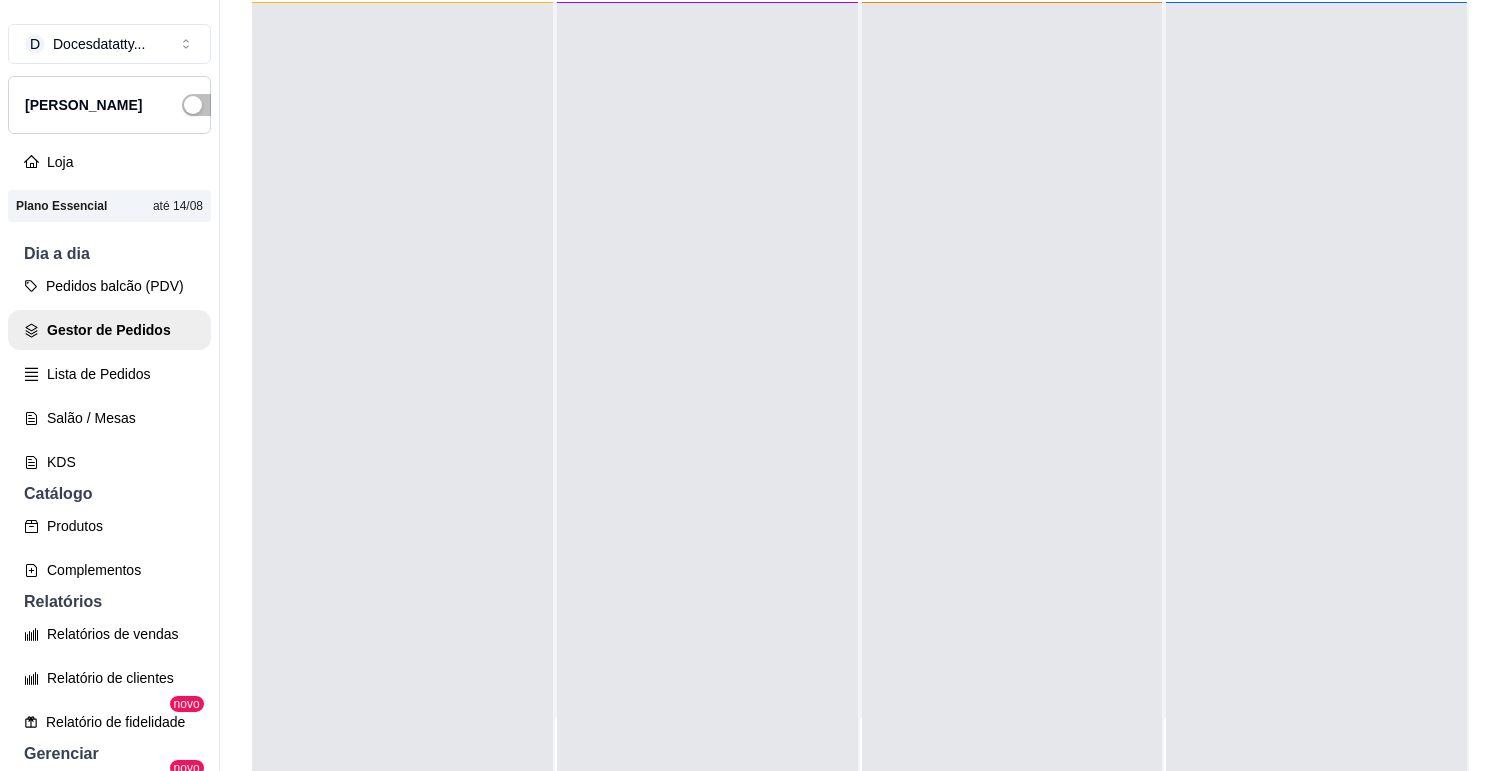 scroll, scrollTop: 321, scrollLeft: 0, axis: vertical 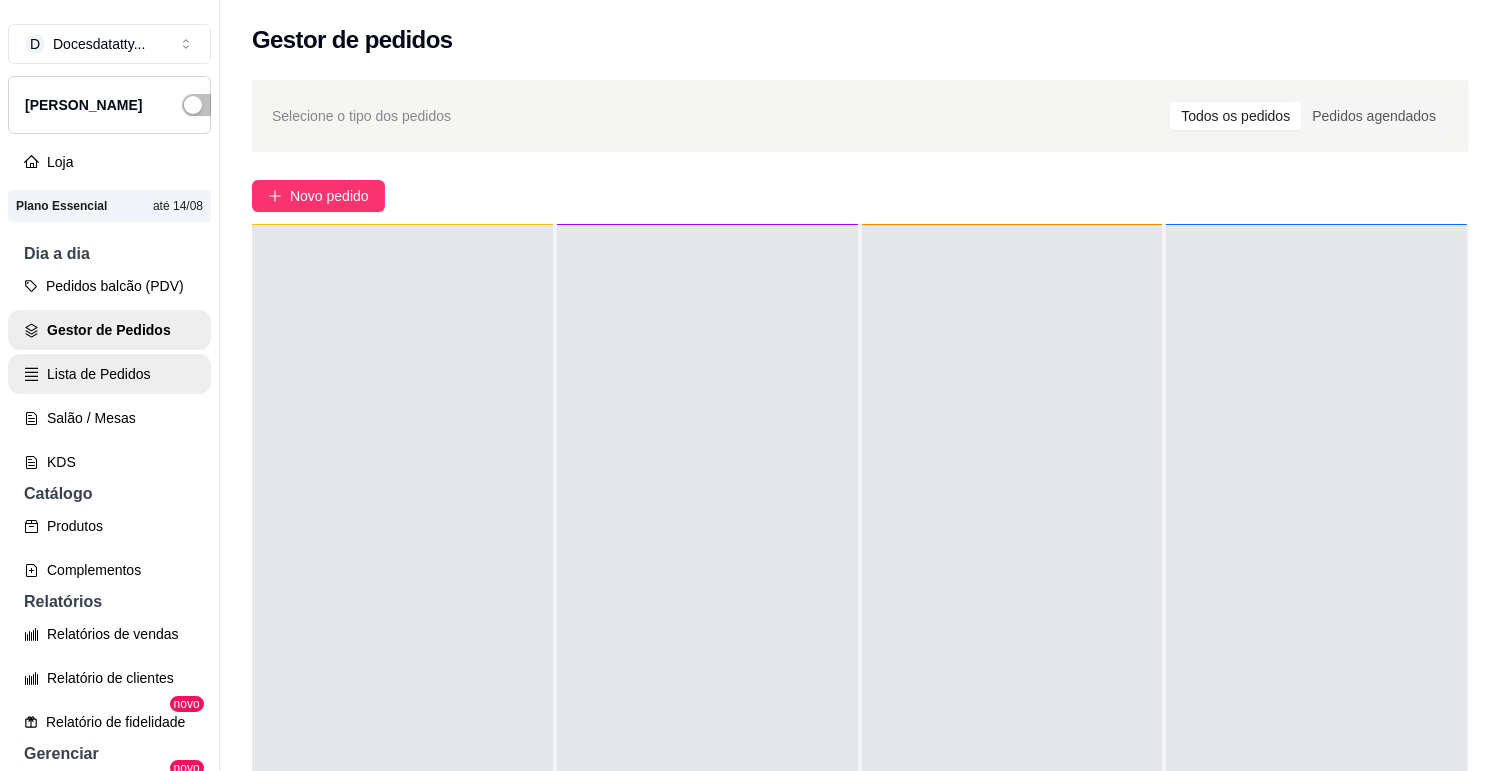 click on "Lista de Pedidos" at bounding box center (109, 374) 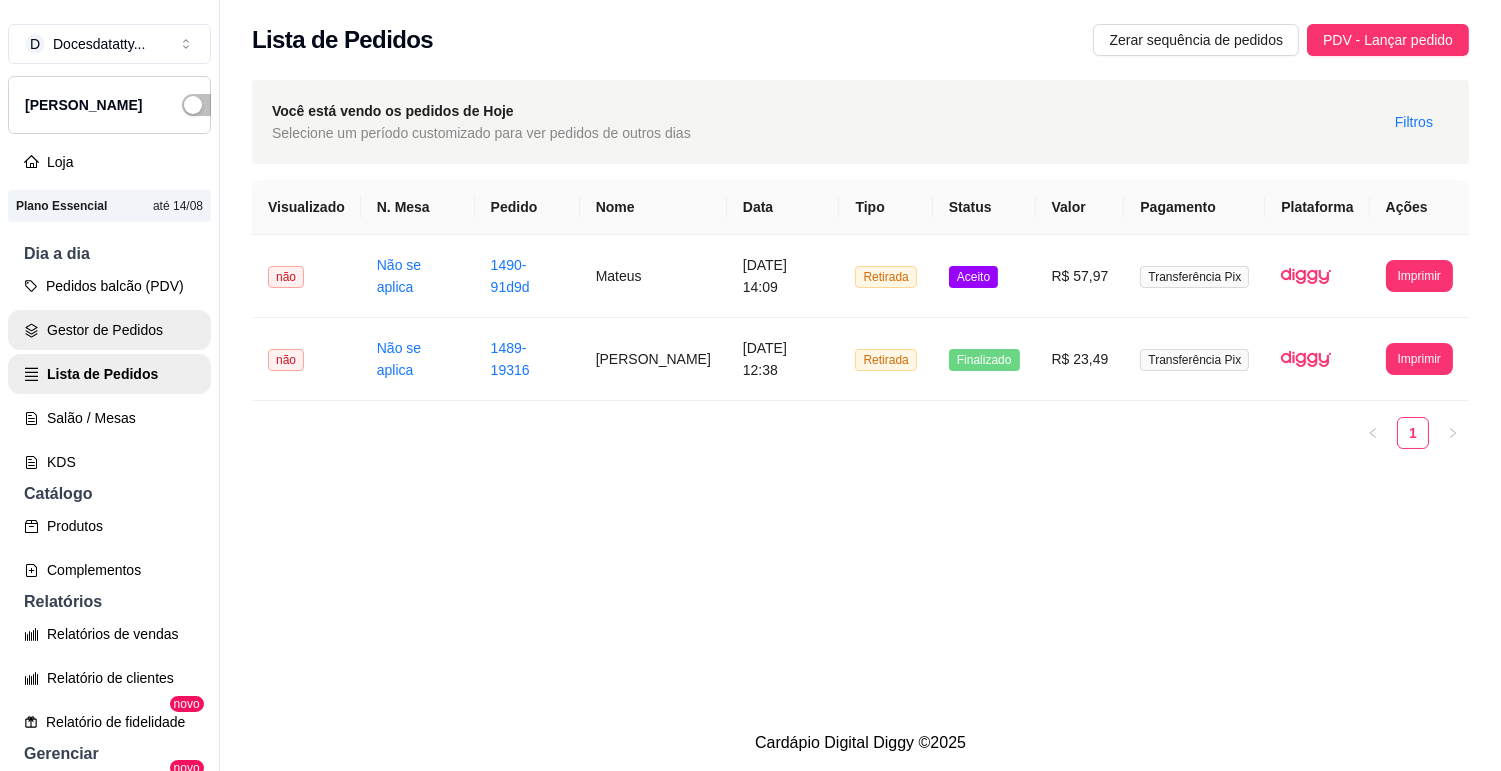 click on "Gestor de Pedidos" at bounding box center [109, 330] 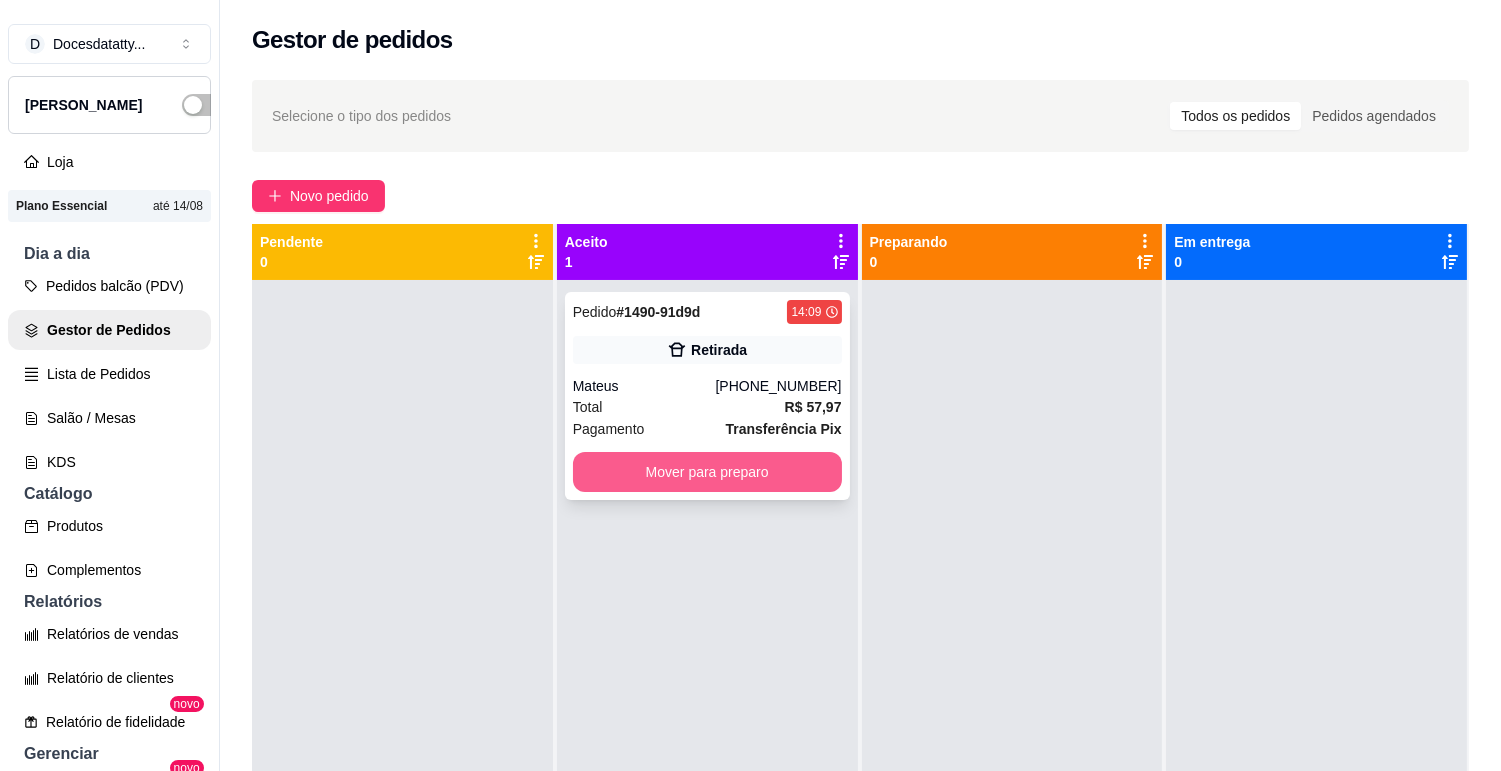 click on "Mover para preparo" at bounding box center (707, 472) 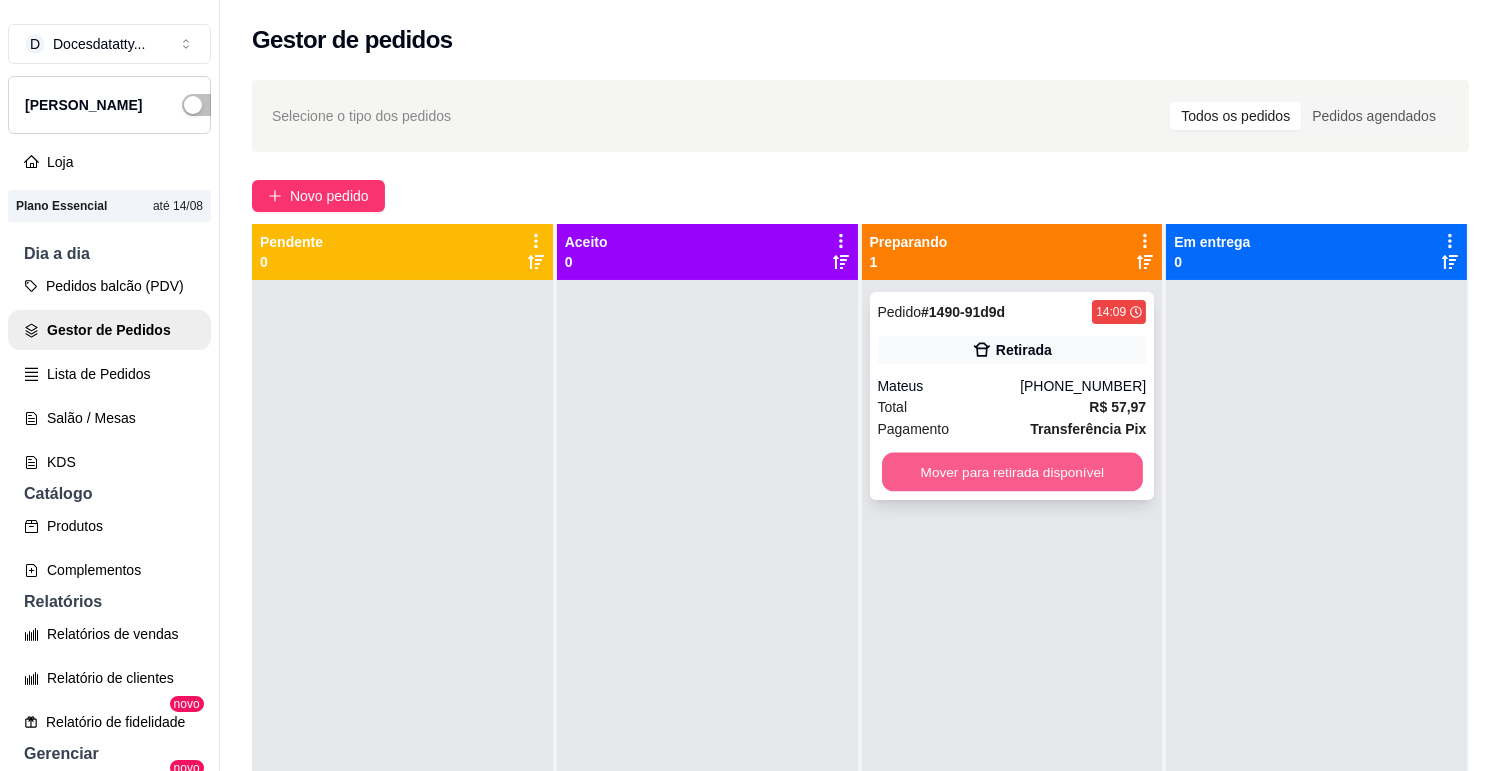 click on "Mover para retirada disponível" at bounding box center (1012, 472) 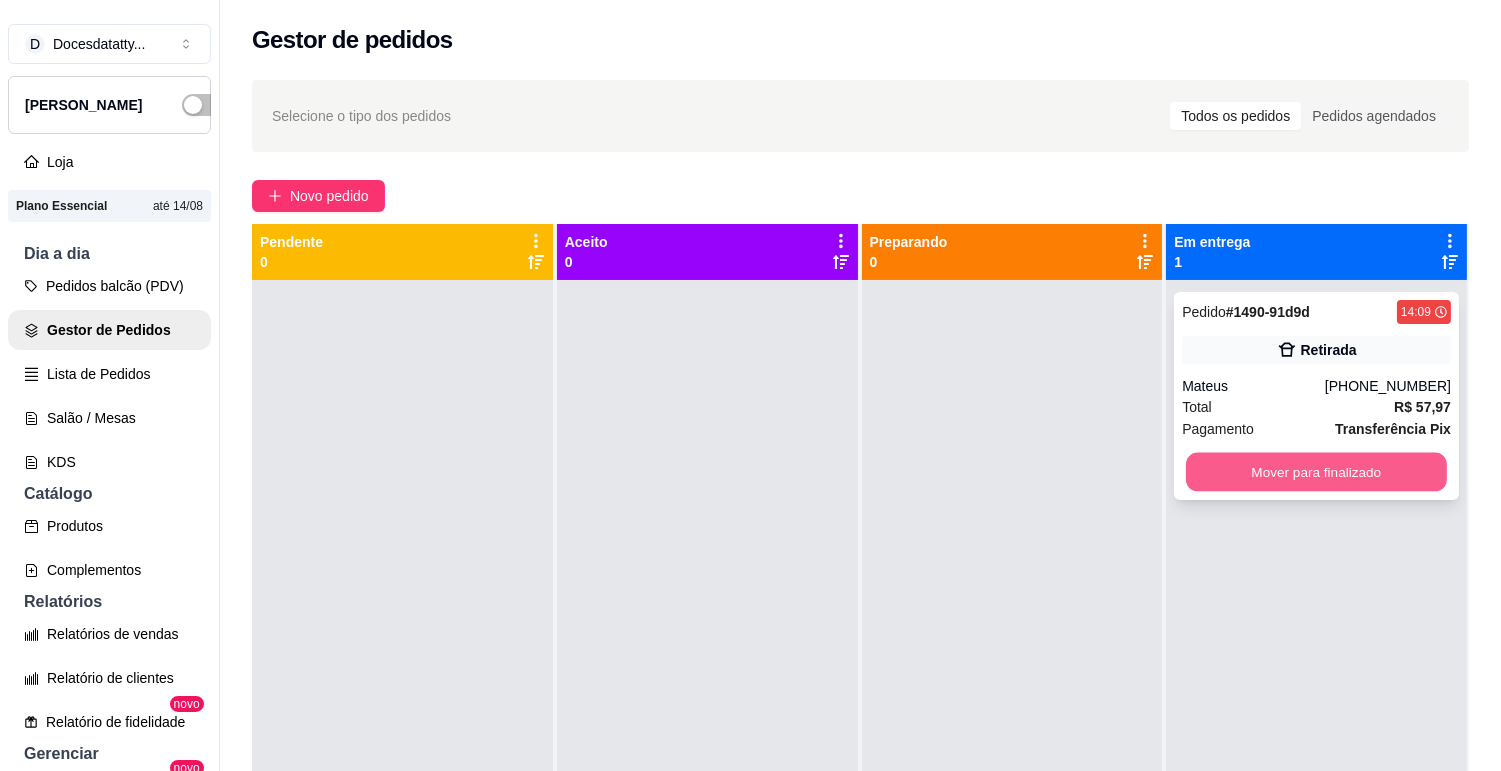 click on "Mover para finalizado" at bounding box center [1316, 472] 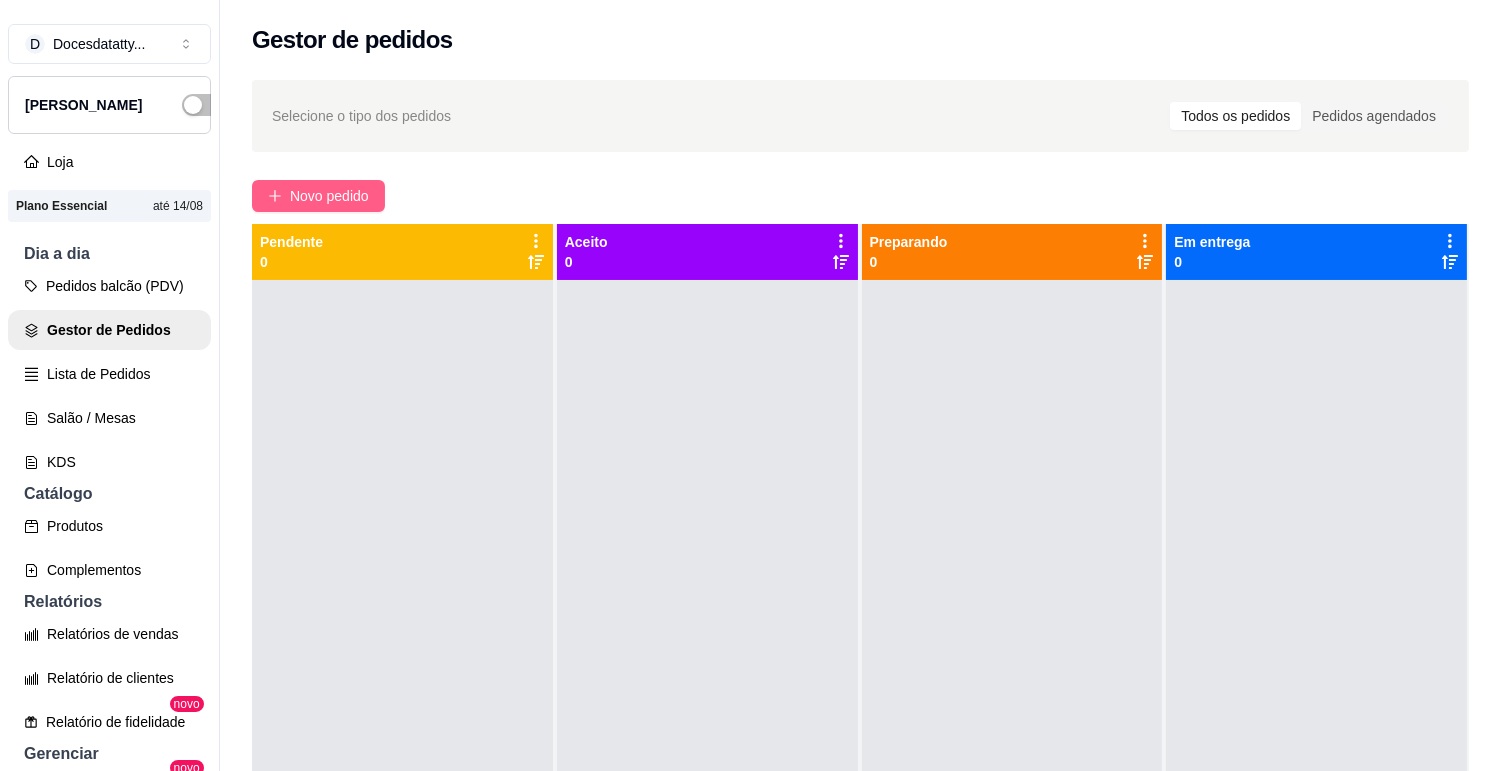 click on "Novo pedido" at bounding box center (329, 196) 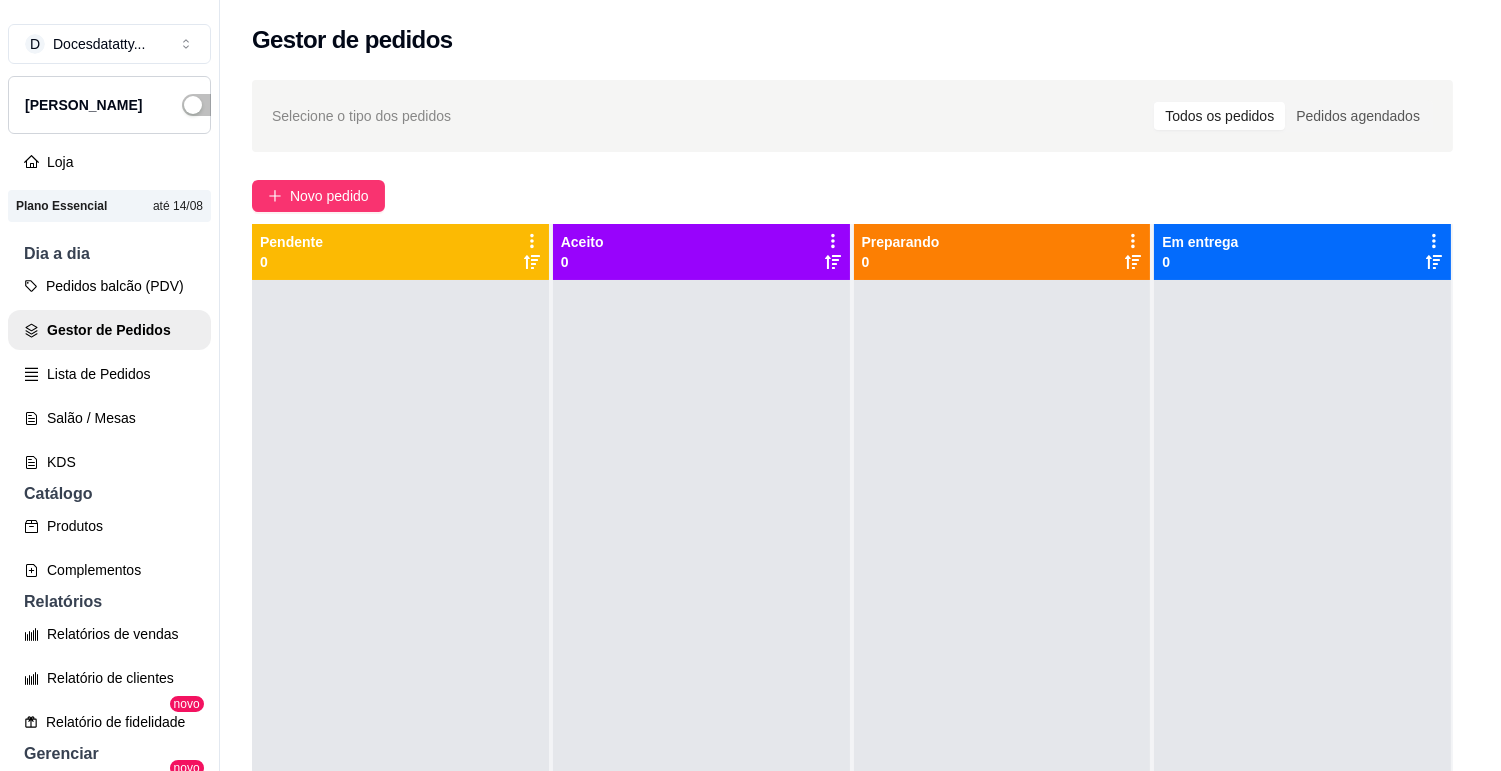 click on "Pesquisa" at bounding box center [532, 141] 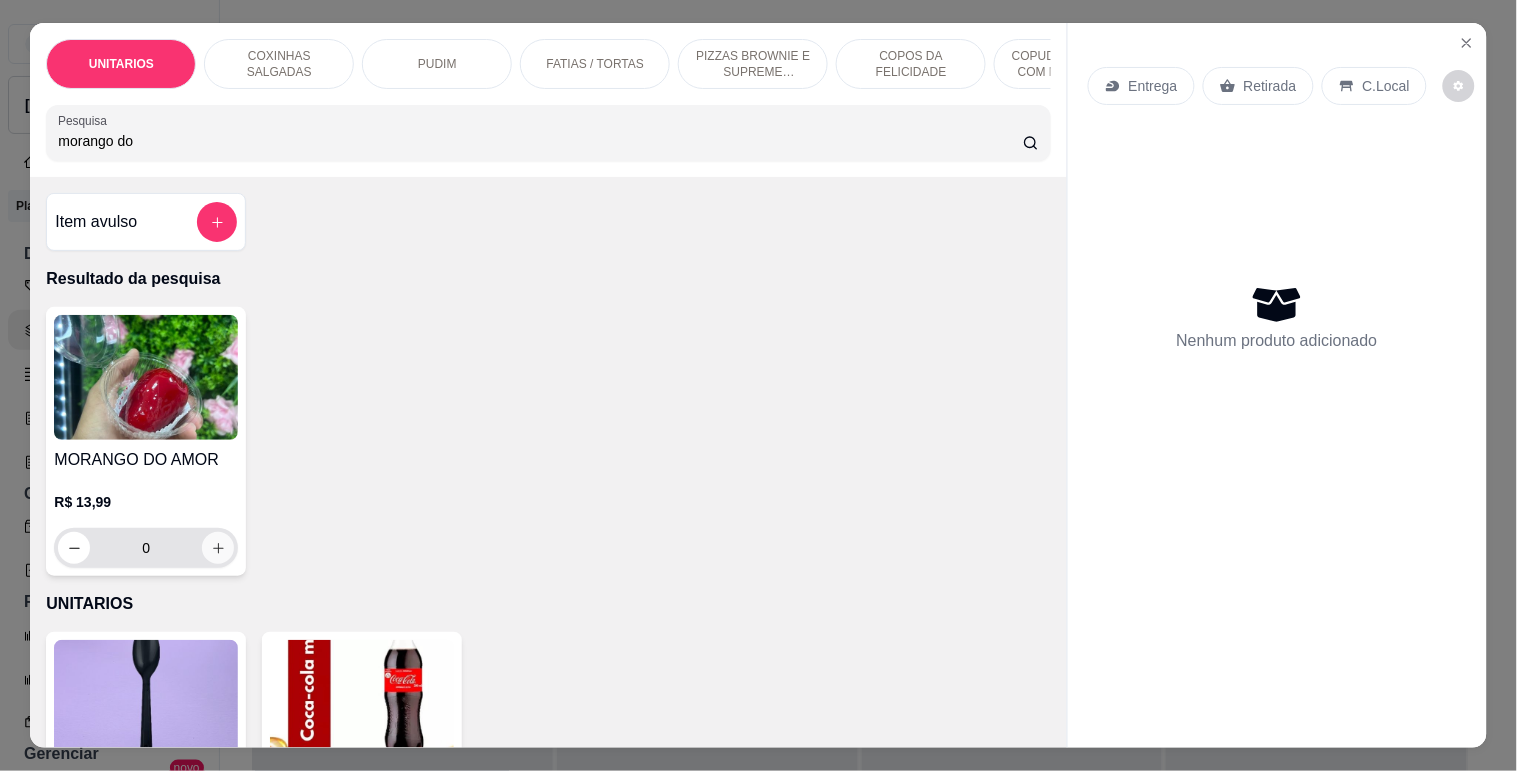 type on "morango do" 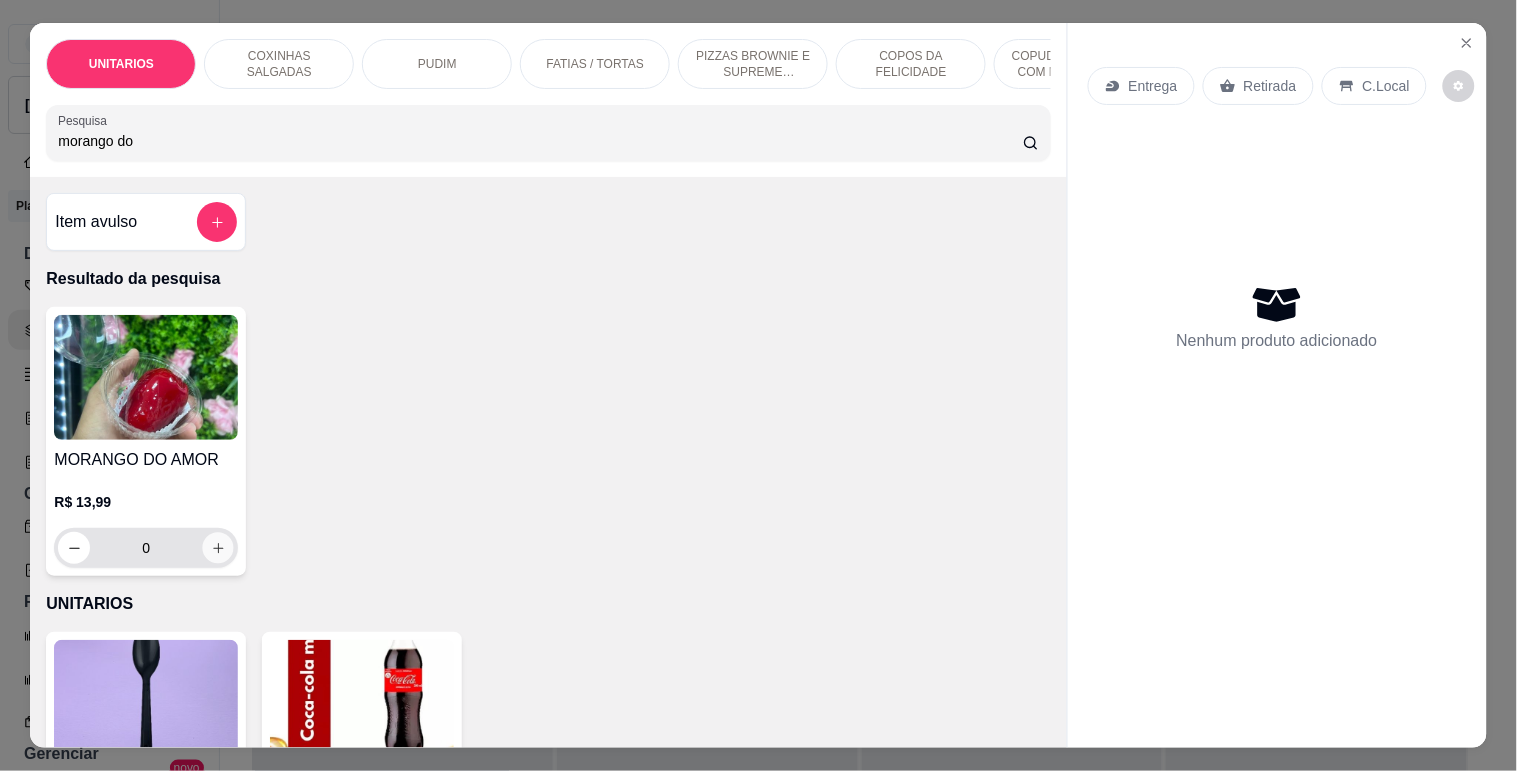 click 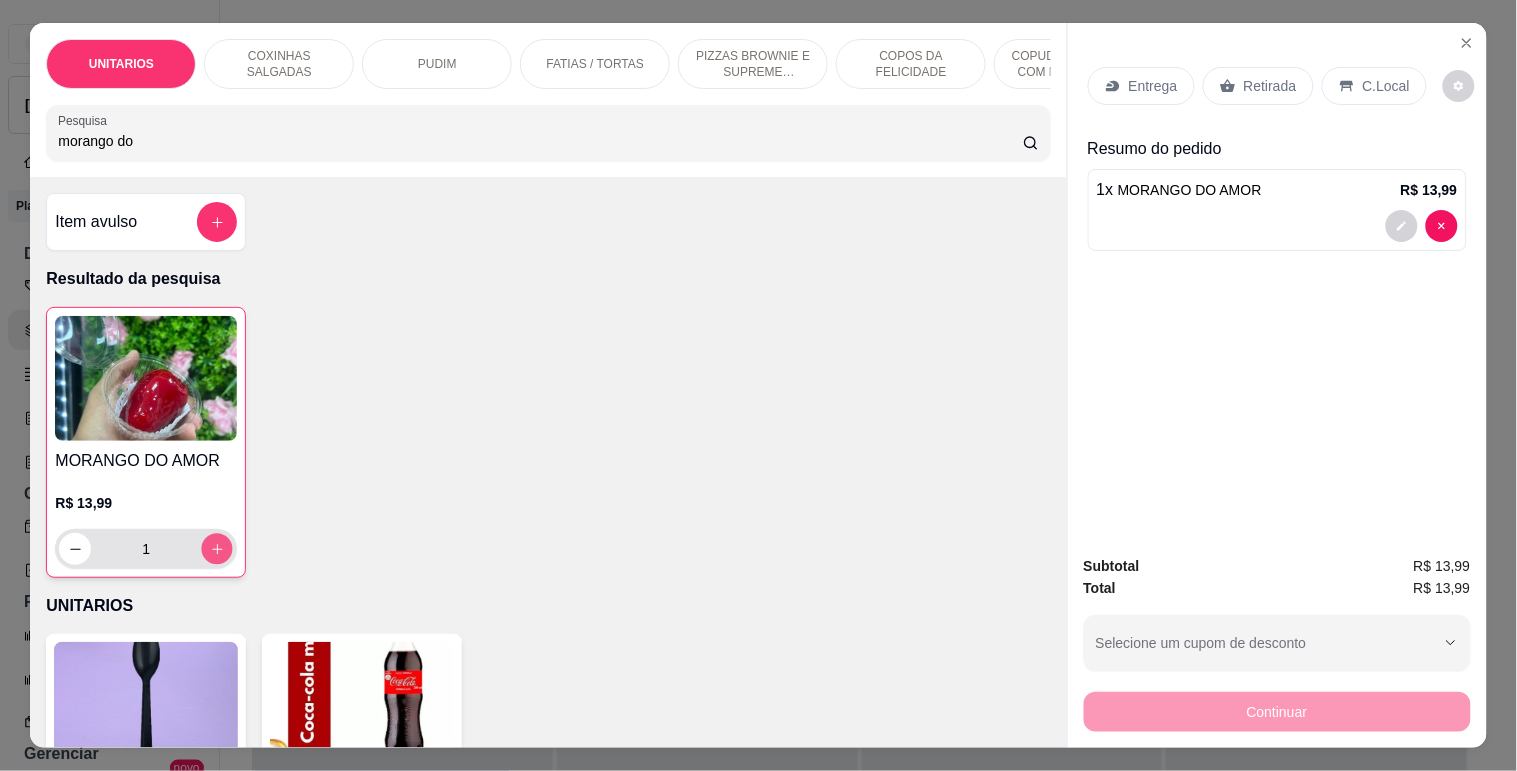 click 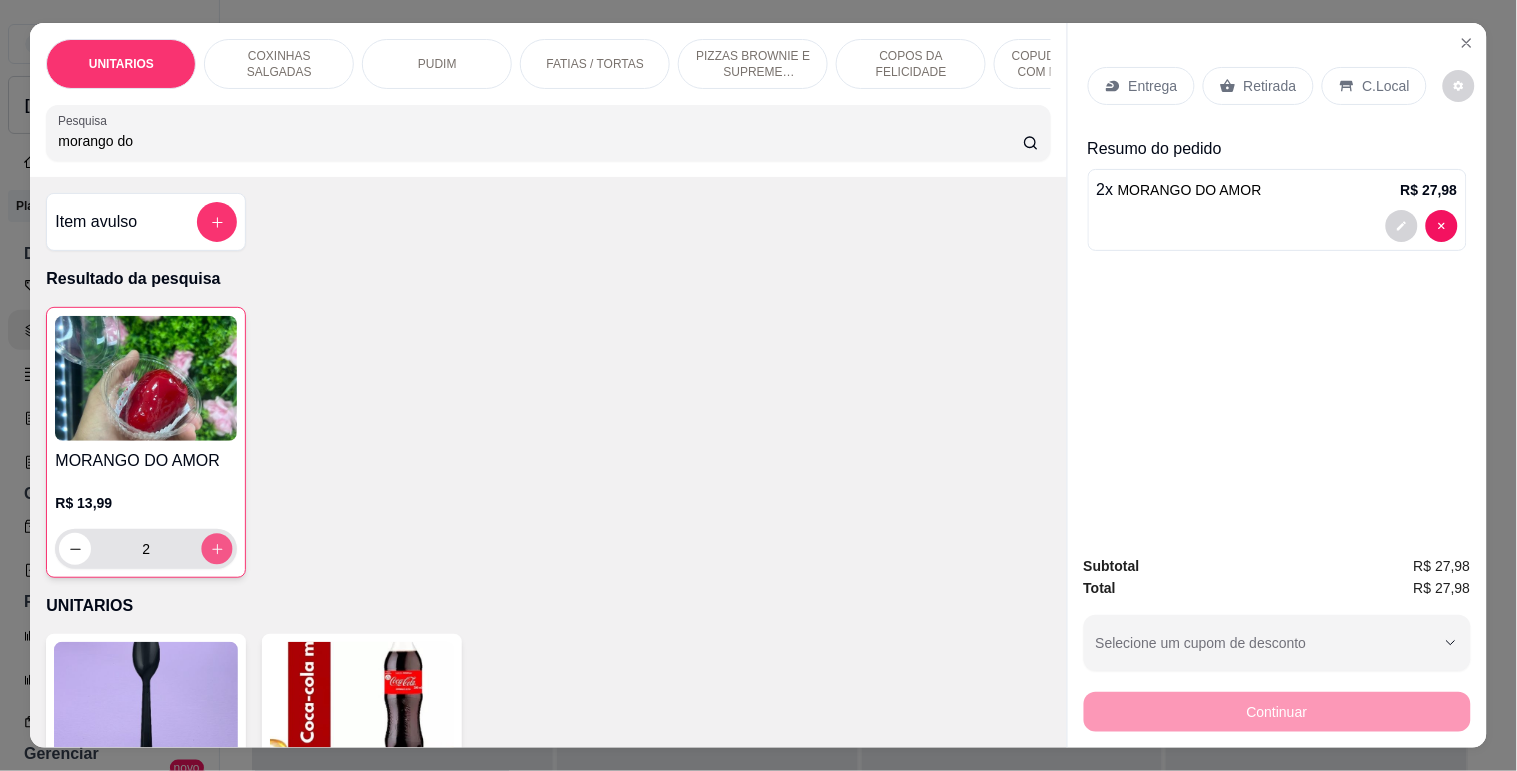 click at bounding box center [217, 549] 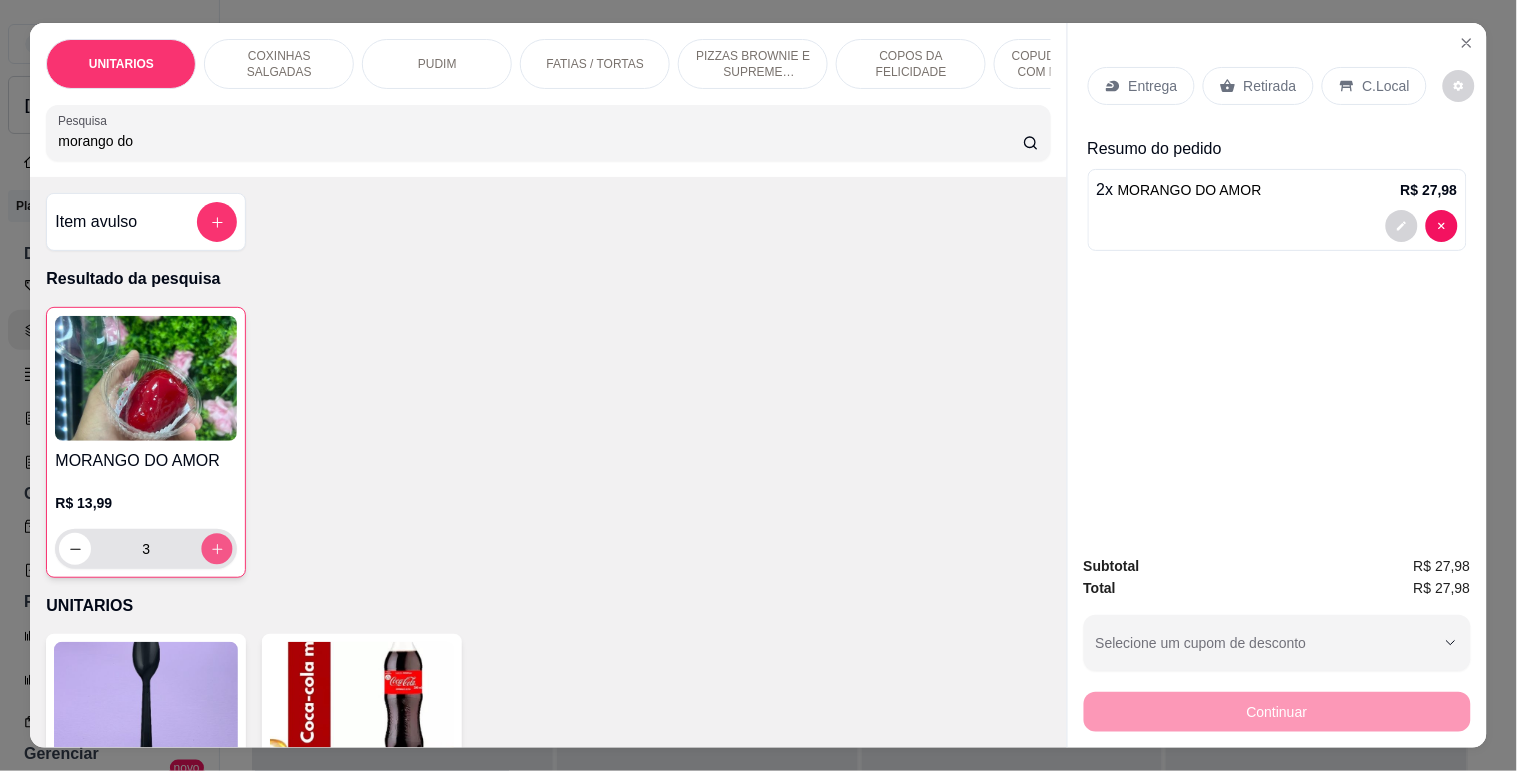 click at bounding box center (217, 549) 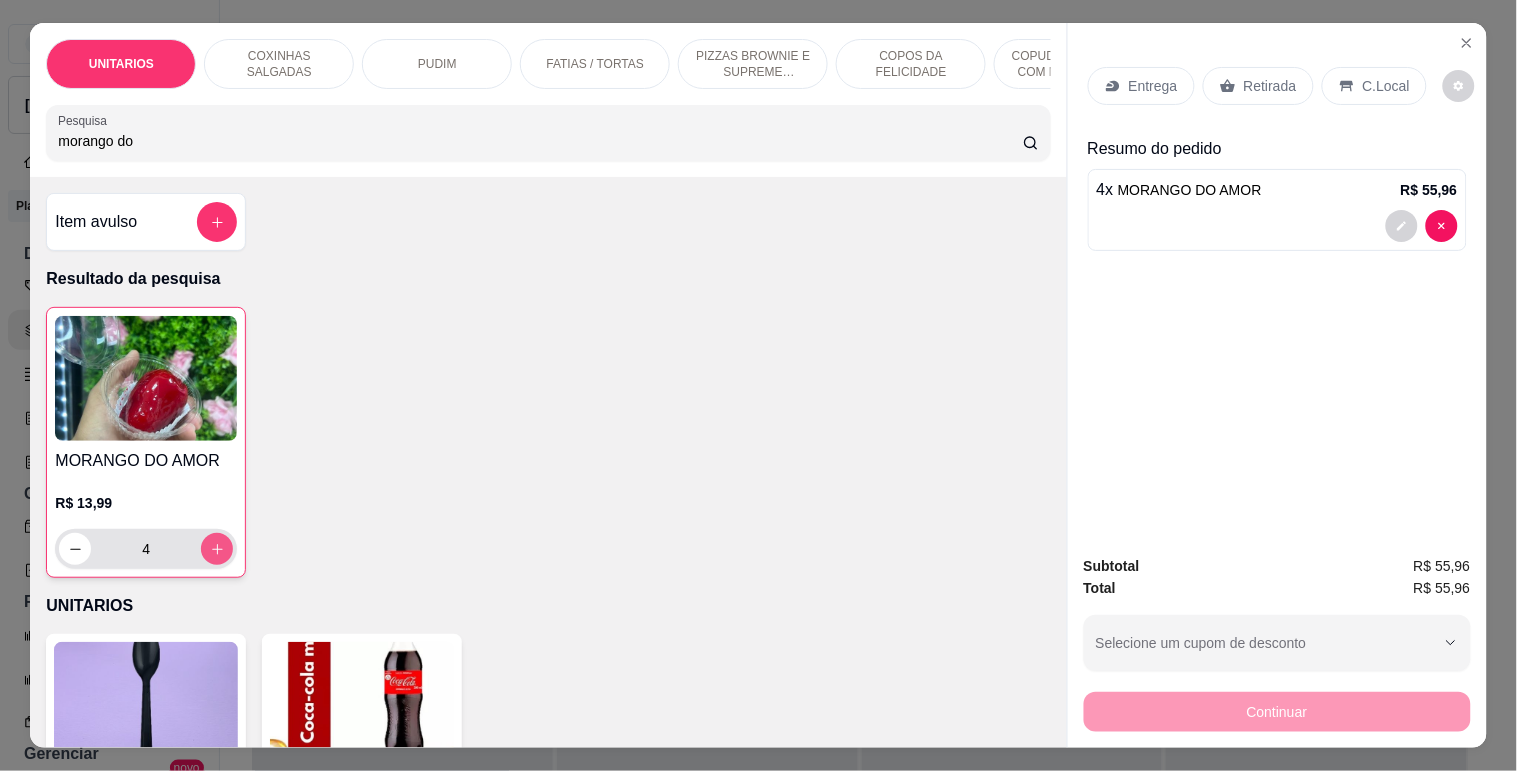 click at bounding box center (217, 549) 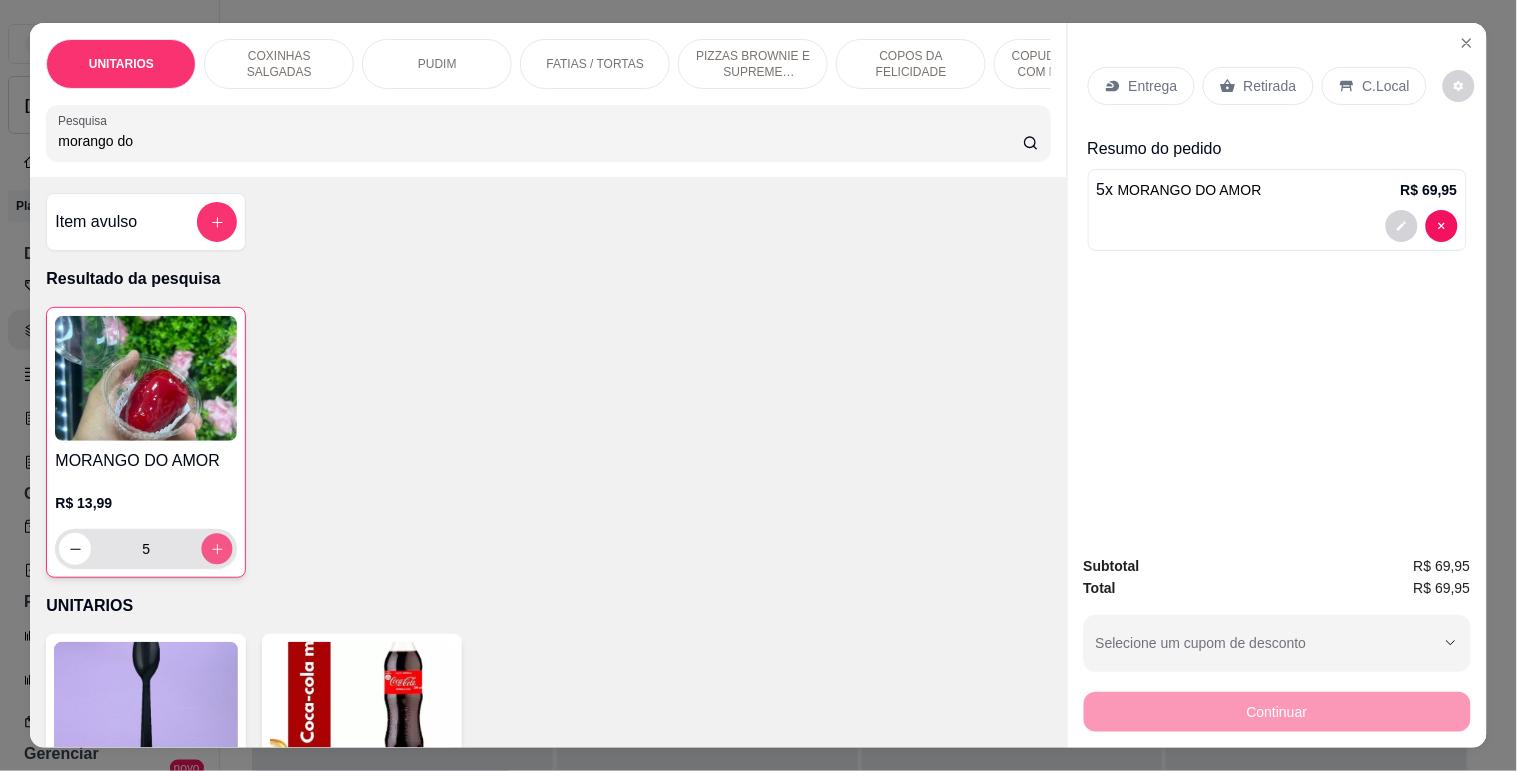 click 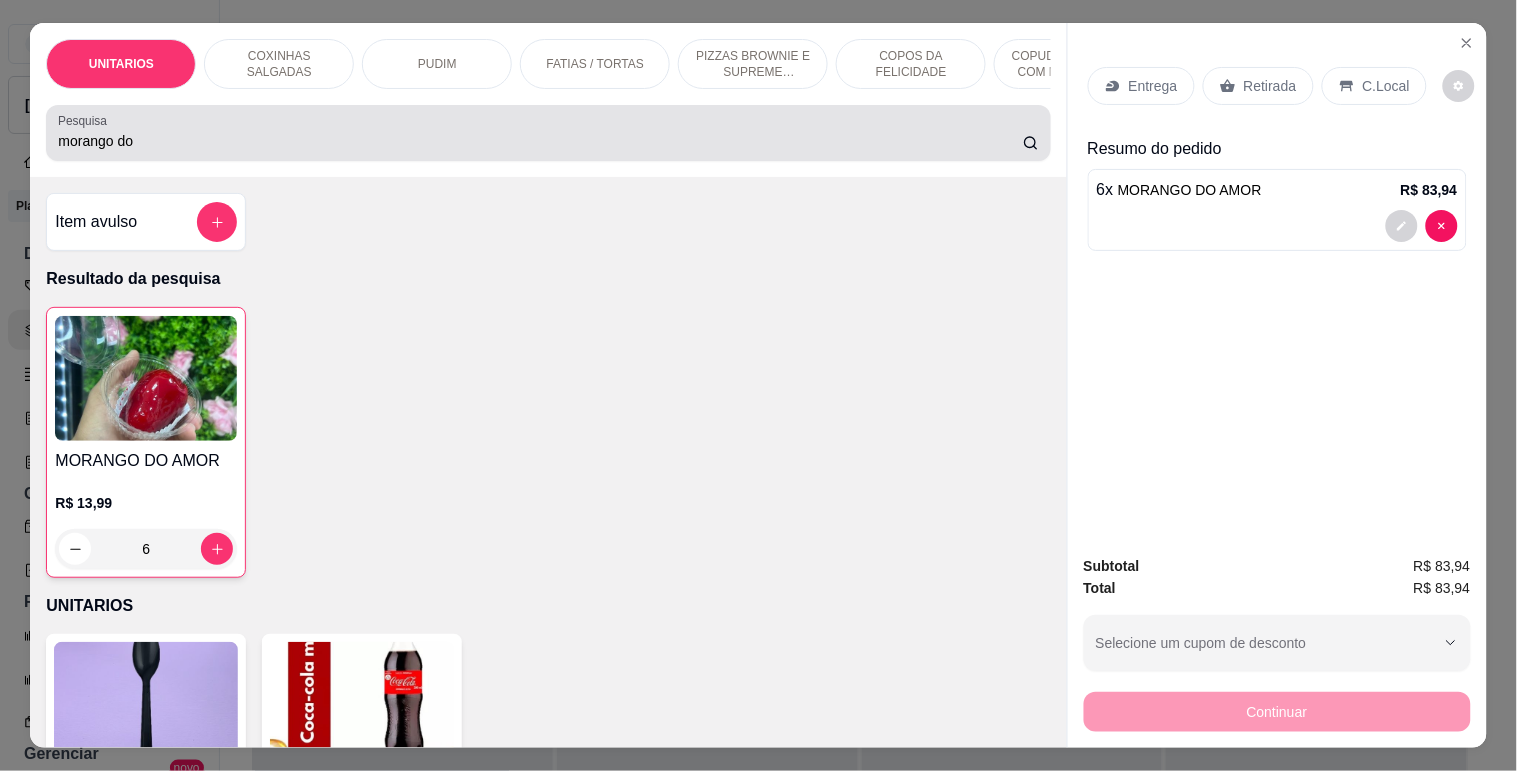 click on "morango do" at bounding box center (540, 141) 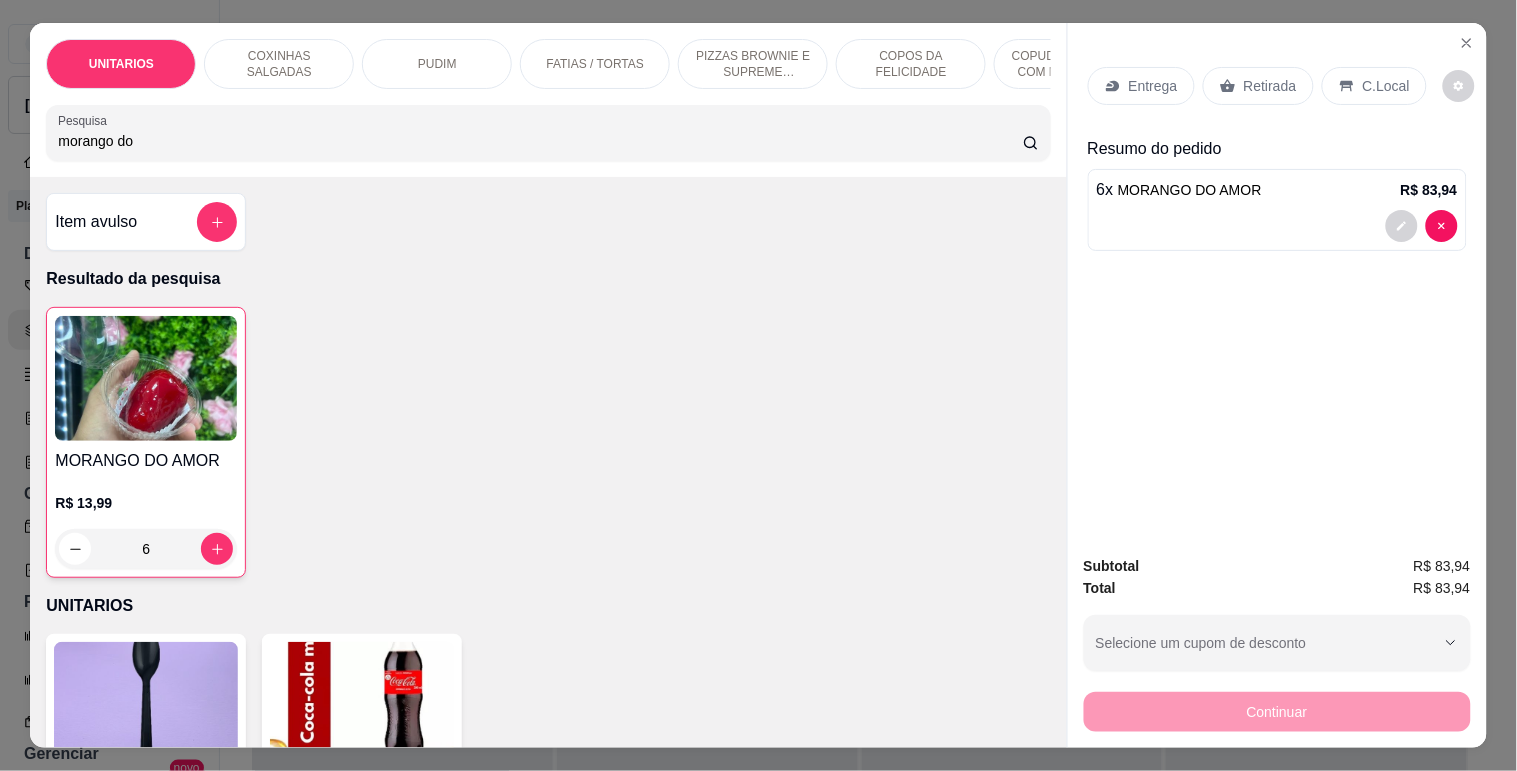 click on "morango do" at bounding box center (540, 141) 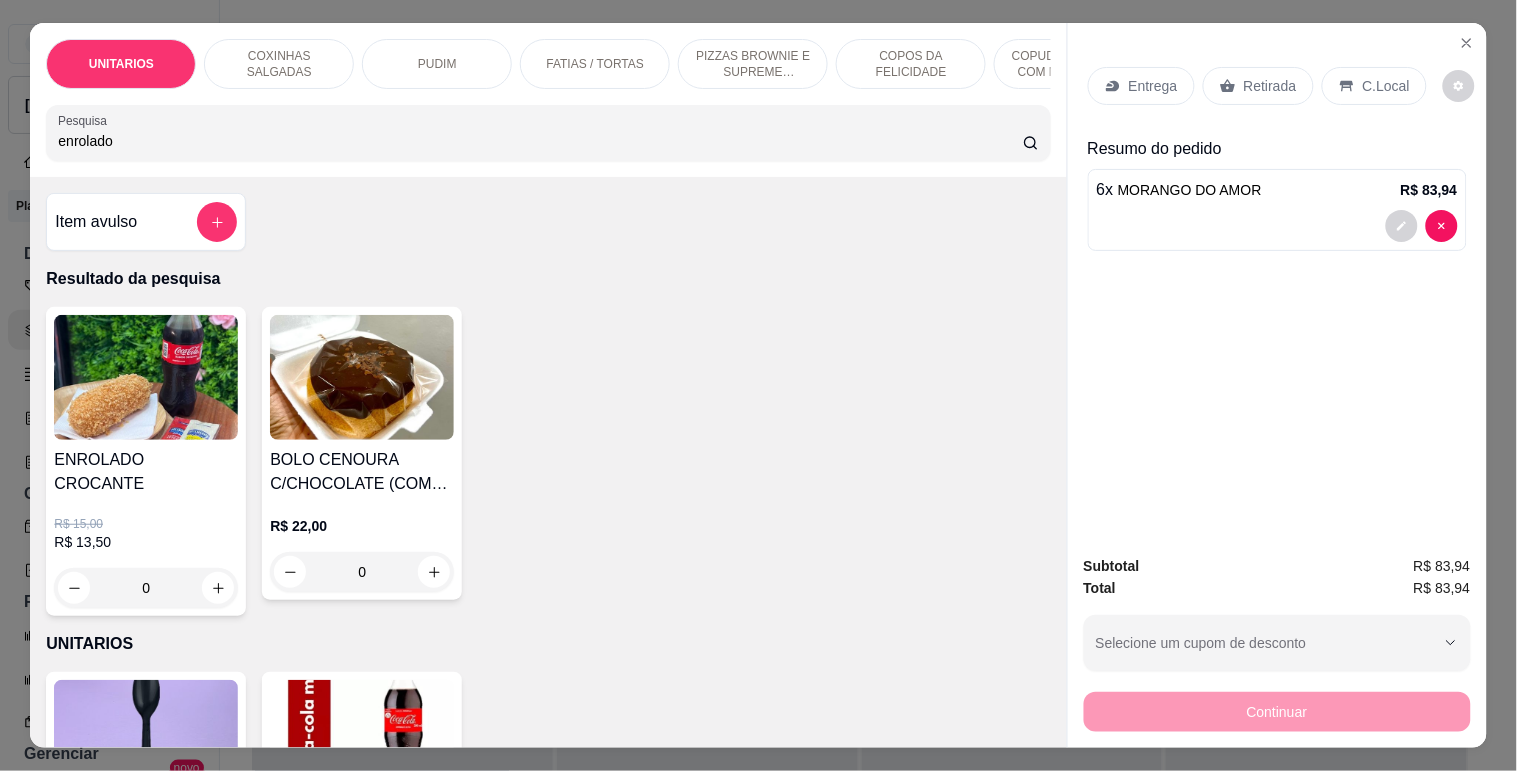type on "enrolado" 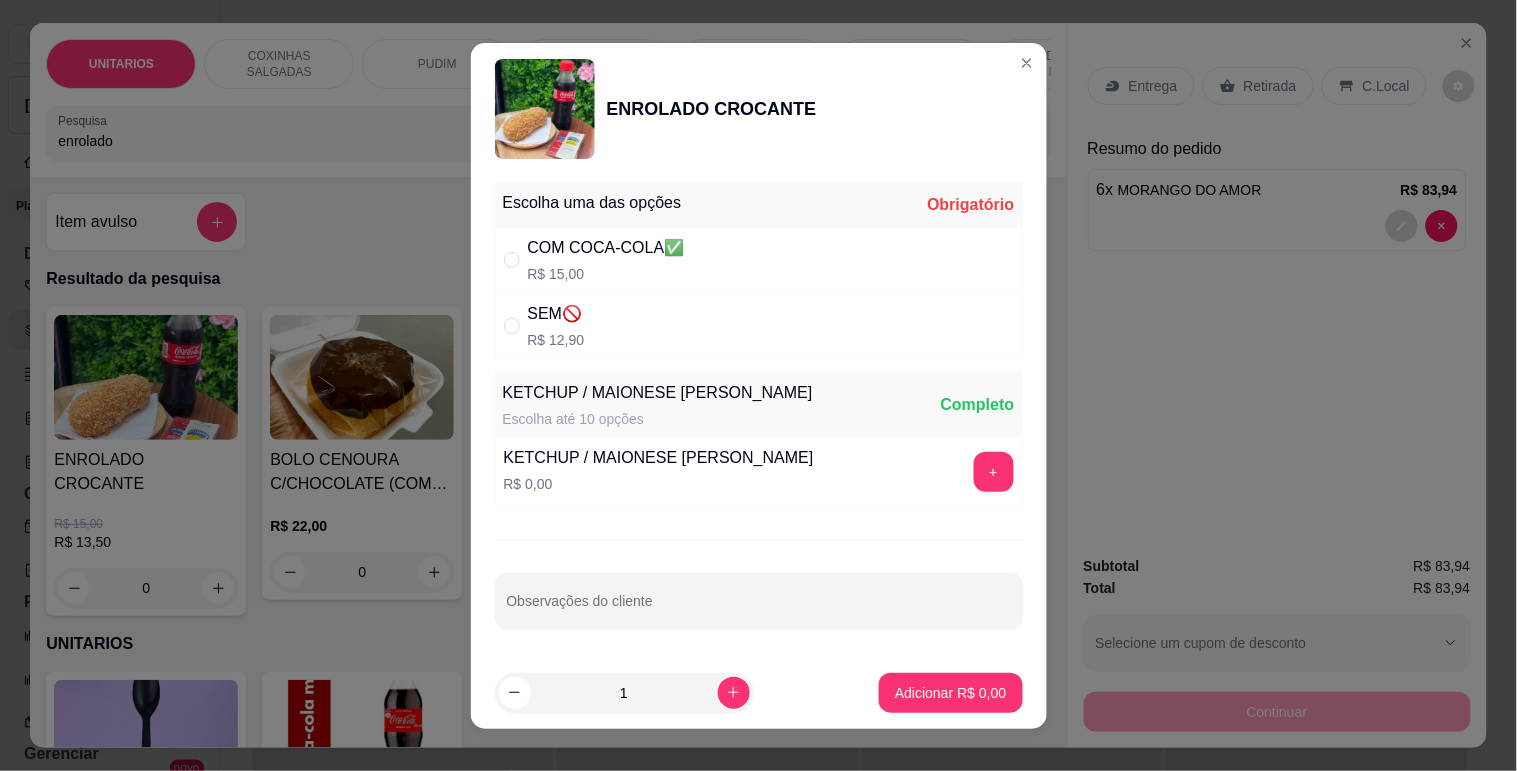 click on "COM COCA-COLA✅" at bounding box center (606, 248) 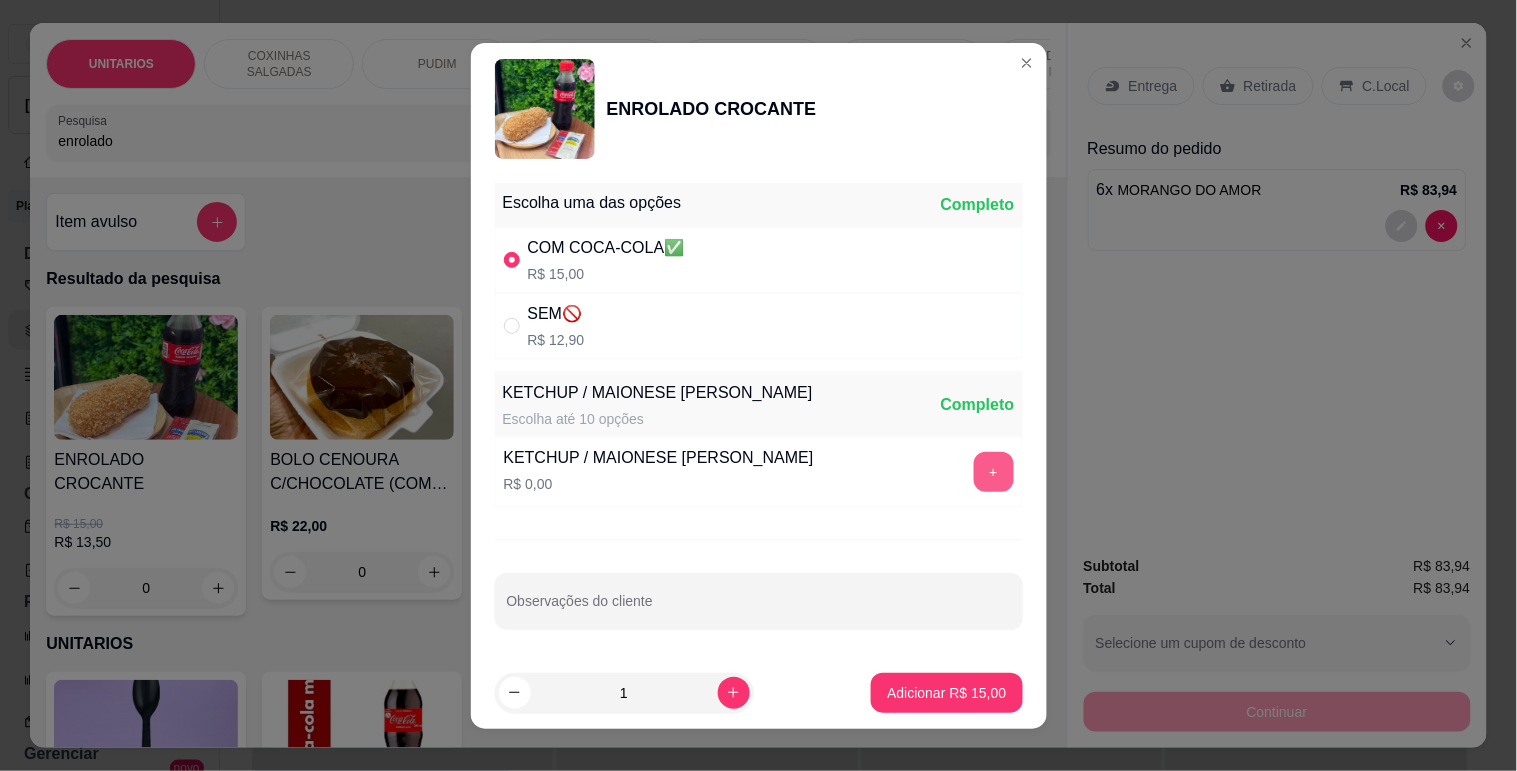 click on "+" at bounding box center [994, 472] 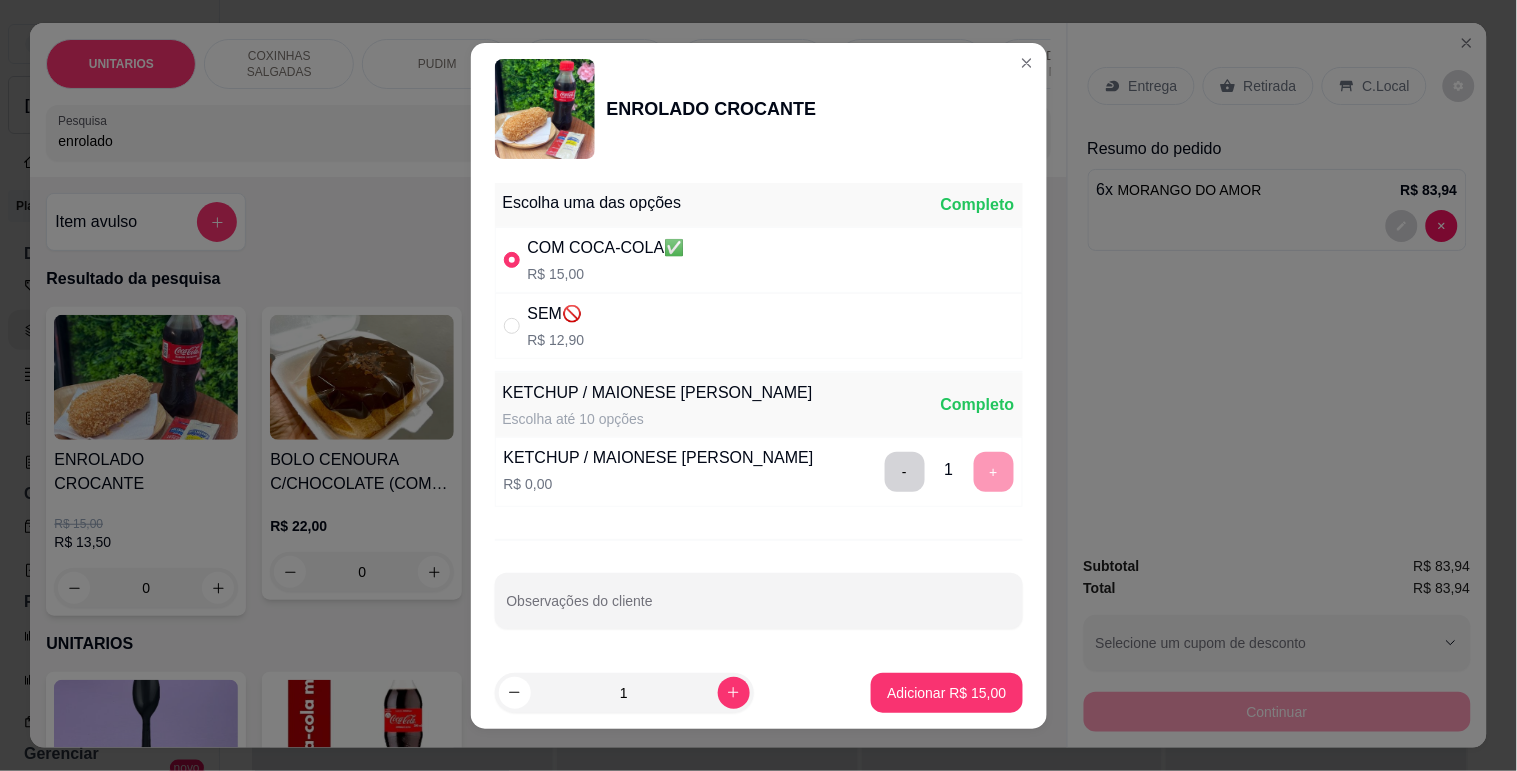 click on "SEM🚫 R$ 12,90" at bounding box center [759, 326] 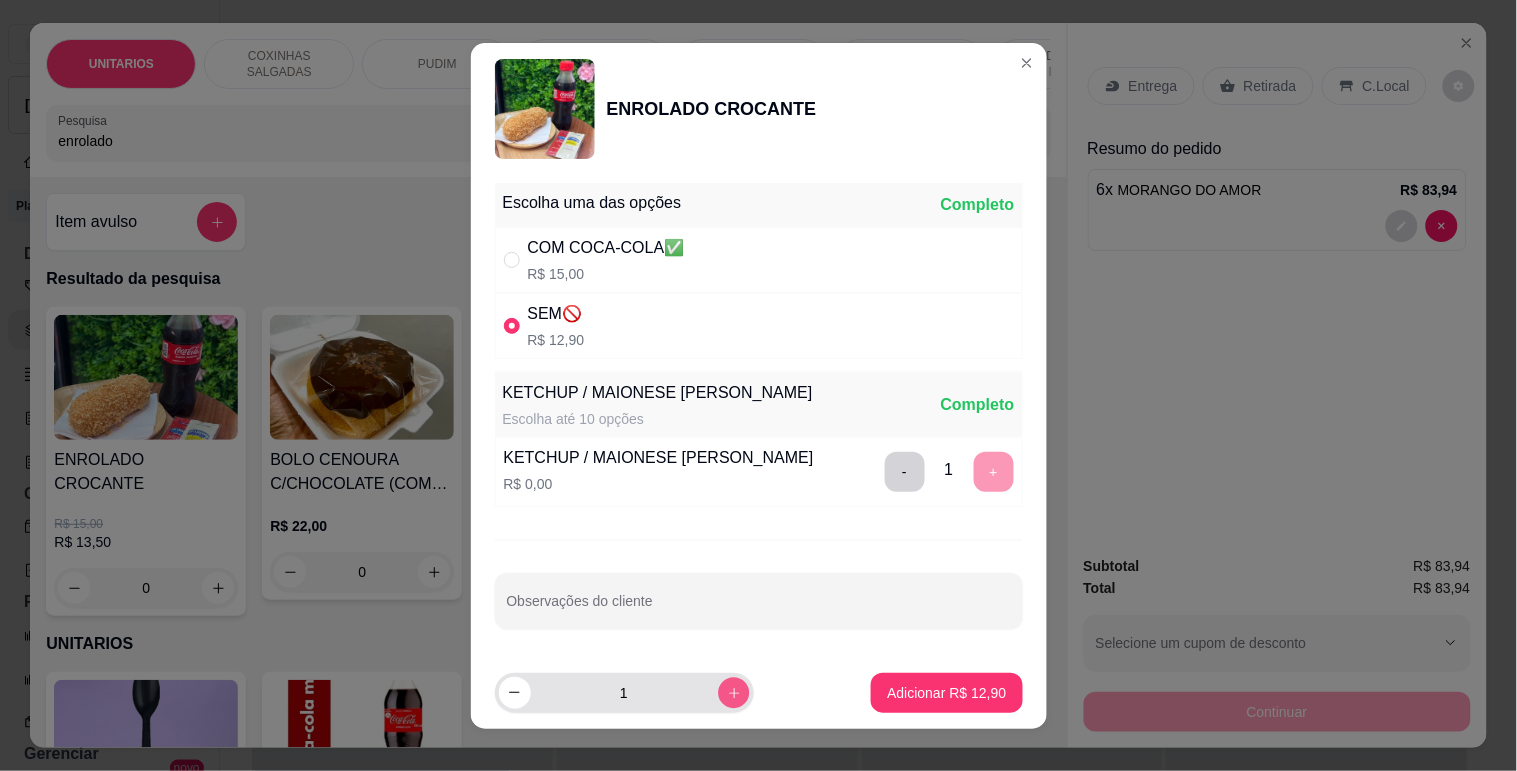 click 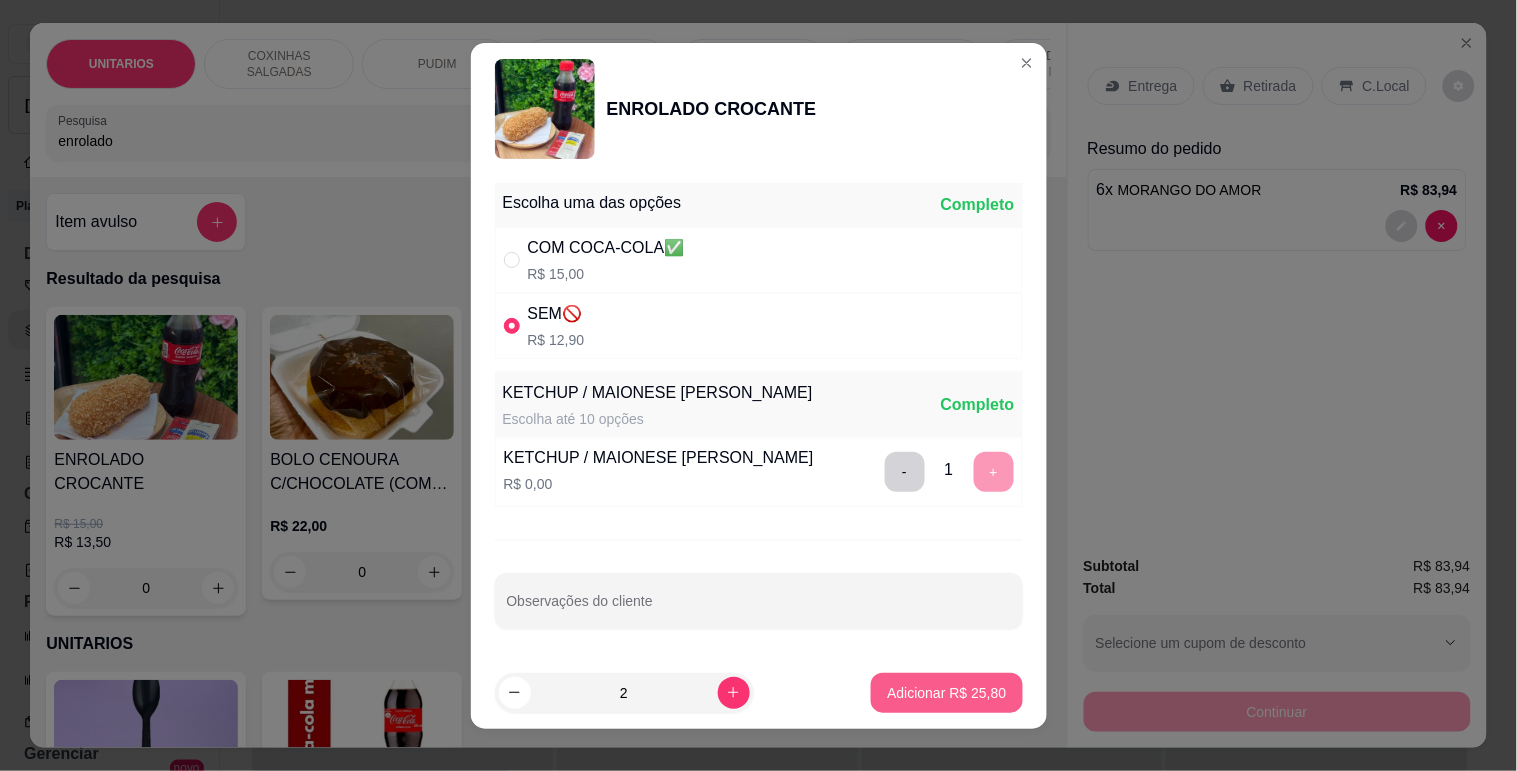 click on "Adicionar   R$ 25,80" at bounding box center [946, 693] 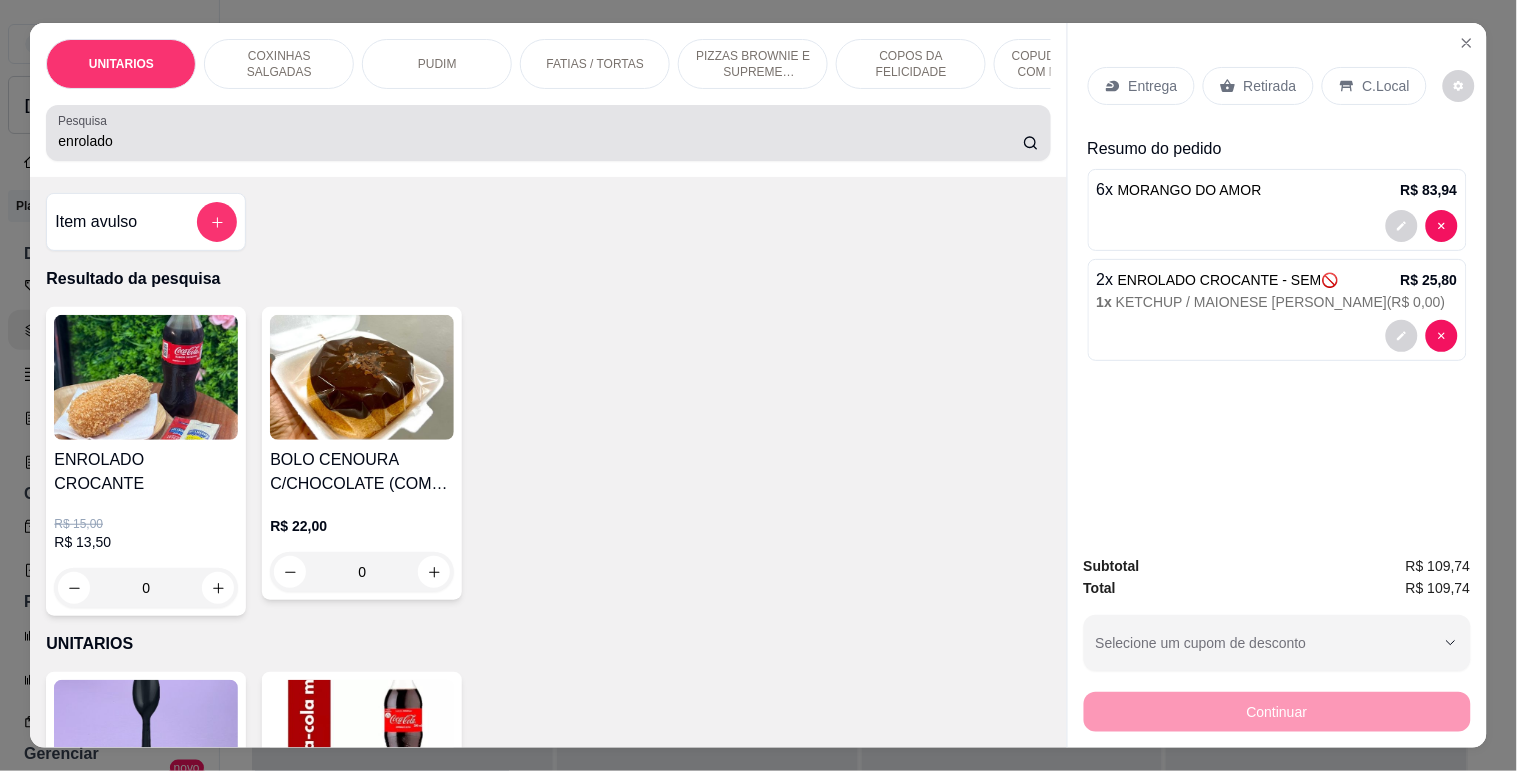 click on "enrolado" at bounding box center [540, 141] 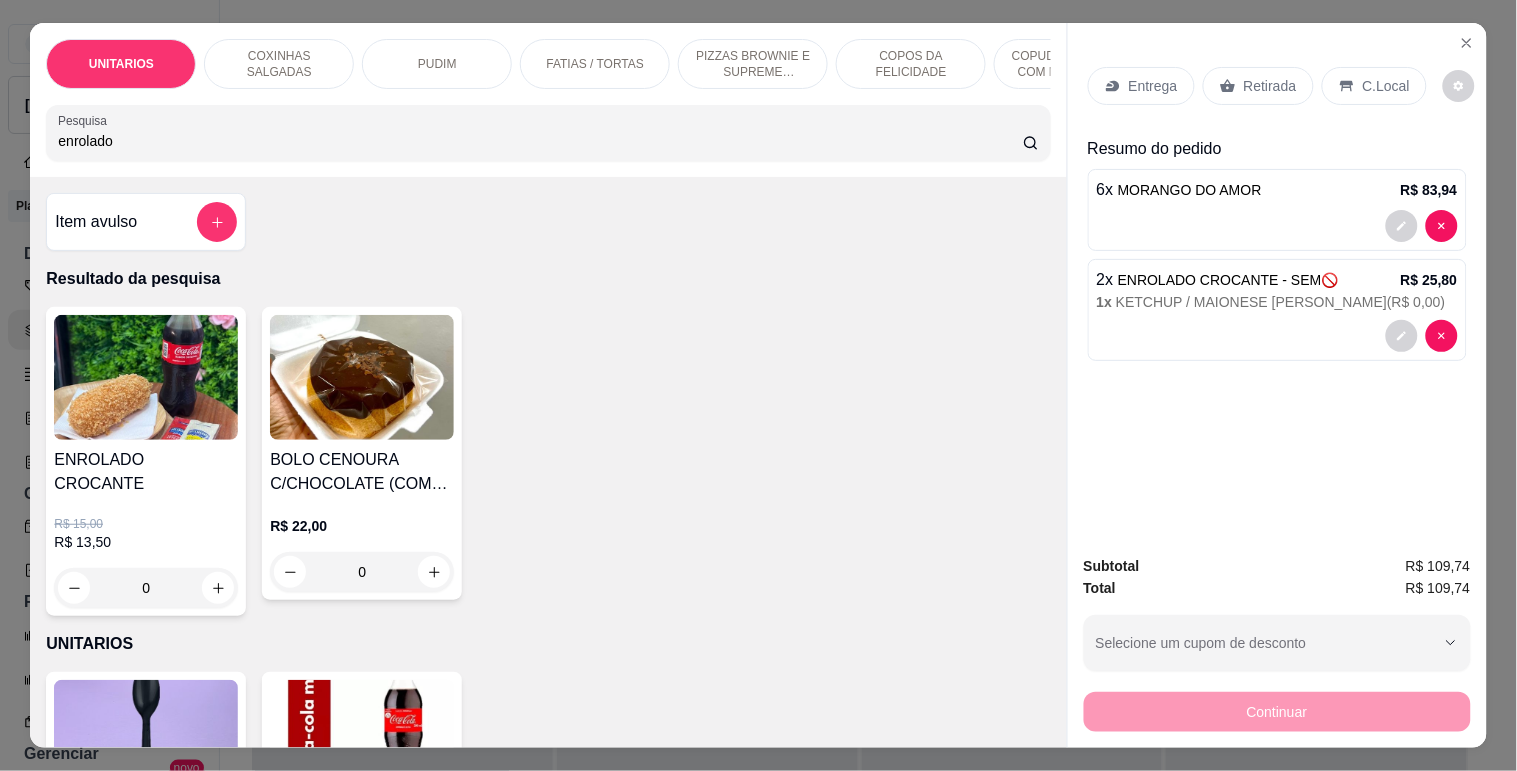 click on "enrolado" at bounding box center (540, 141) 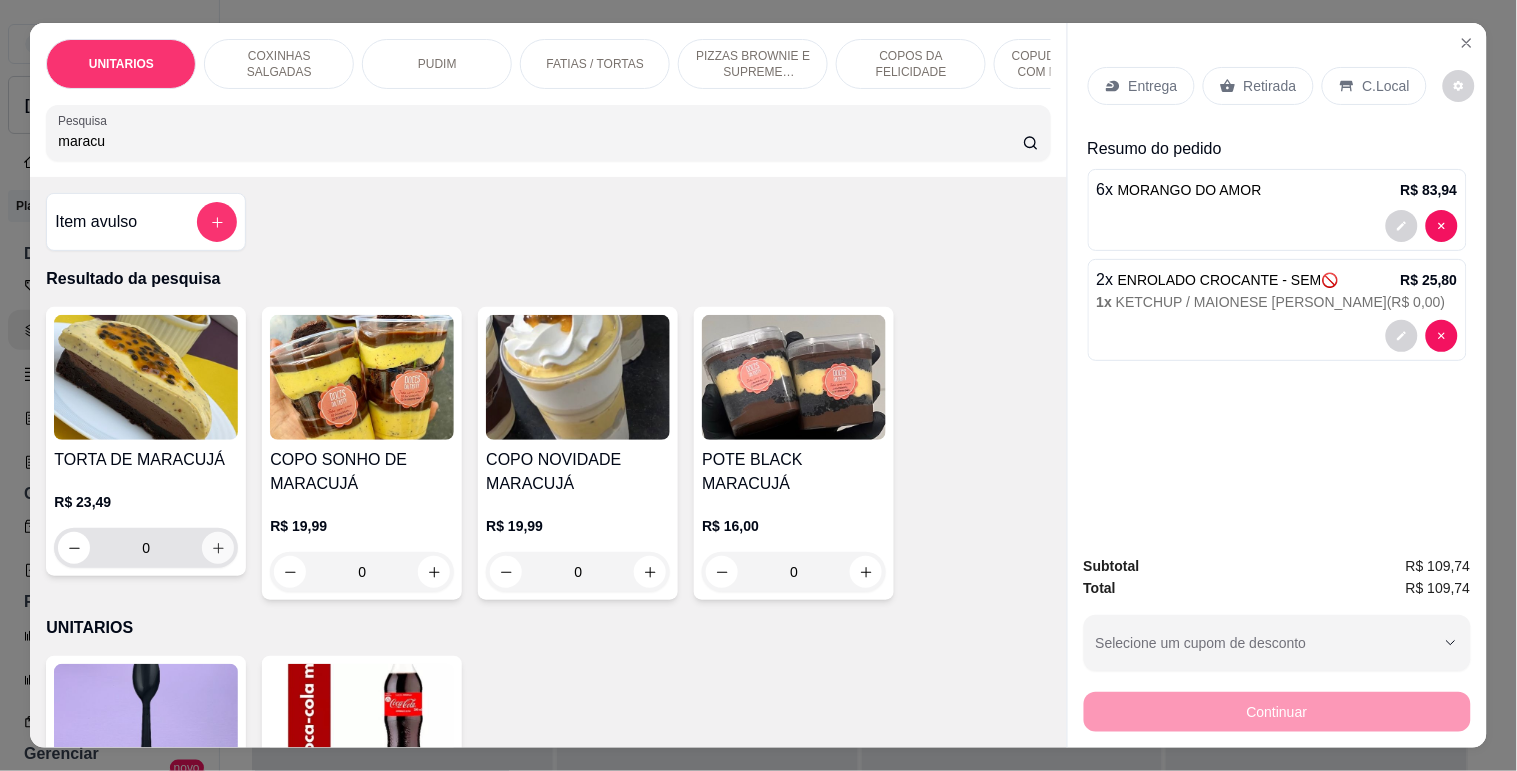 type on "maracu" 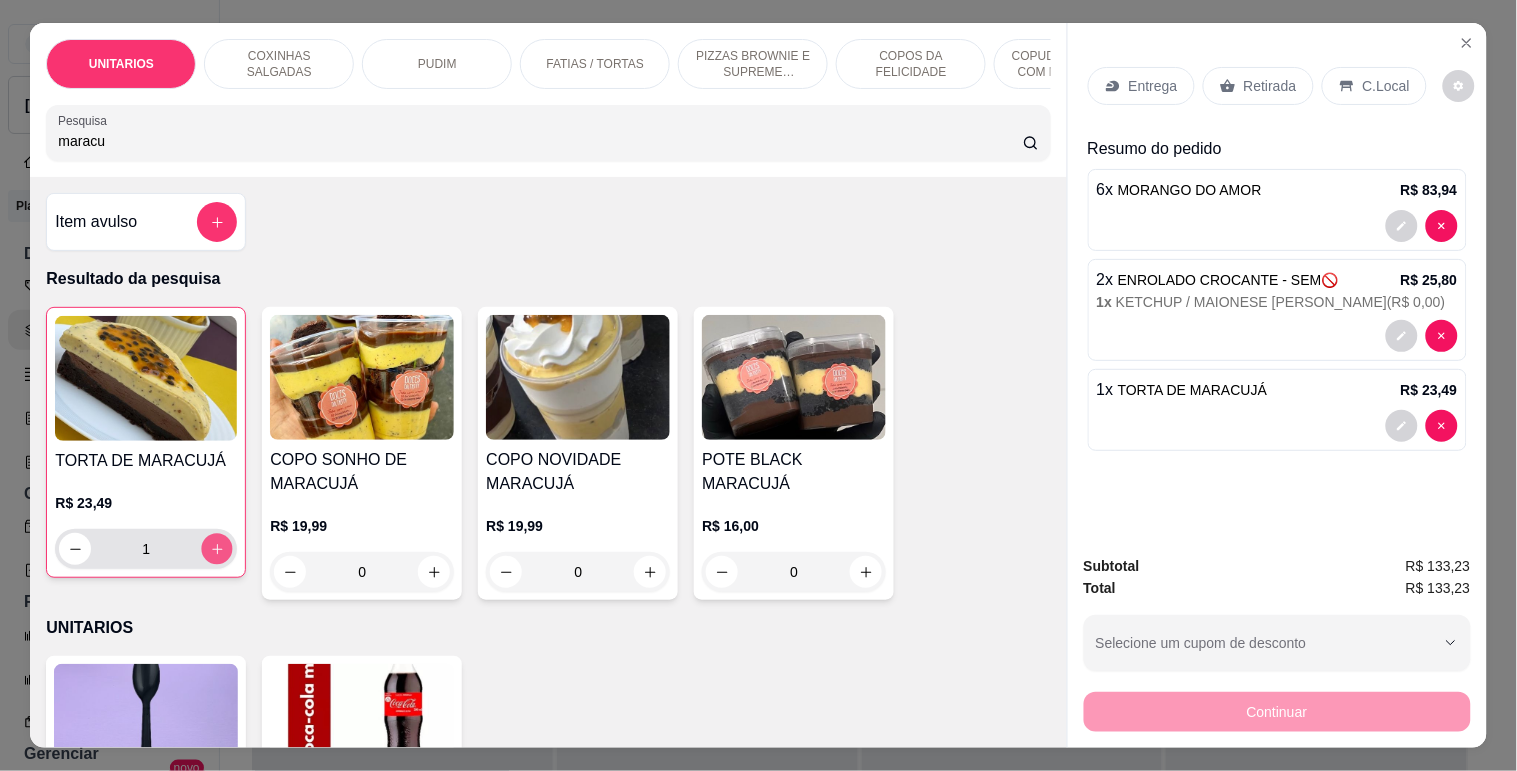click 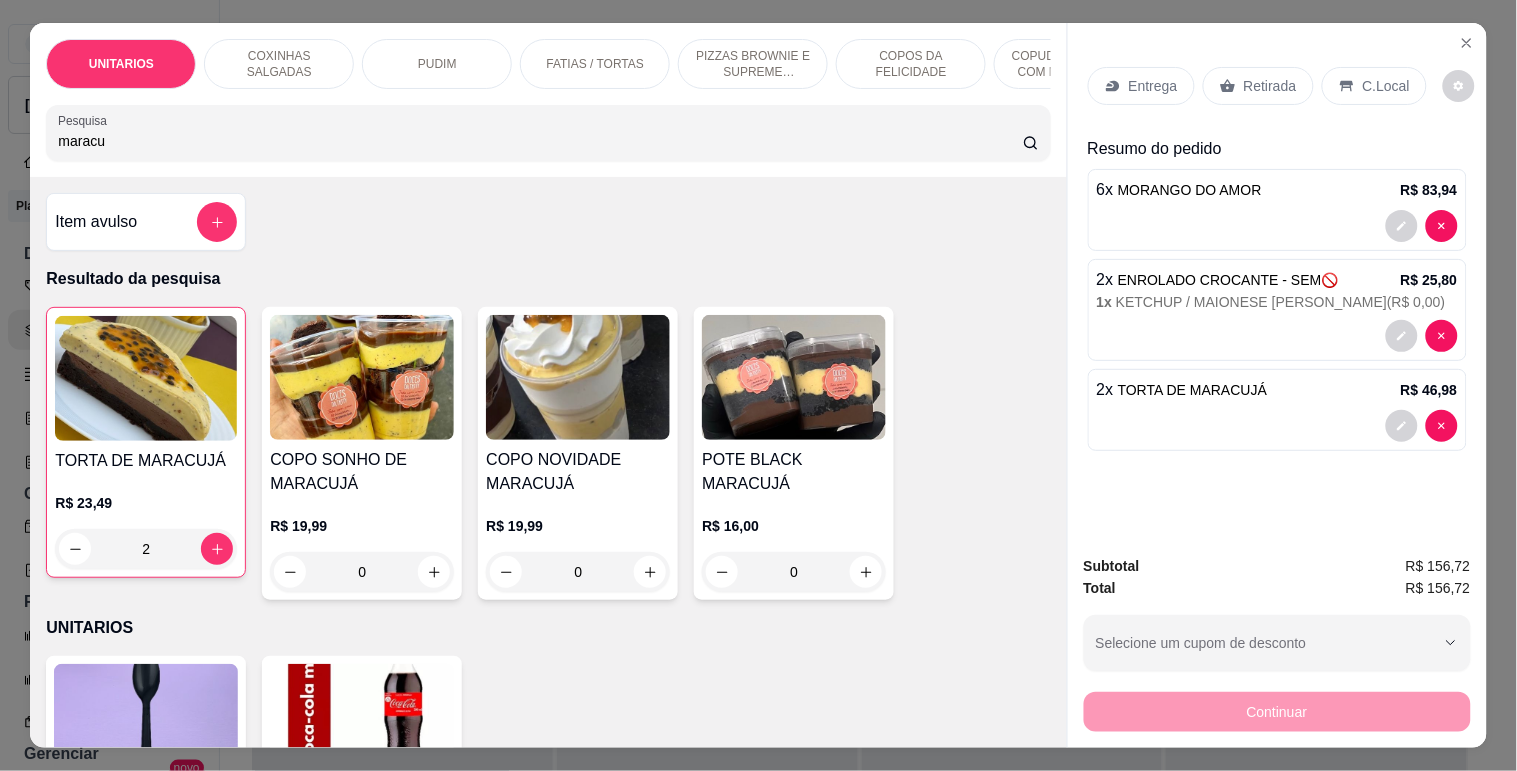 click on "Retirada" at bounding box center [1270, 86] 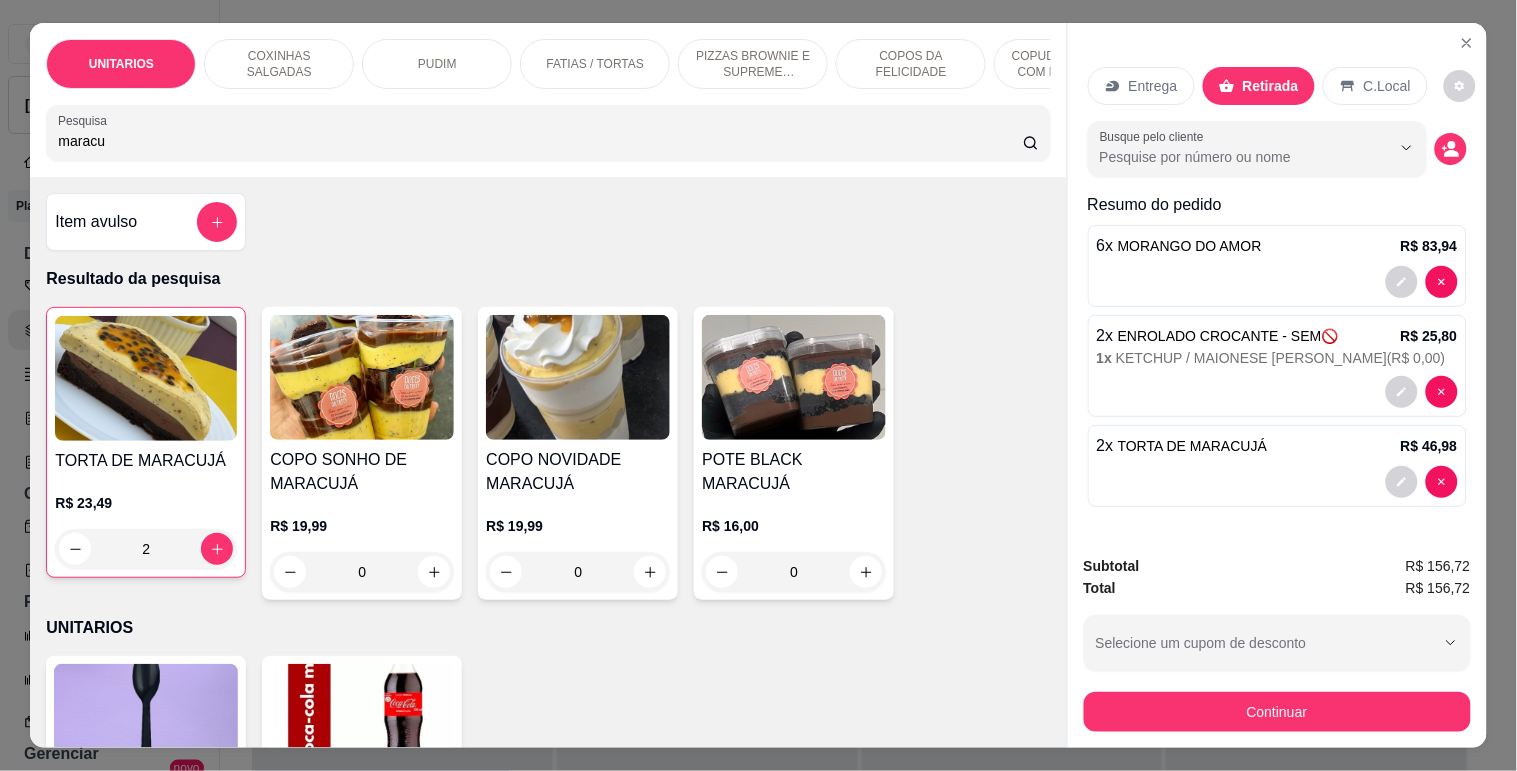 click 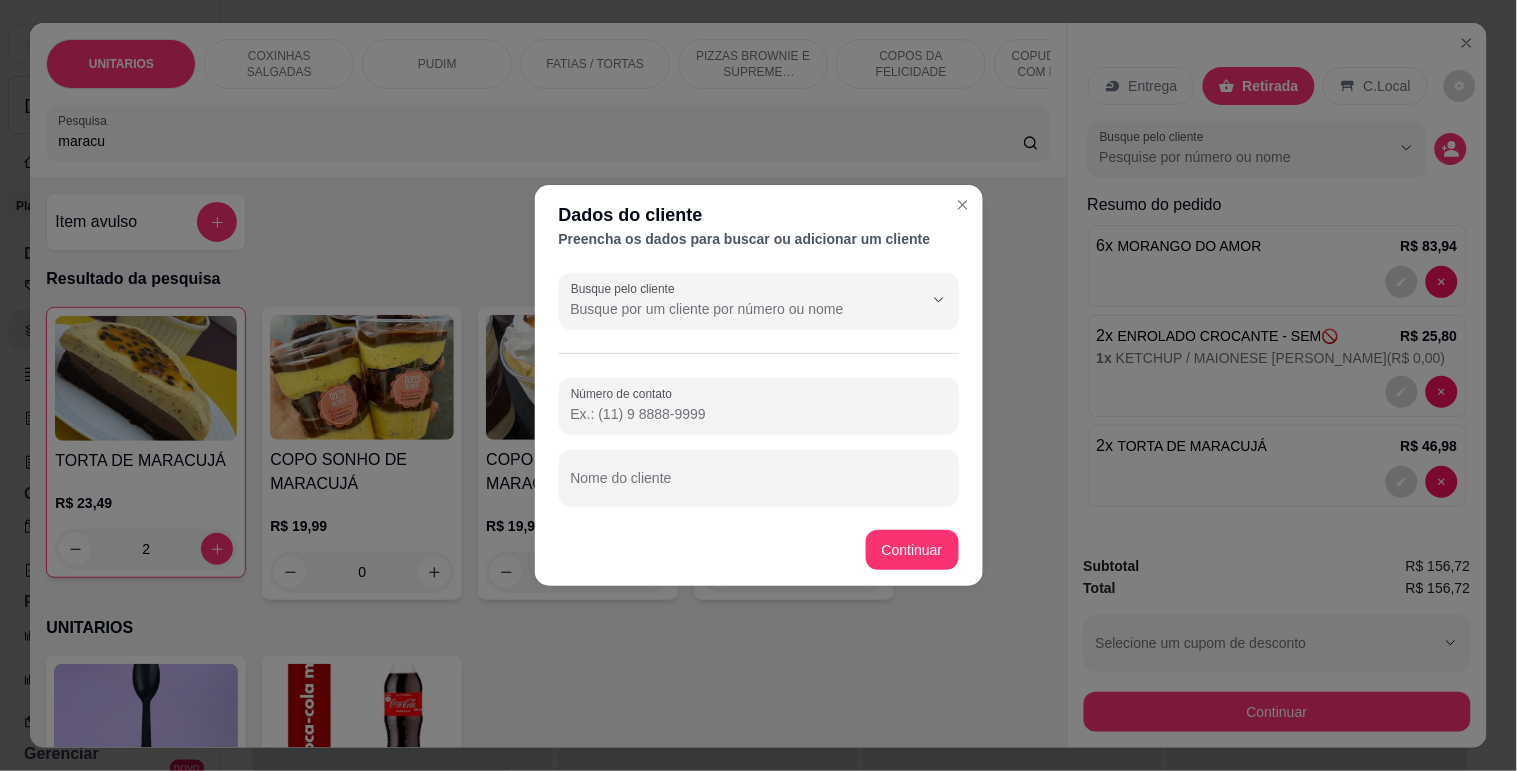 click on "Busque pelo cliente Número de contato Nome do cliente" at bounding box center [759, 389] 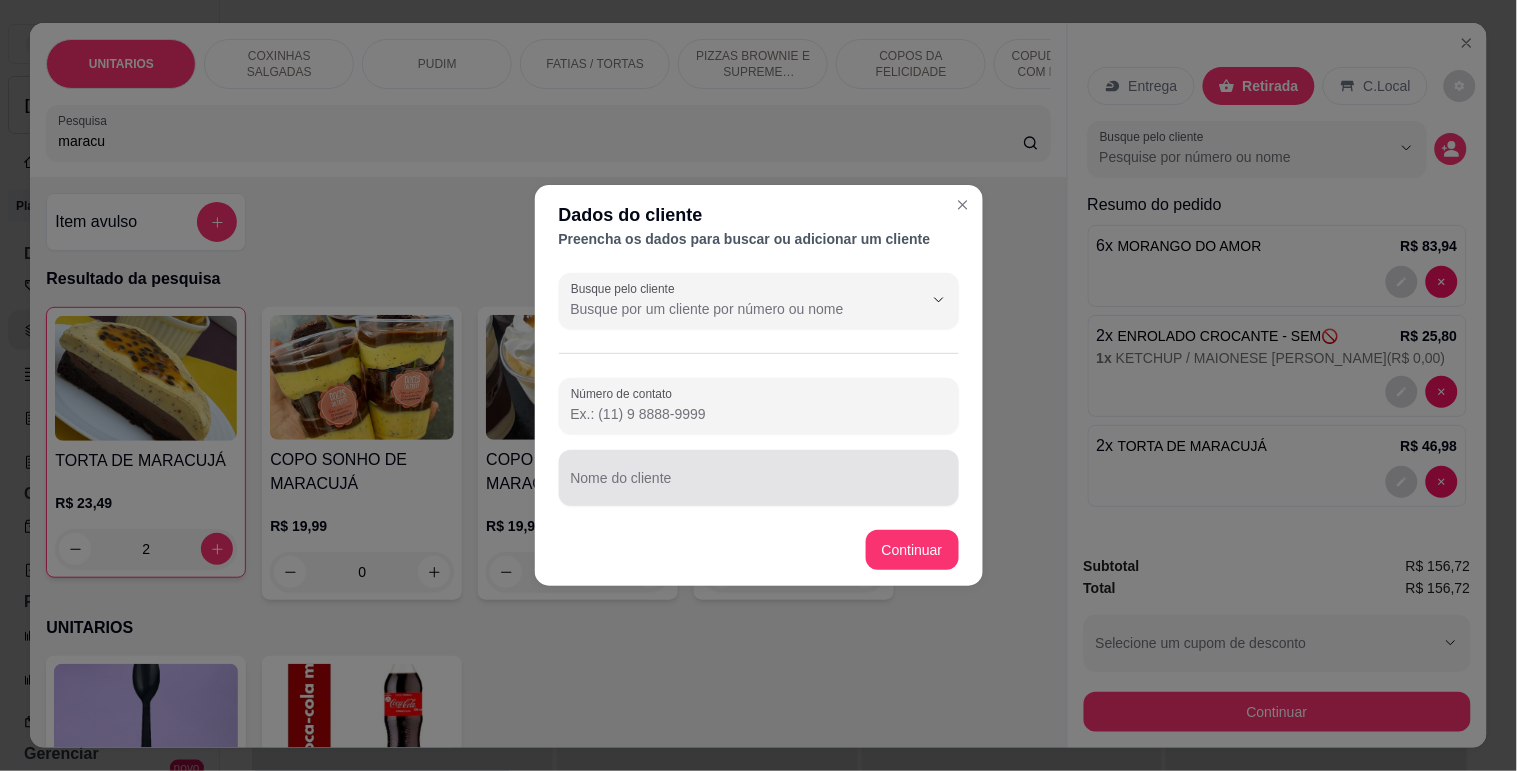 click at bounding box center (759, 478) 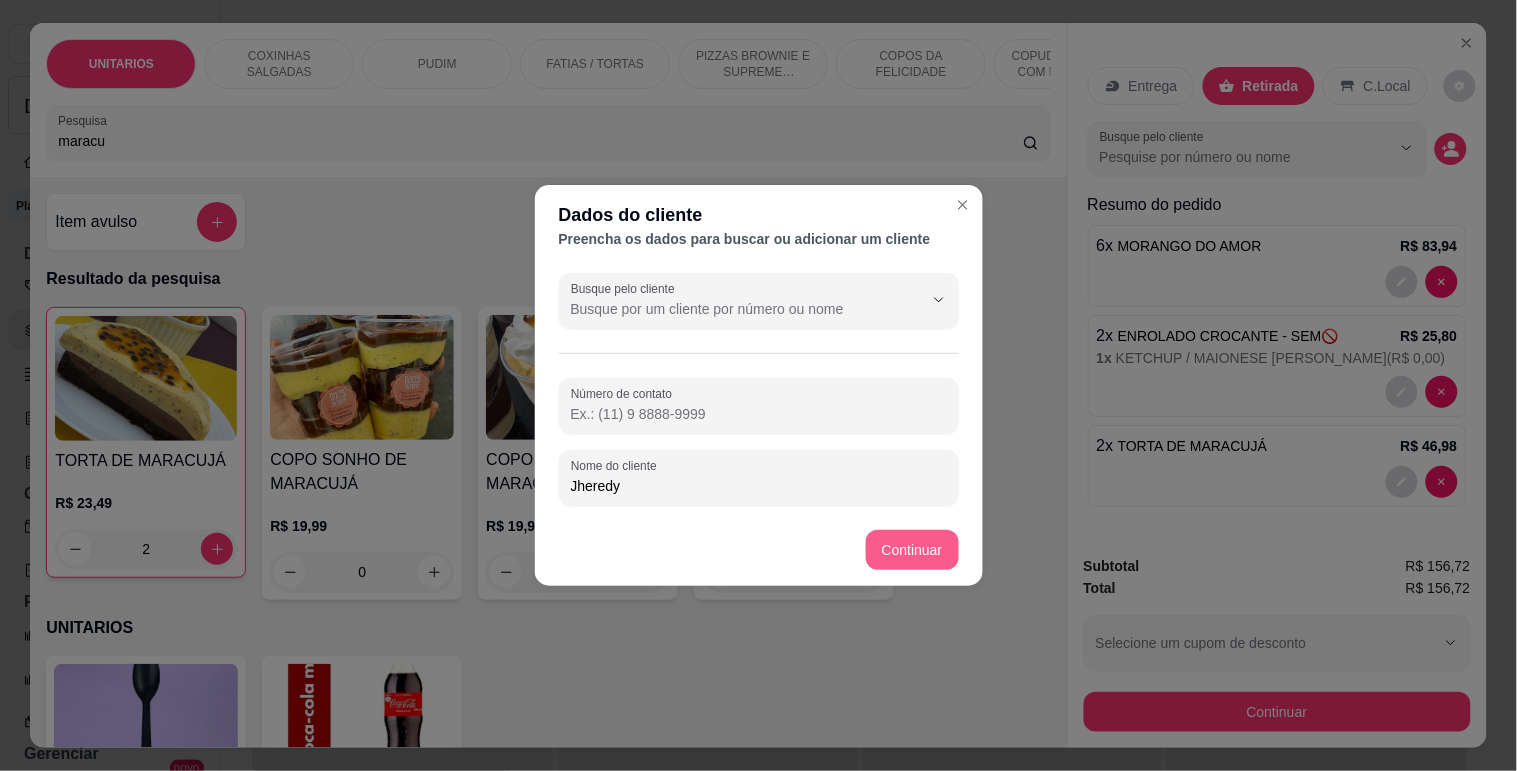 type on "Jheredy" 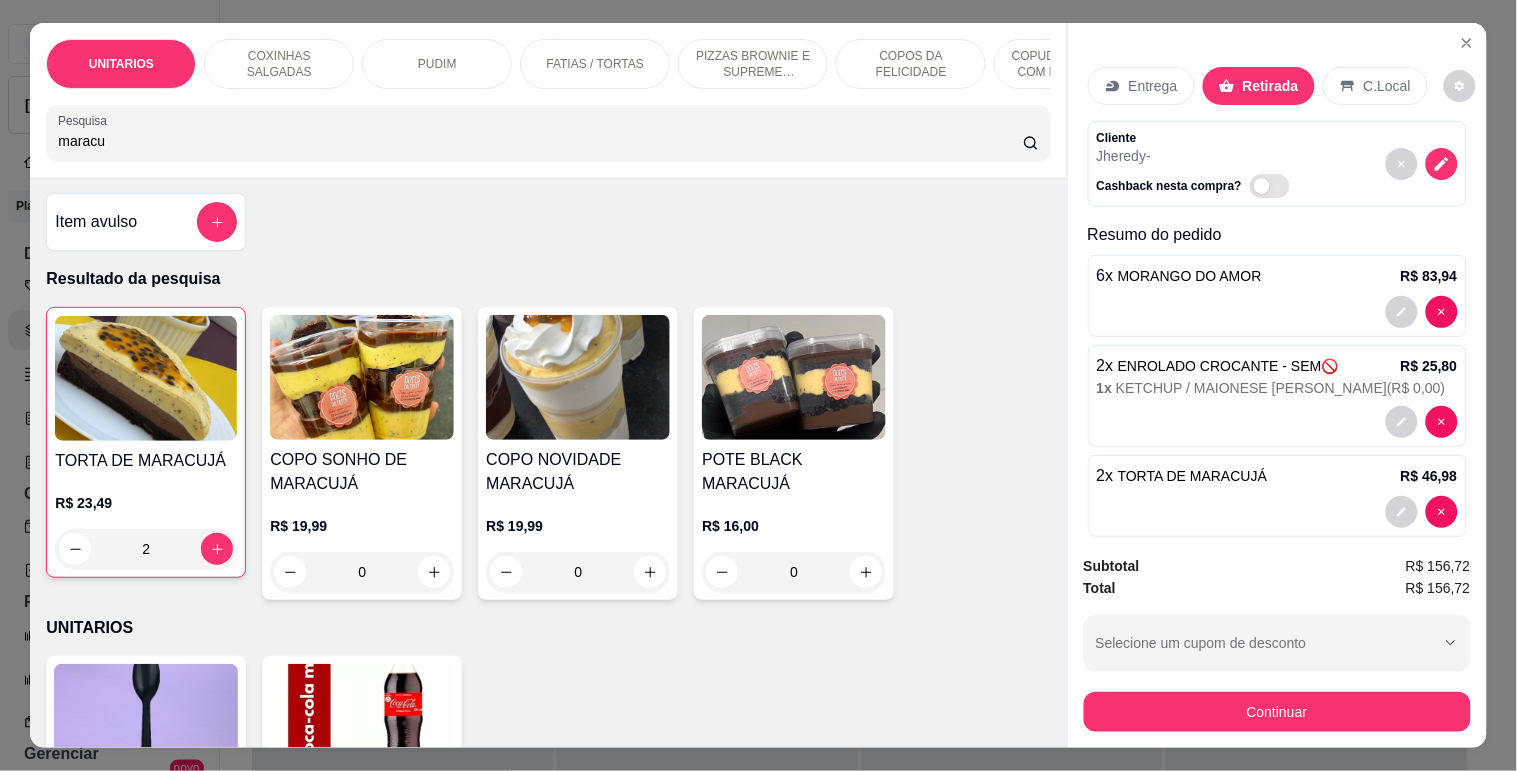 scroll, scrollTop: 26, scrollLeft: 0, axis: vertical 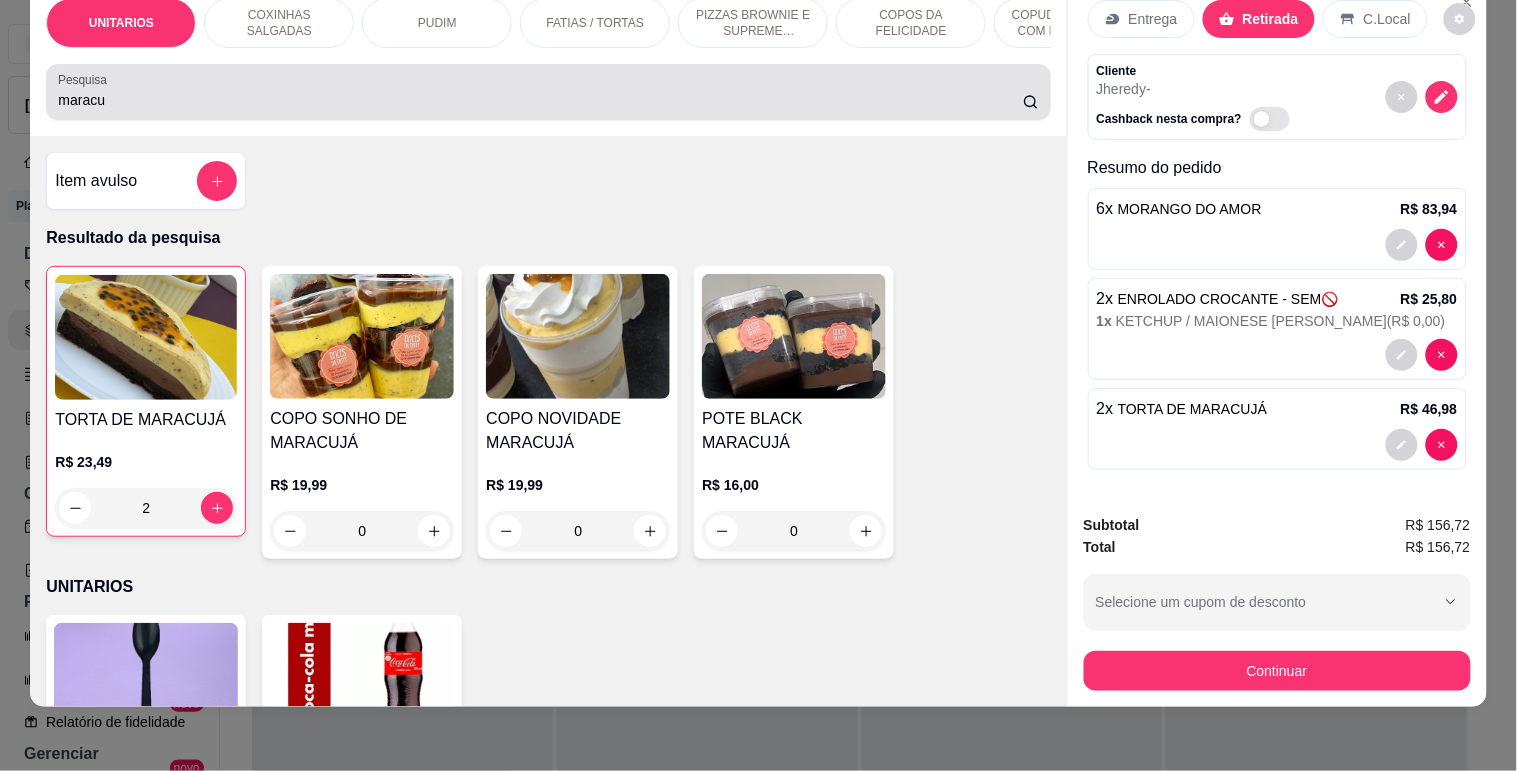 click on "Pesquisa maracu" at bounding box center [548, 92] 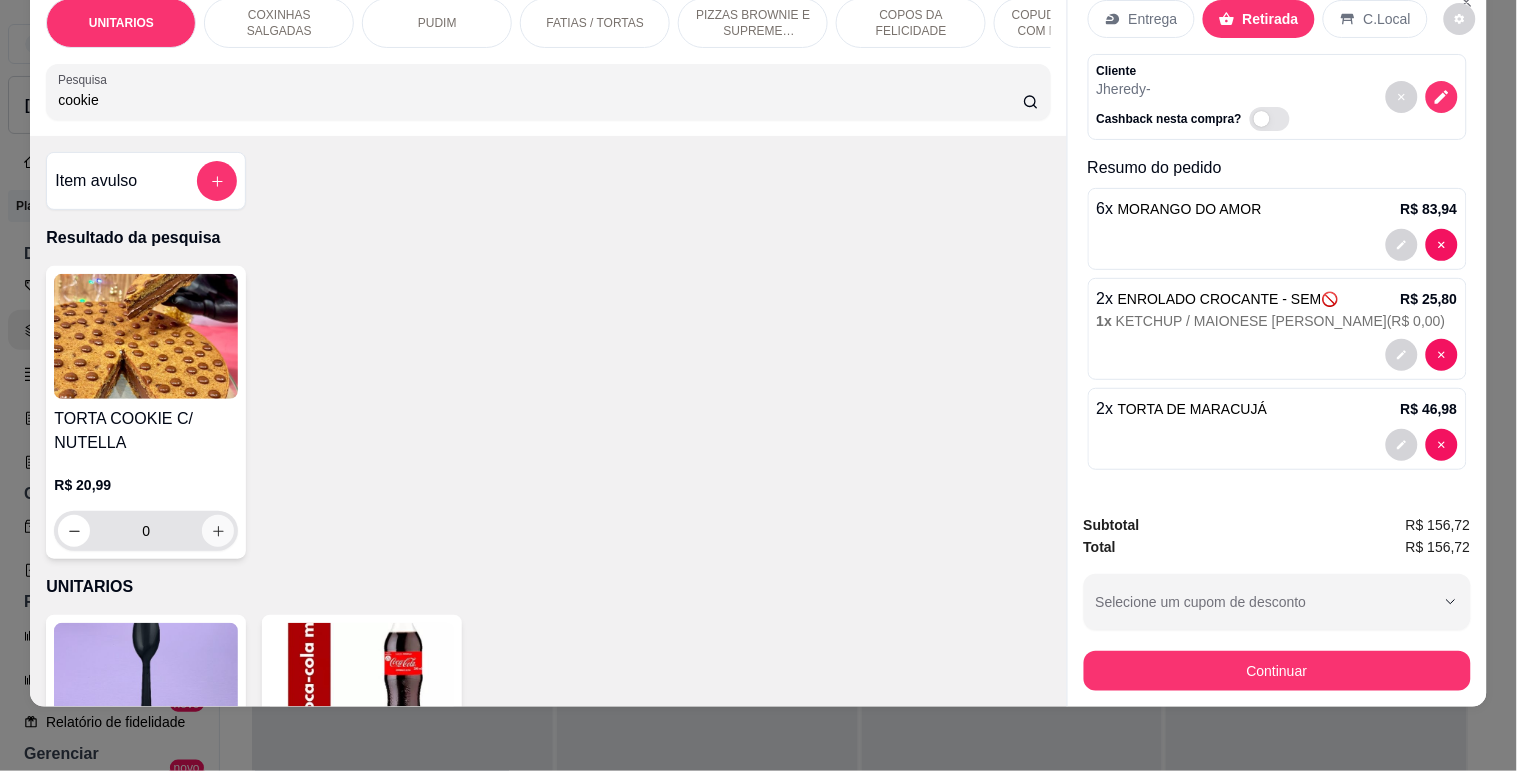 type on "cookie" 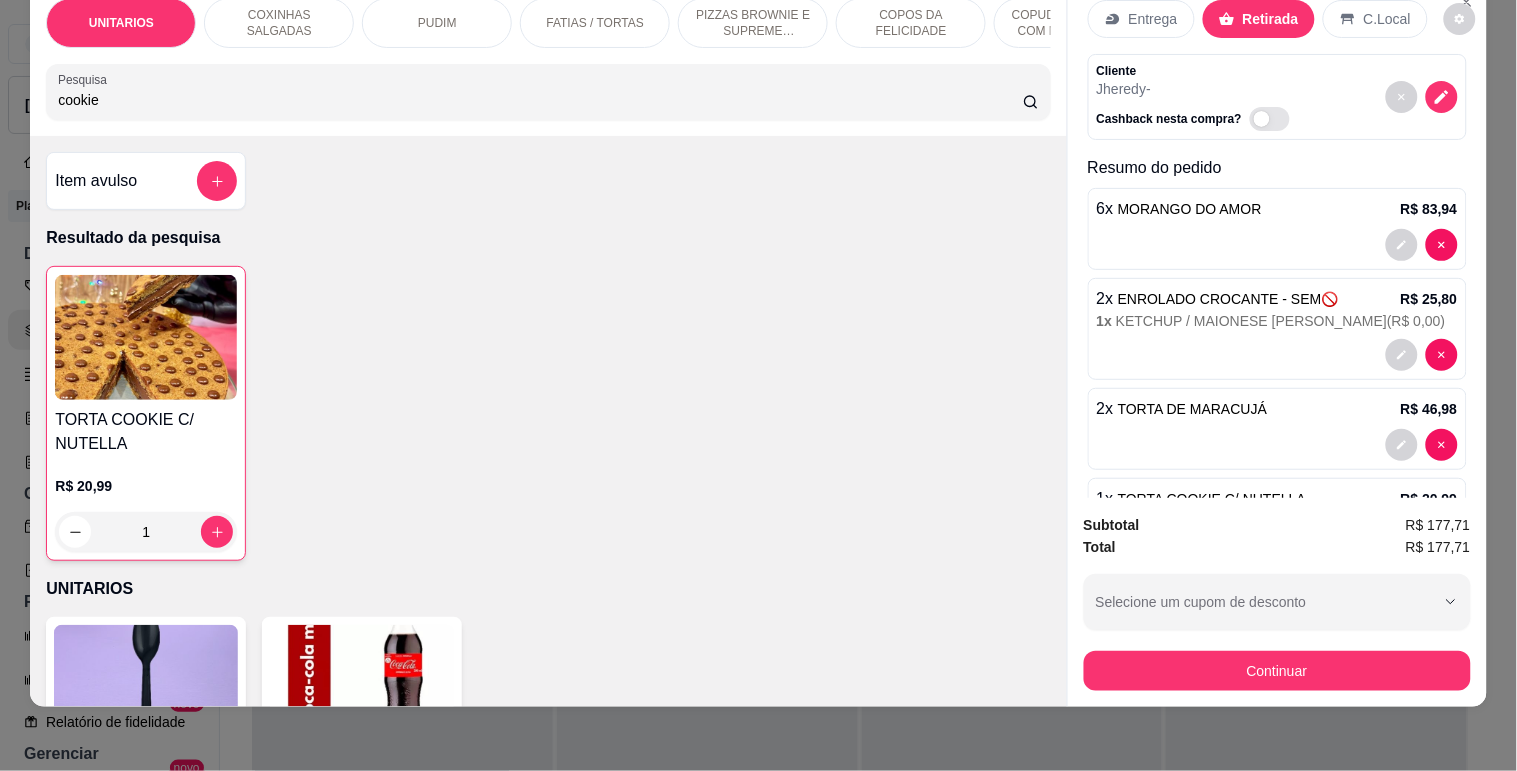 click on "cookie" at bounding box center [540, 100] 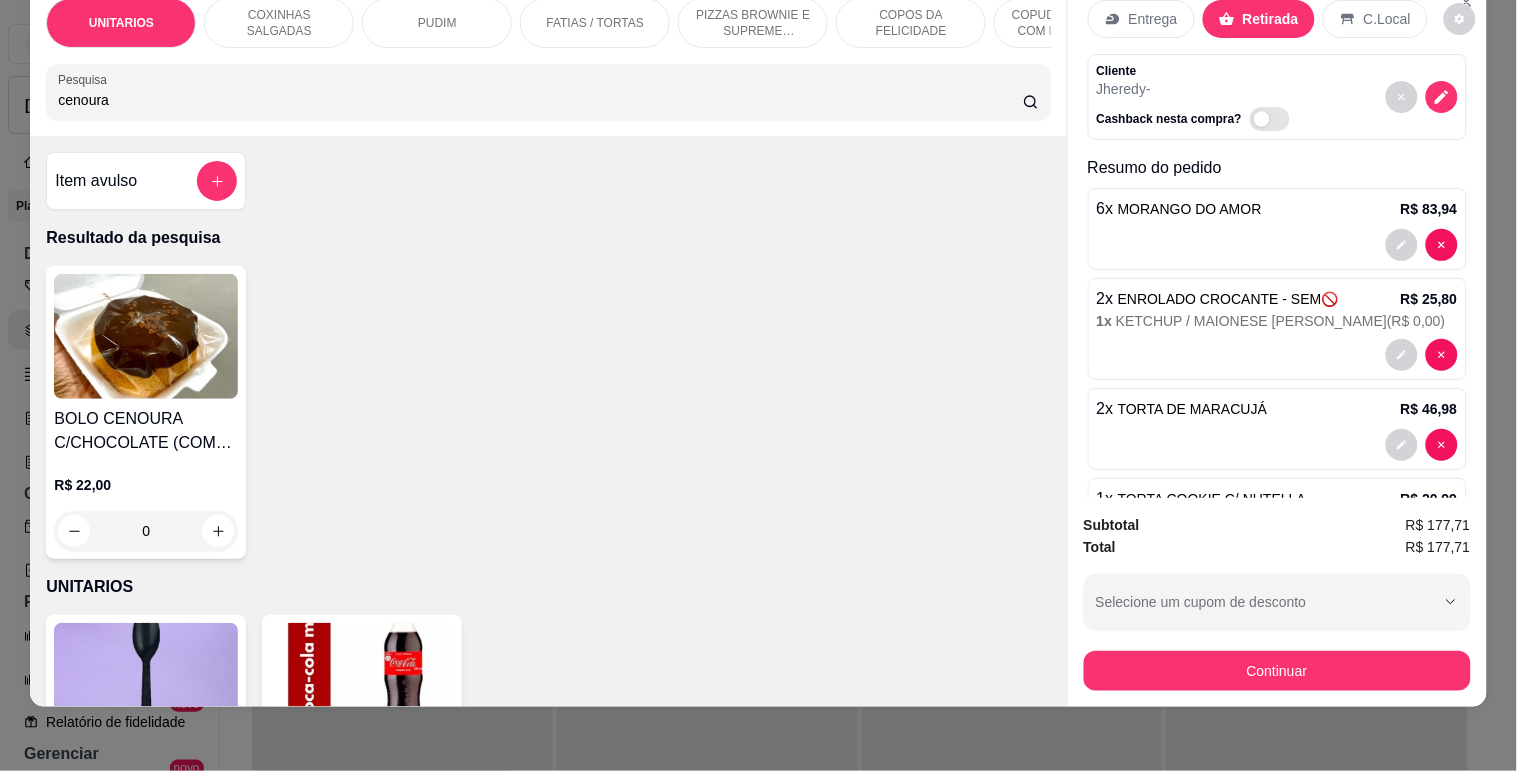 type on "cenoura" 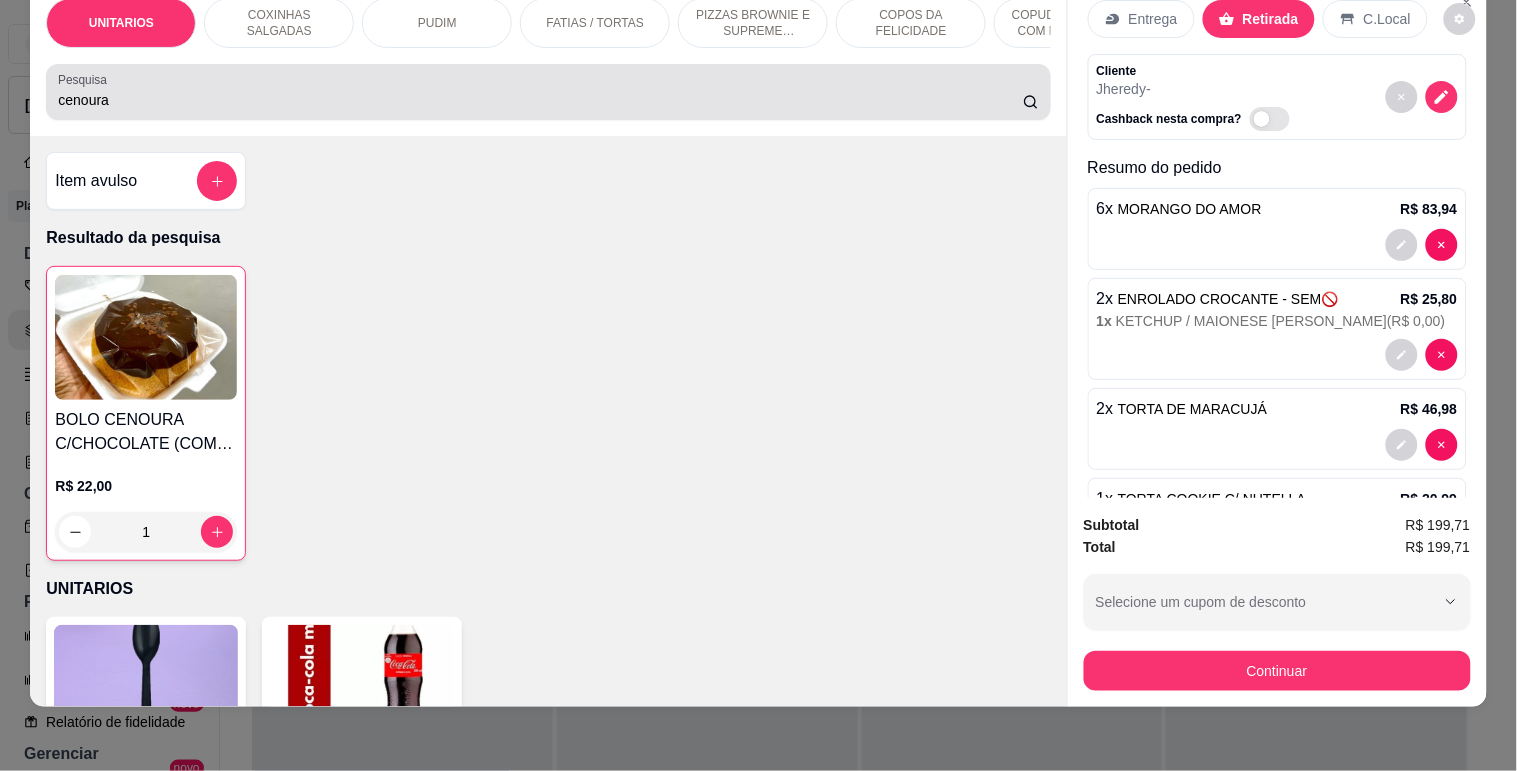 type on "1" 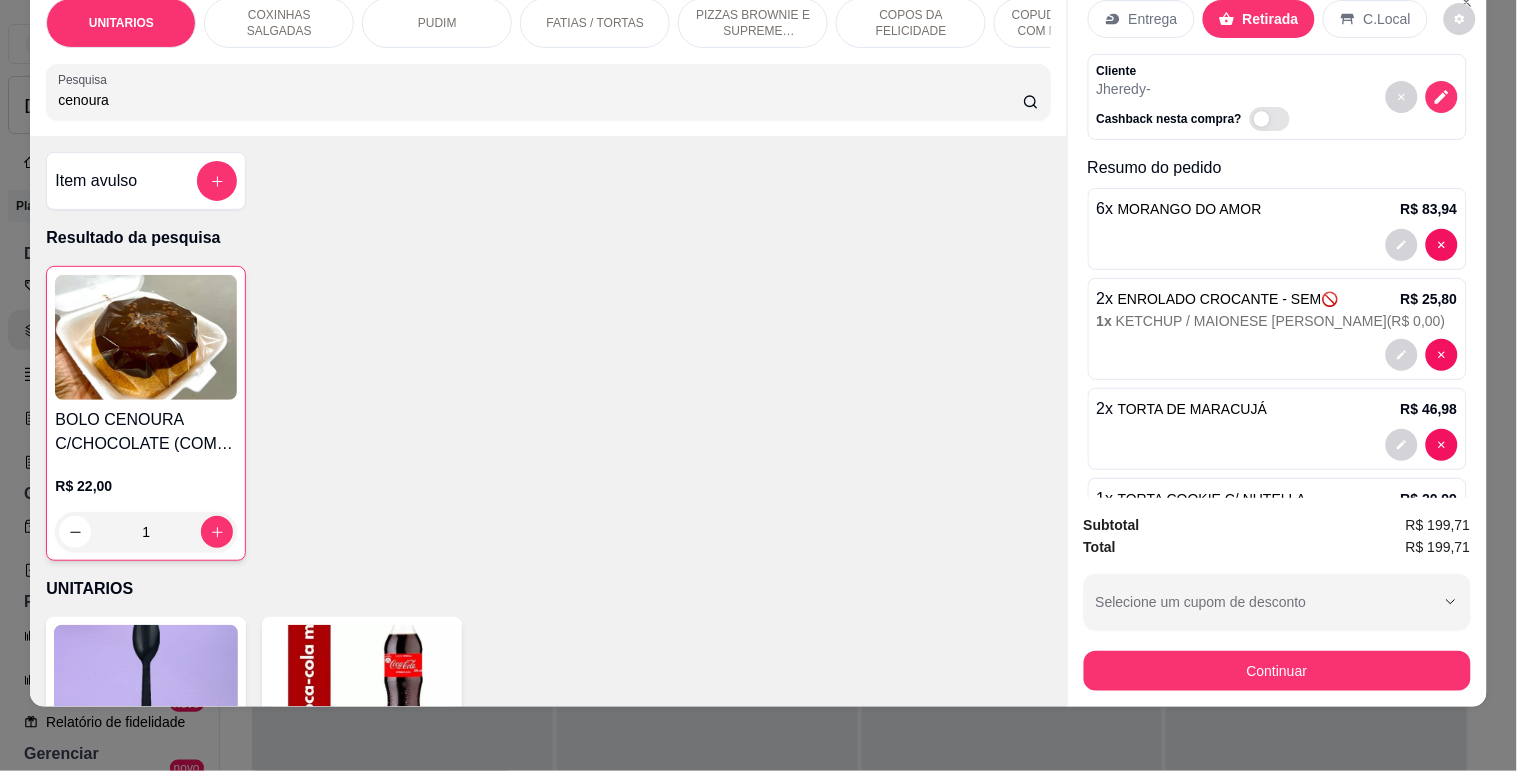 scroll, scrollTop: 231, scrollLeft: 0, axis: vertical 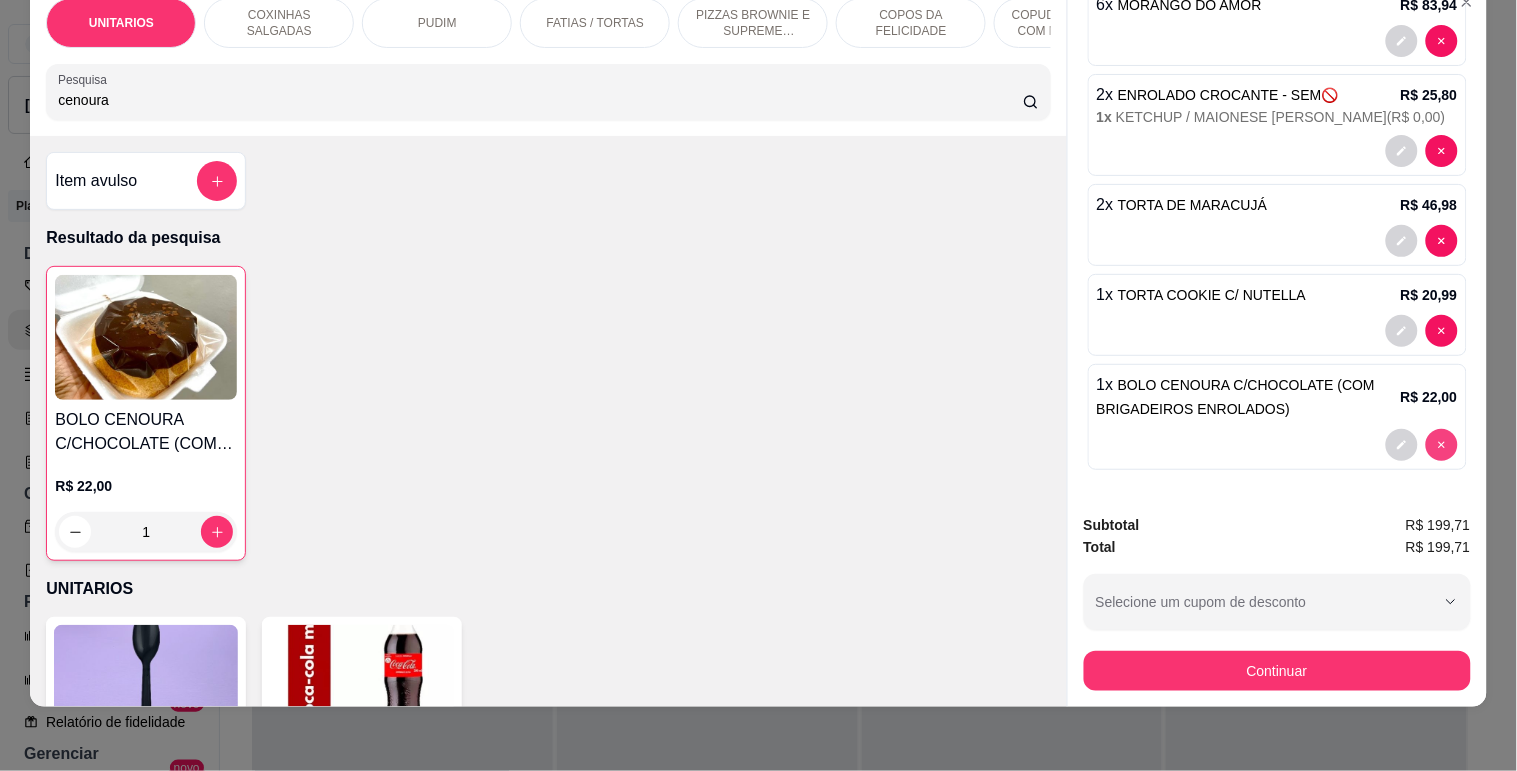 type on "0" 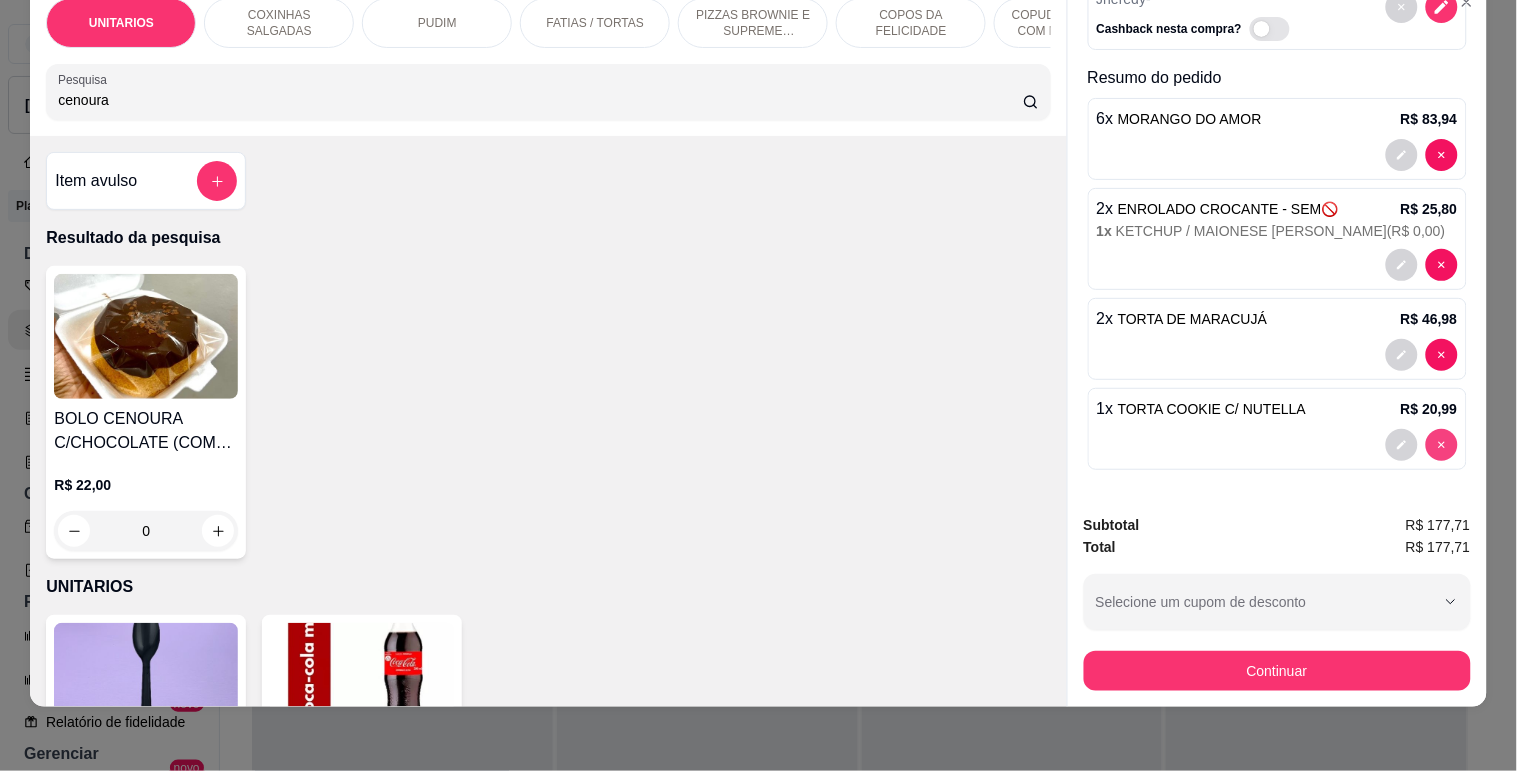 scroll, scrollTop: 117, scrollLeft: 0, axis: vertical 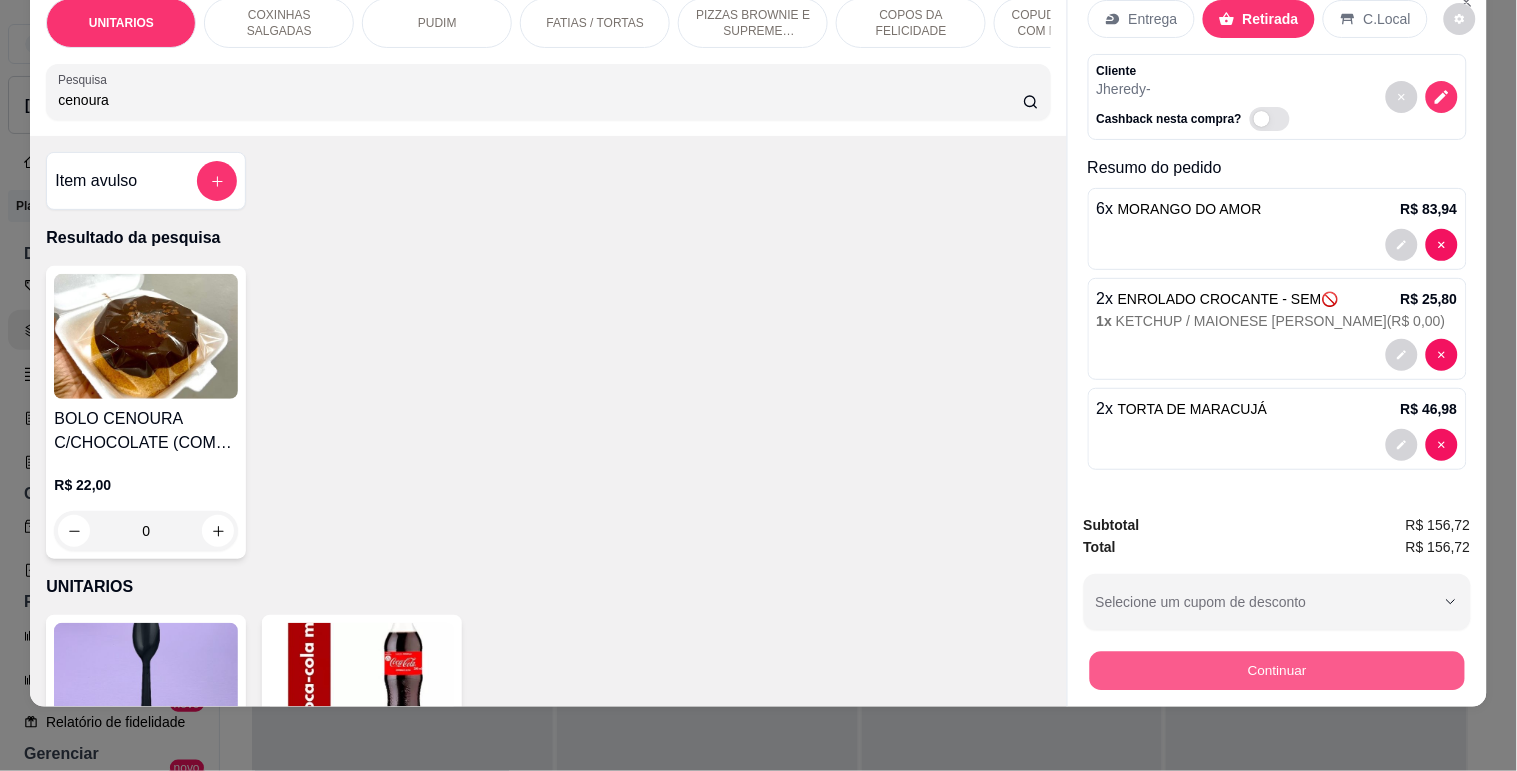 click on "Continuar" at bounding box center [1276, 670] 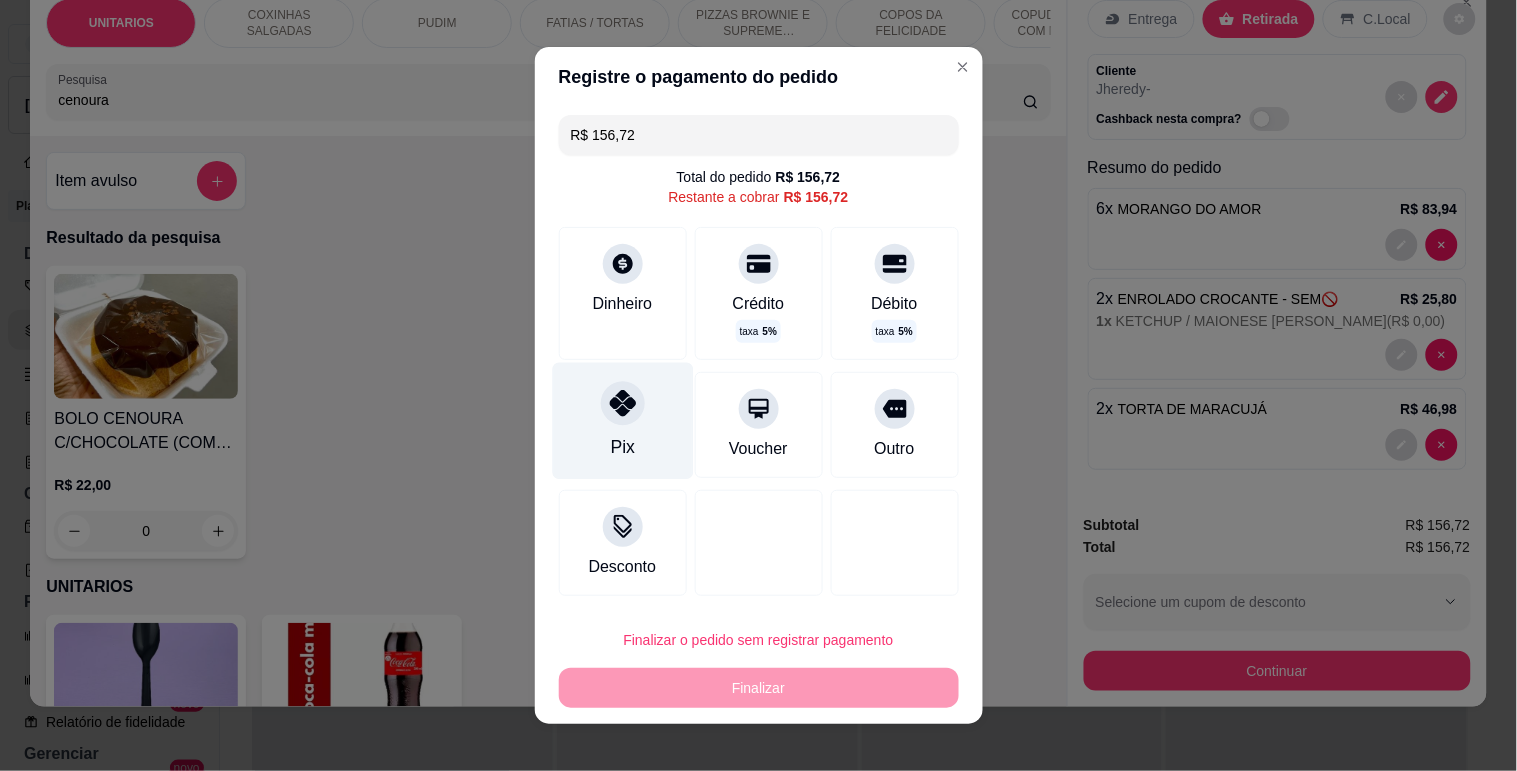 click at bounding box center (623, 403) 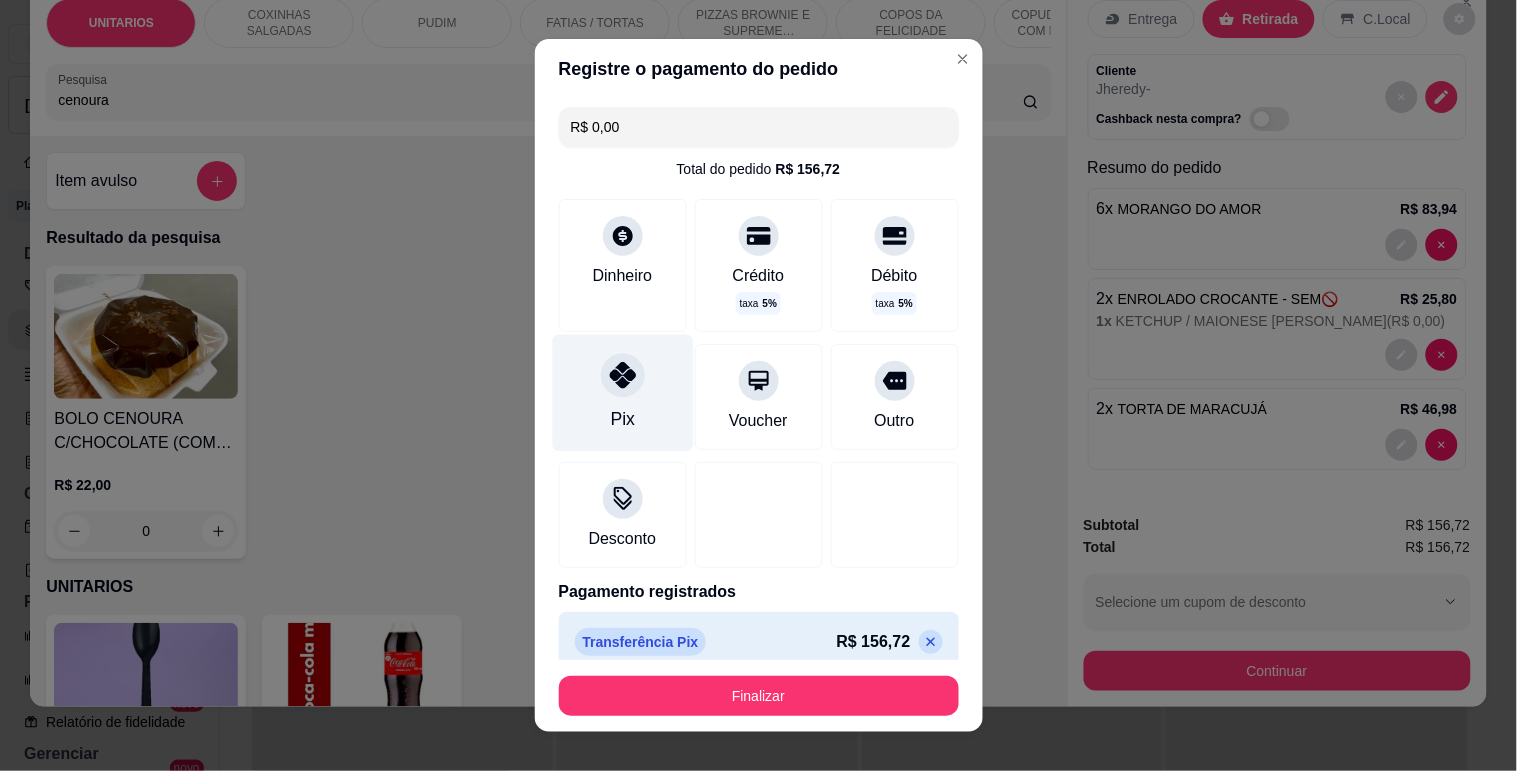 type on "R$ 0,00" 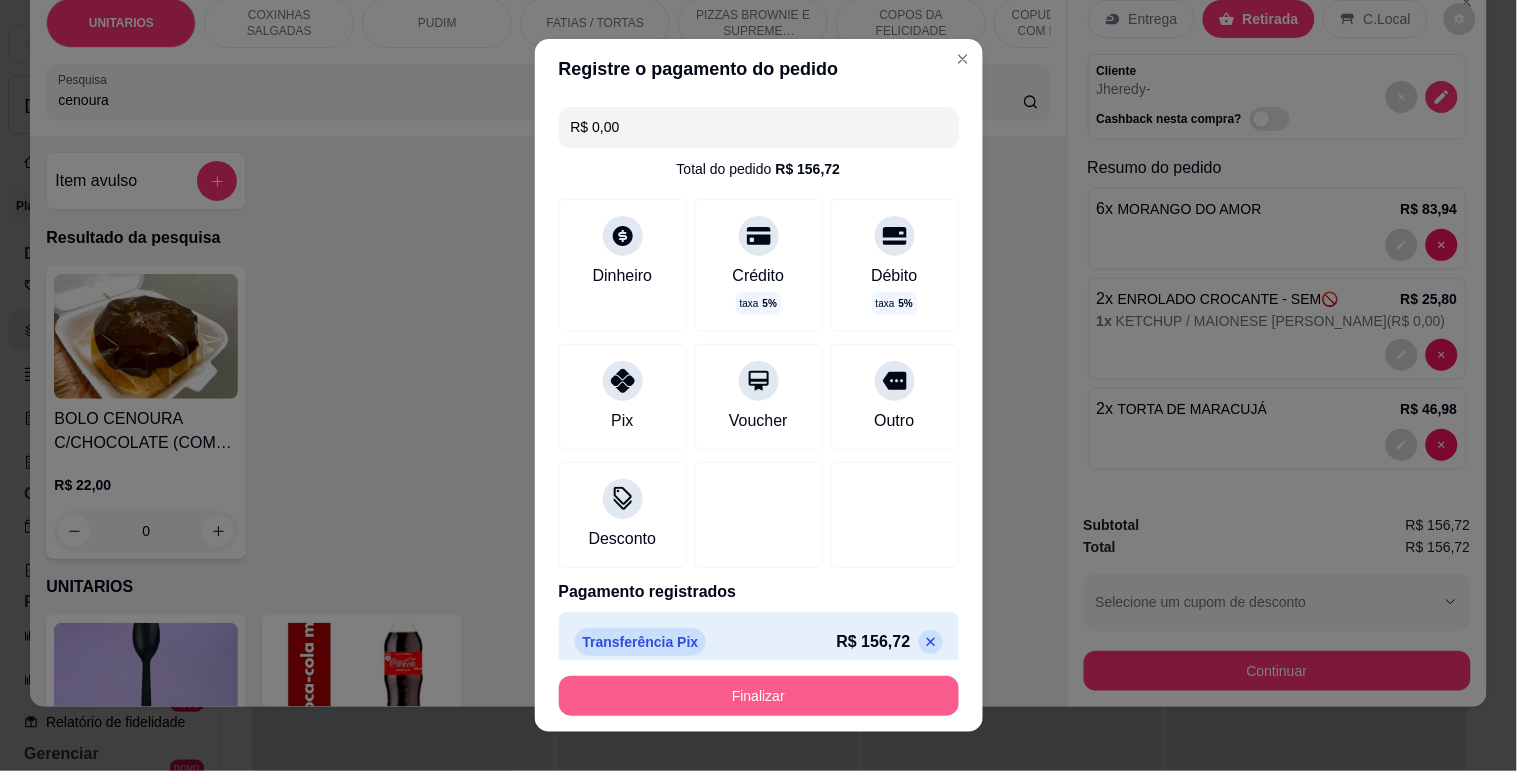 click on "Finalizar" at bounding box center (759, 696) 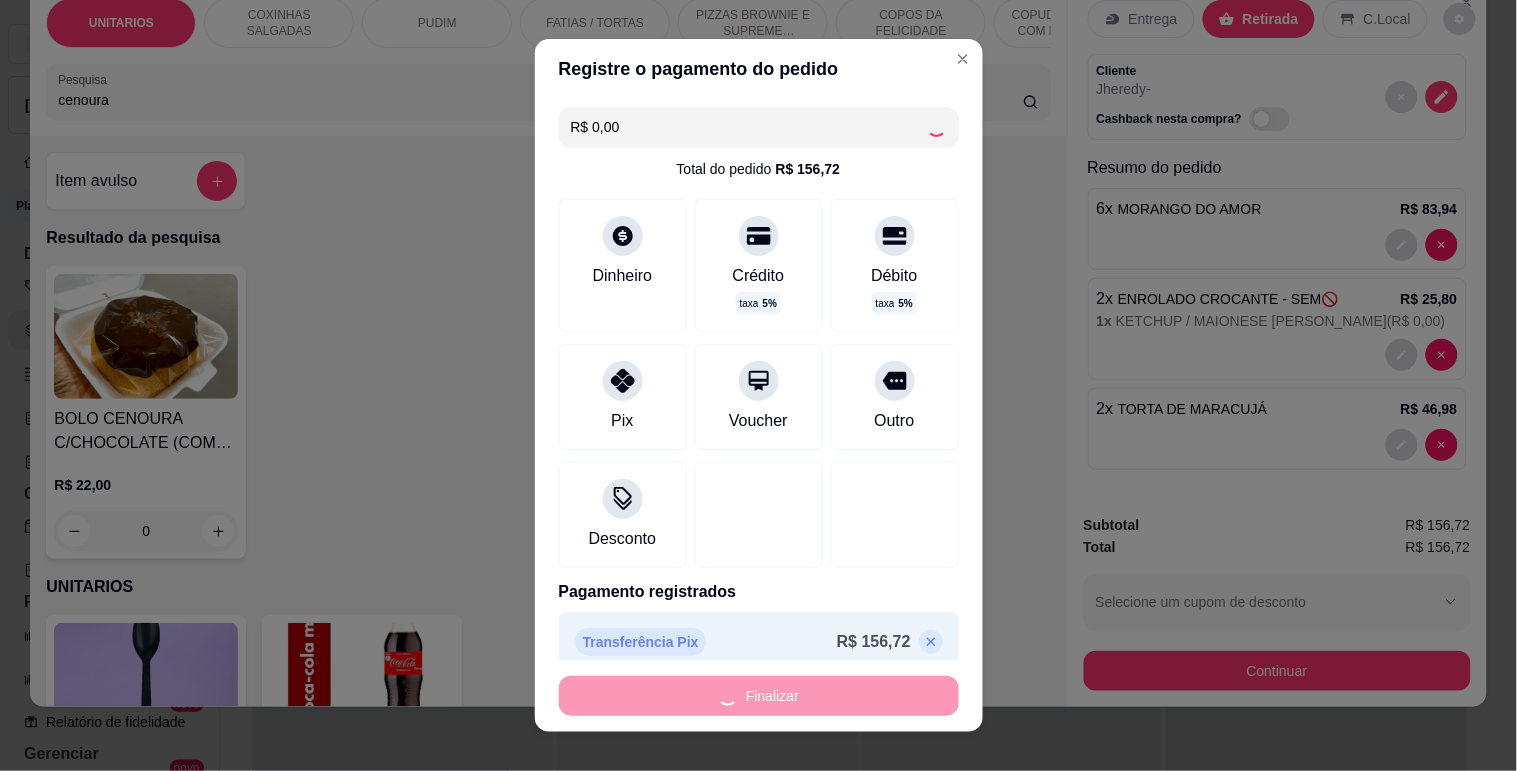 type on "0" 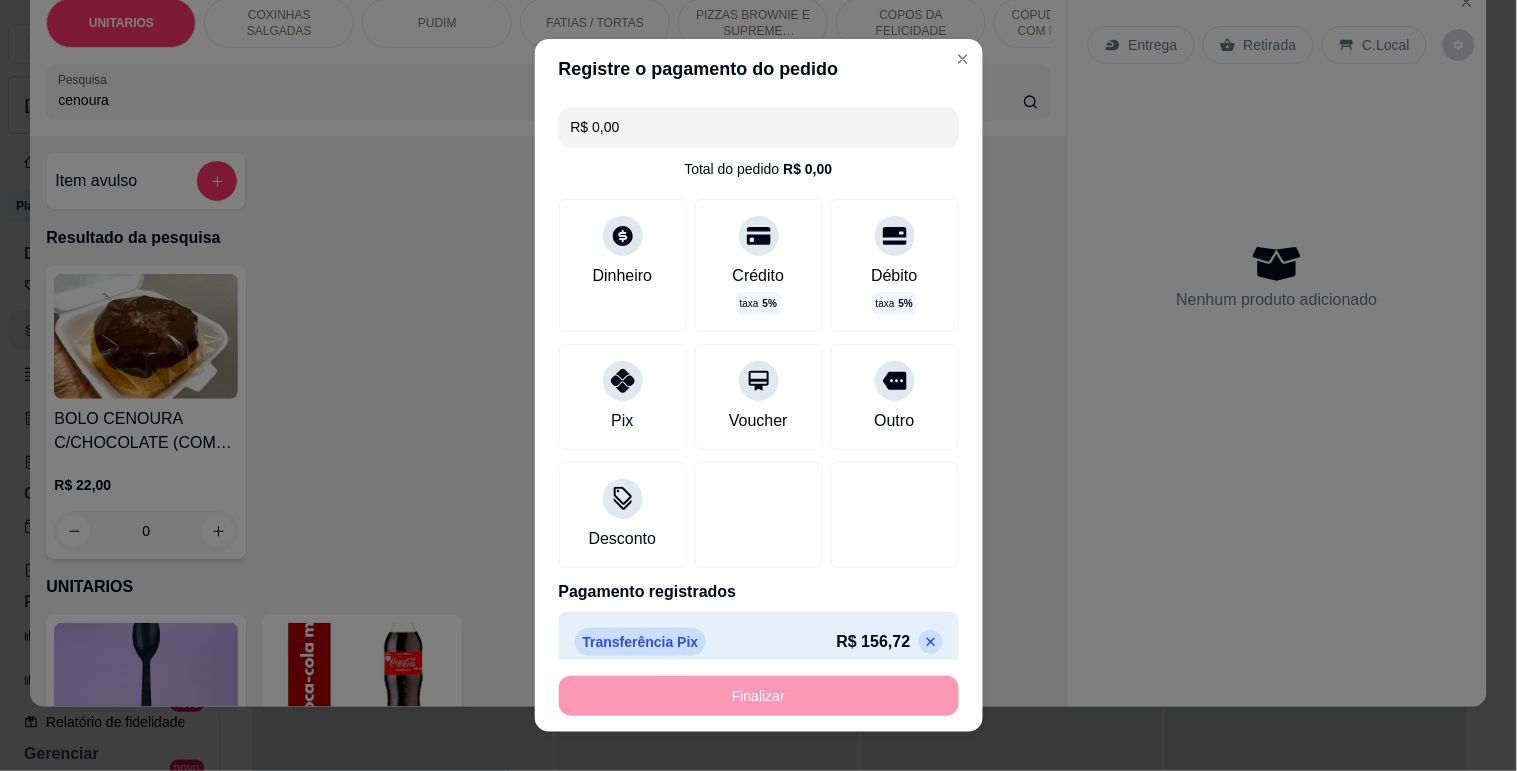 type on "-R$ 156,72" 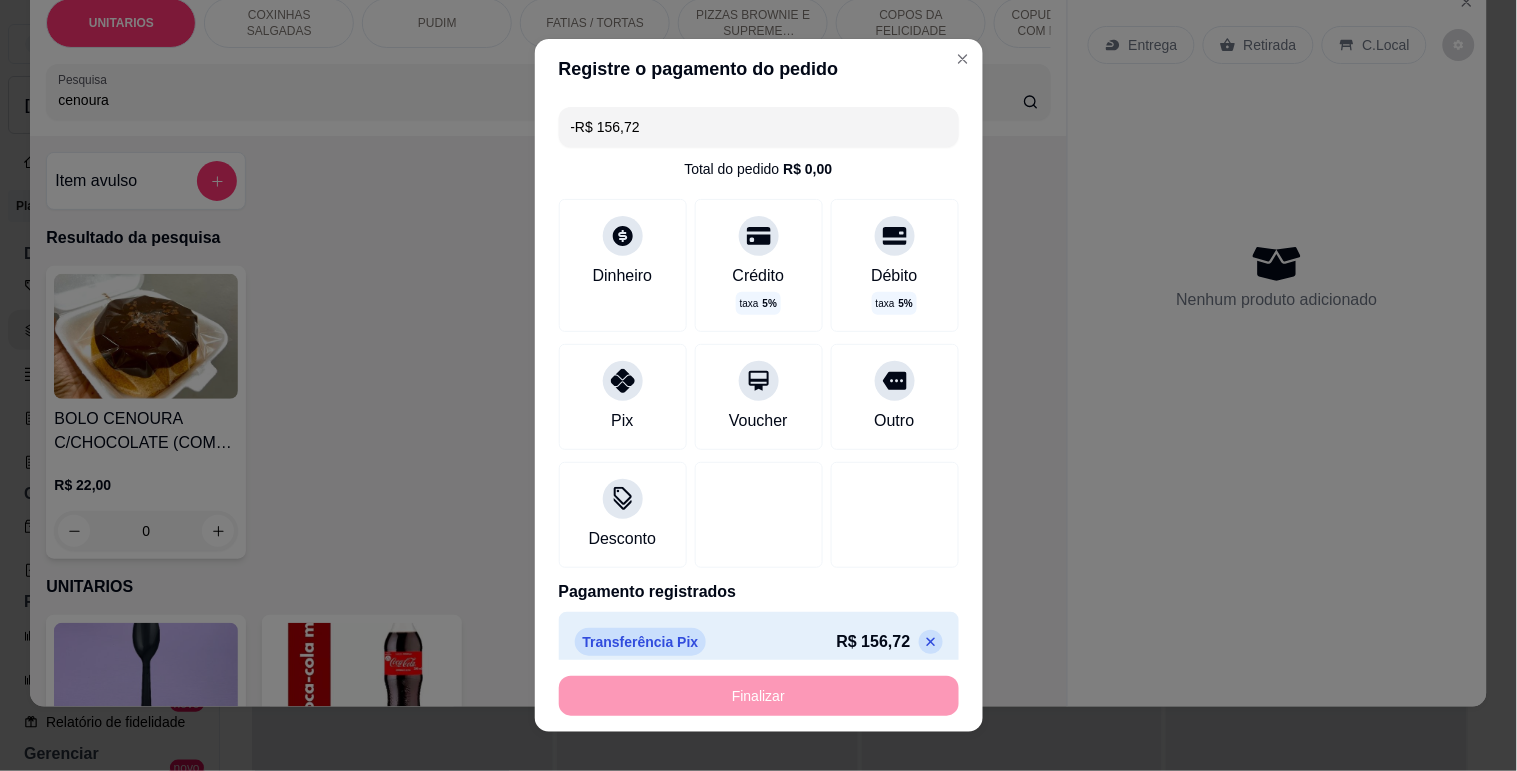scroll, scrollTop: 0, scrollLeft: 0, axis: both 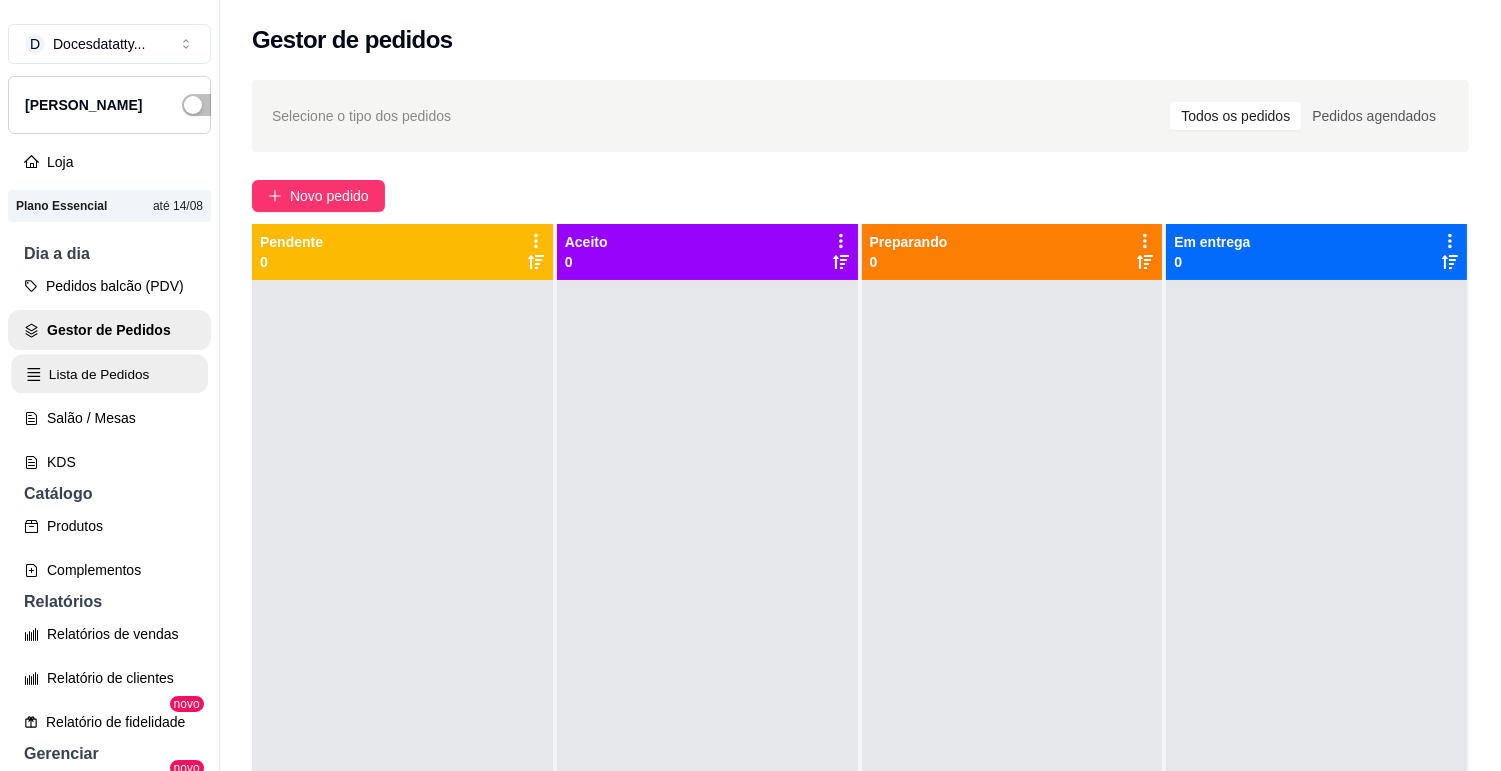 click on "Lista de Pedidos" at bounding box center [109, 374] 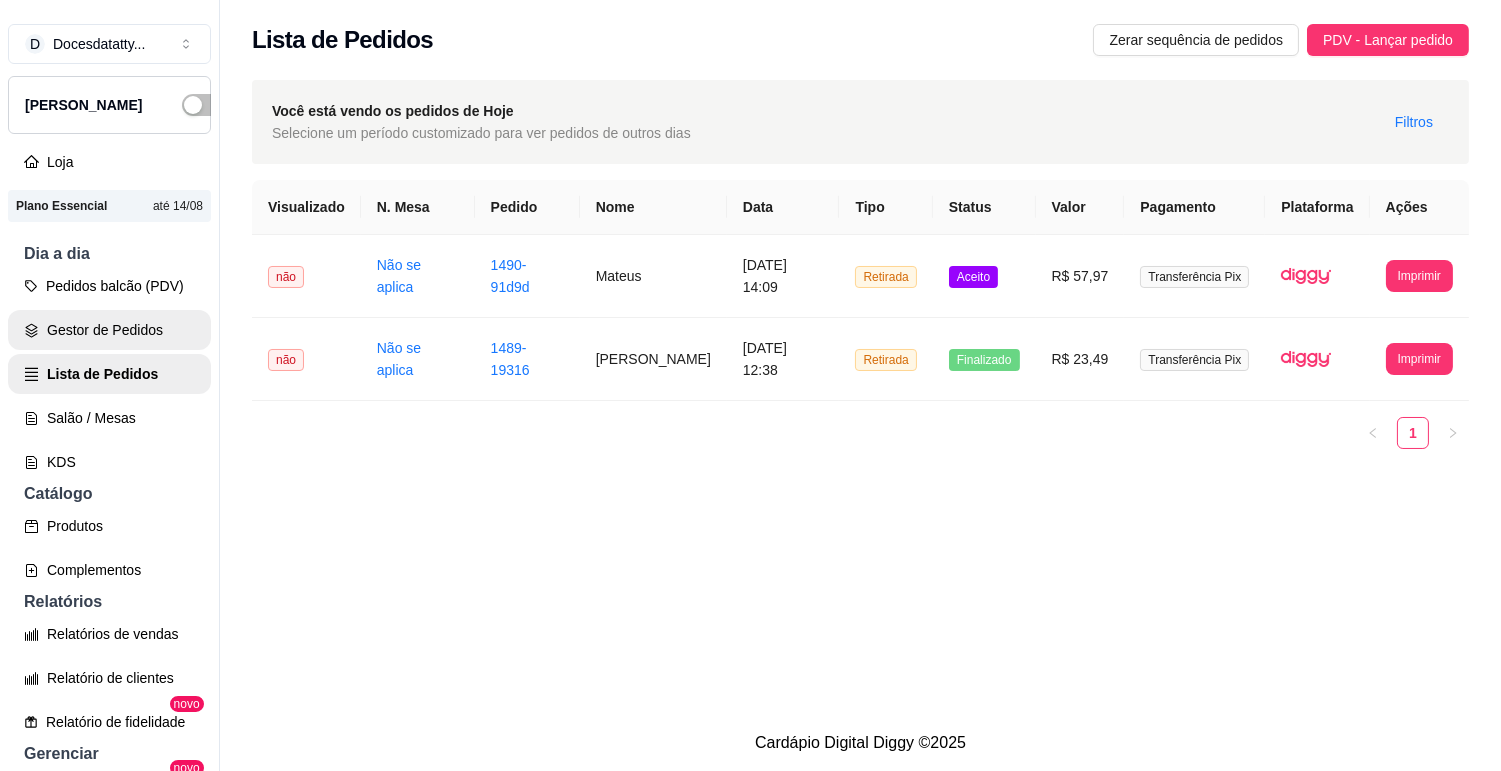 click on "Gestor de Pedidos" at bounding box center [109, 330] 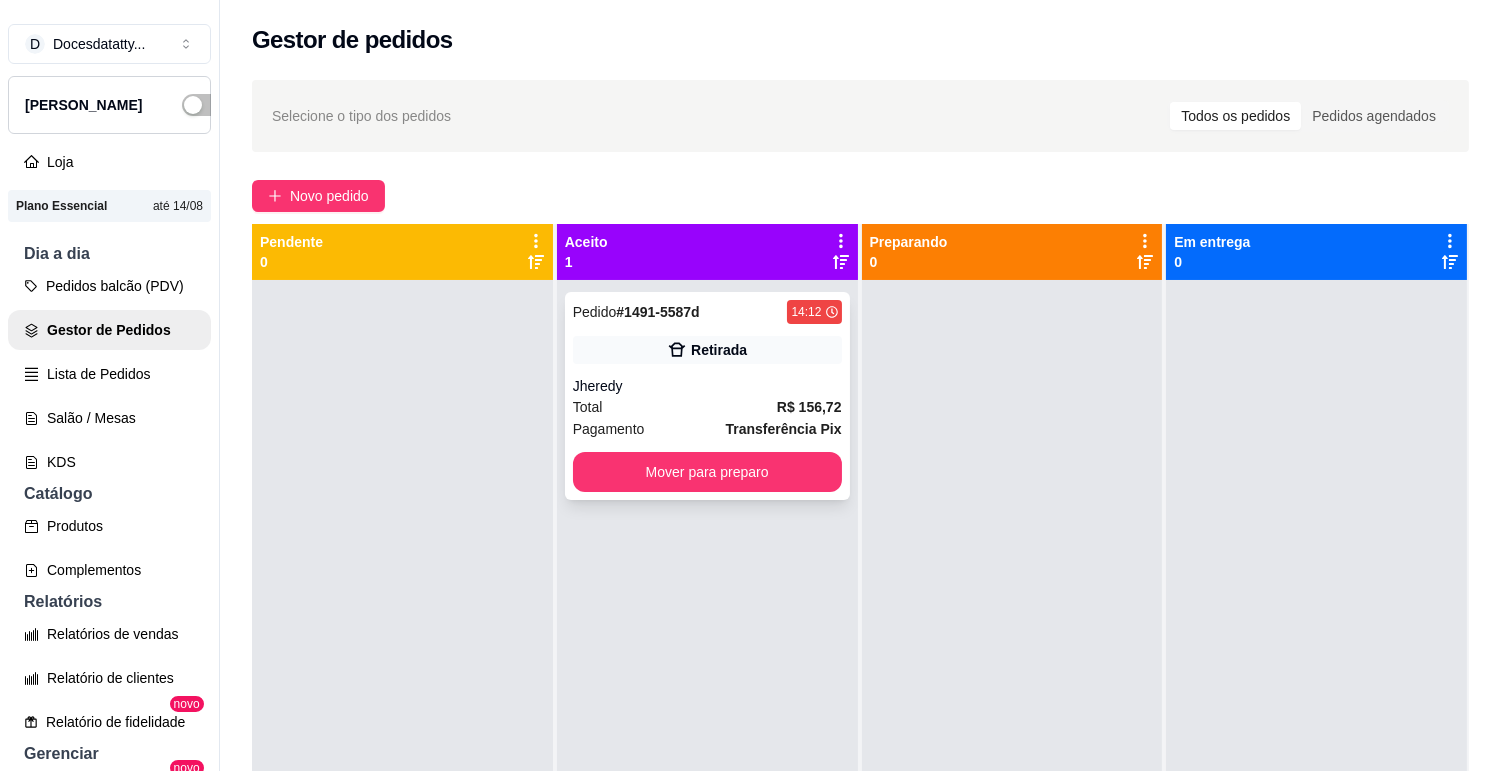 click on "Pedido  # 1491-5587d 14:12 Retirada Jheredy Total R$ 156,72 Pagamento Transferência Pix Mover para preparo" at bounding box center (707, 396) 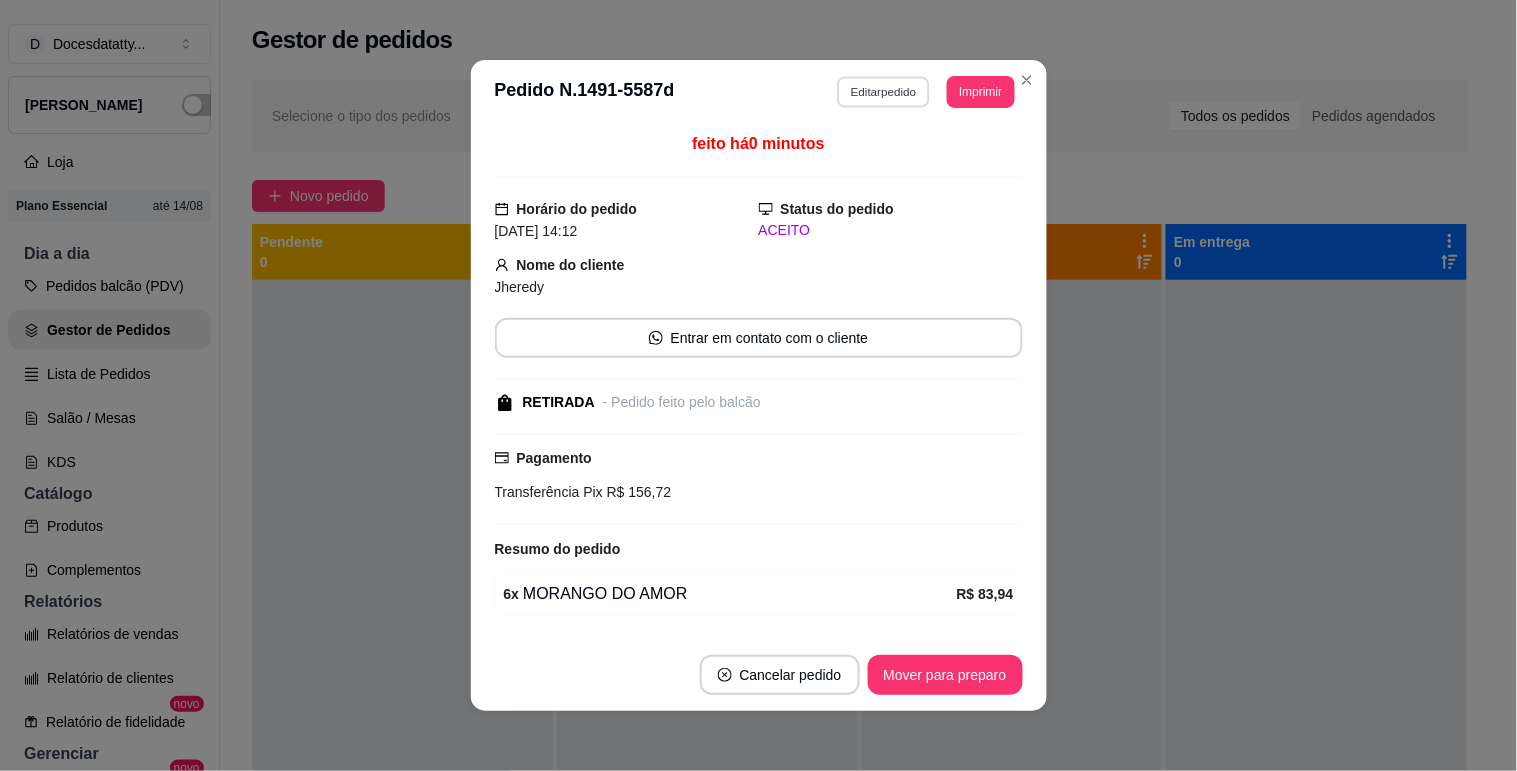click on "Editar  pedido" at bounding box center (883, 91) 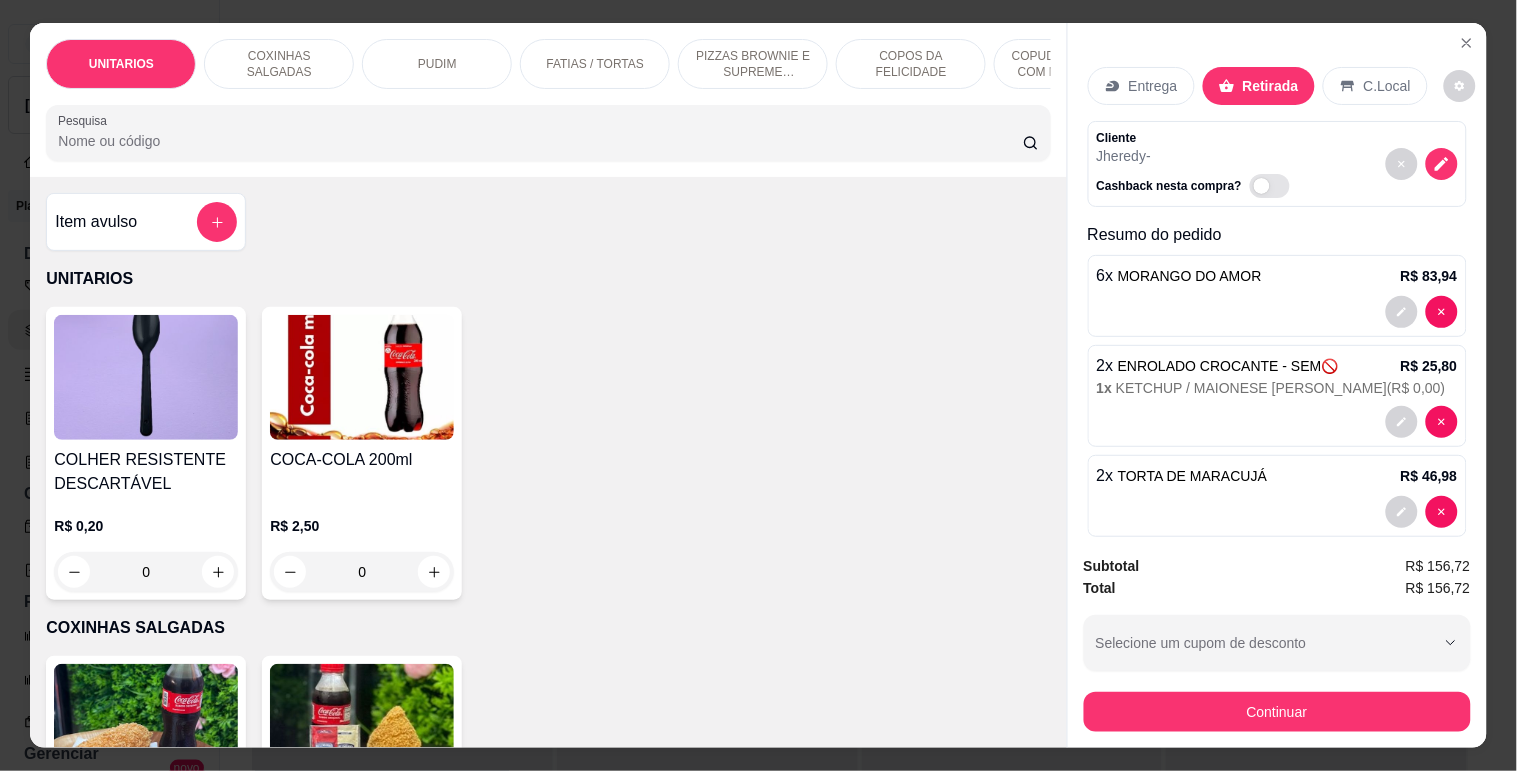 scroll, scrollTop: 26, scrollLeft: 0, axis: vertical 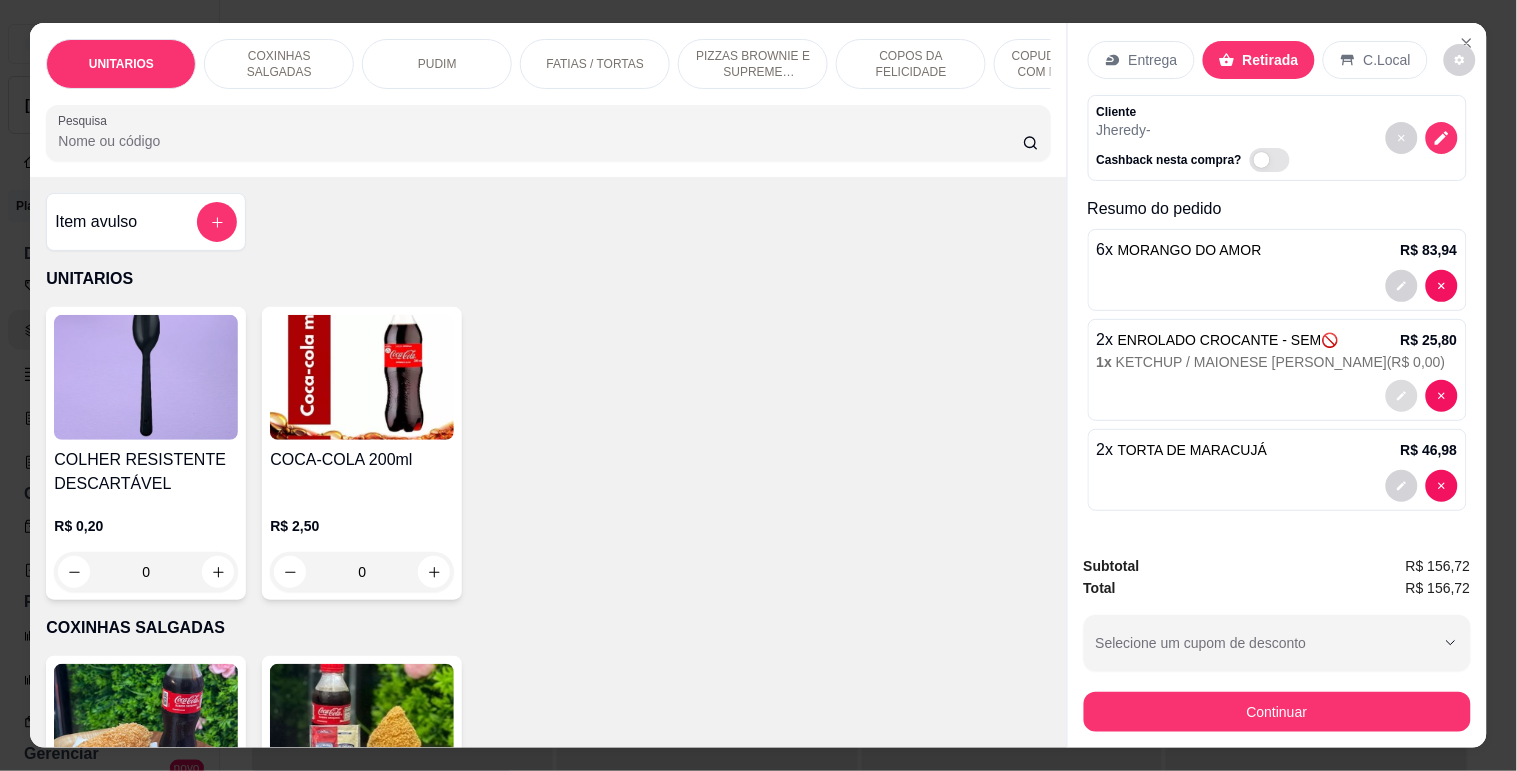 click at bounding box center [1402, 396] 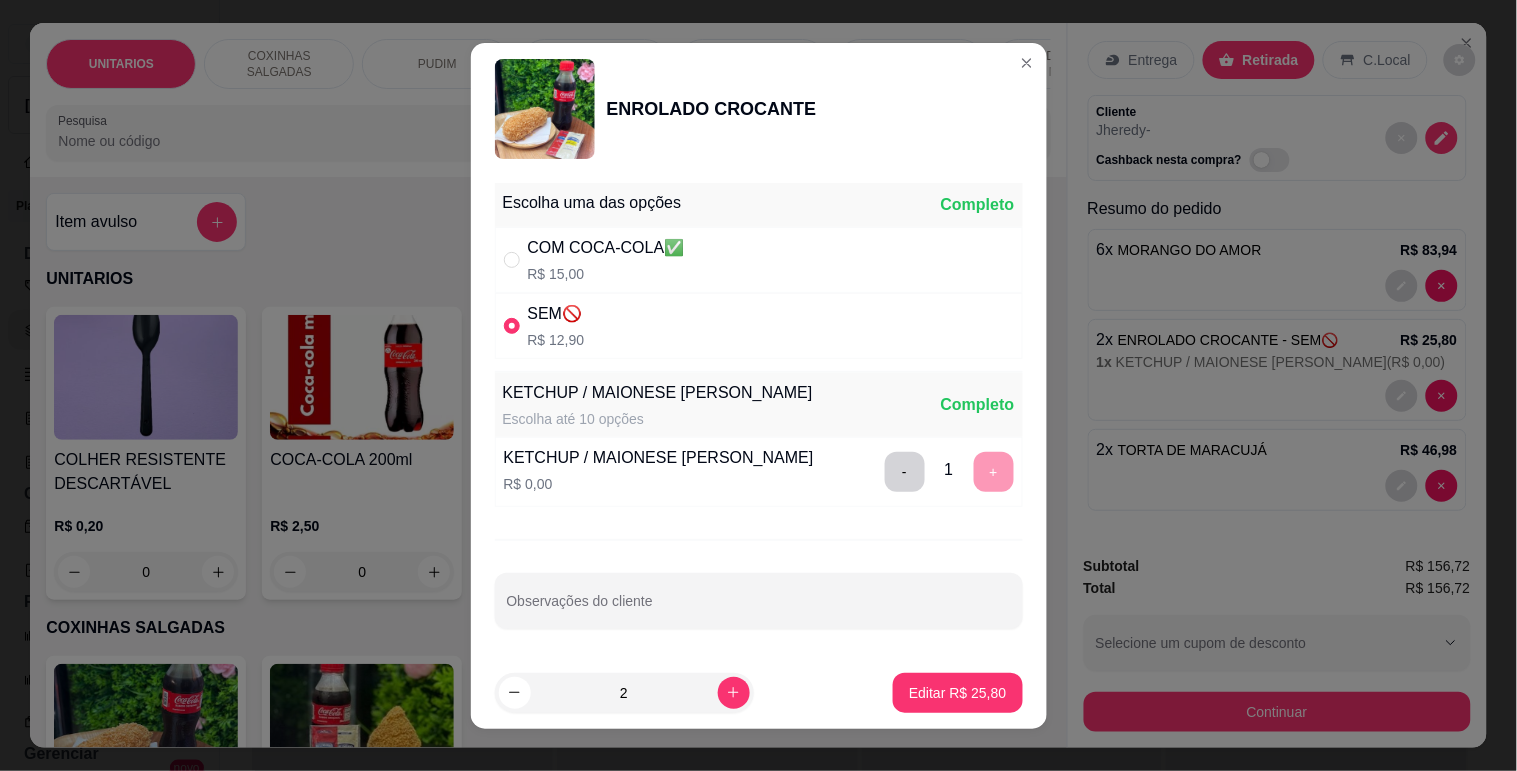 click on "R$ 15,00" at bounding box center [606, 274] 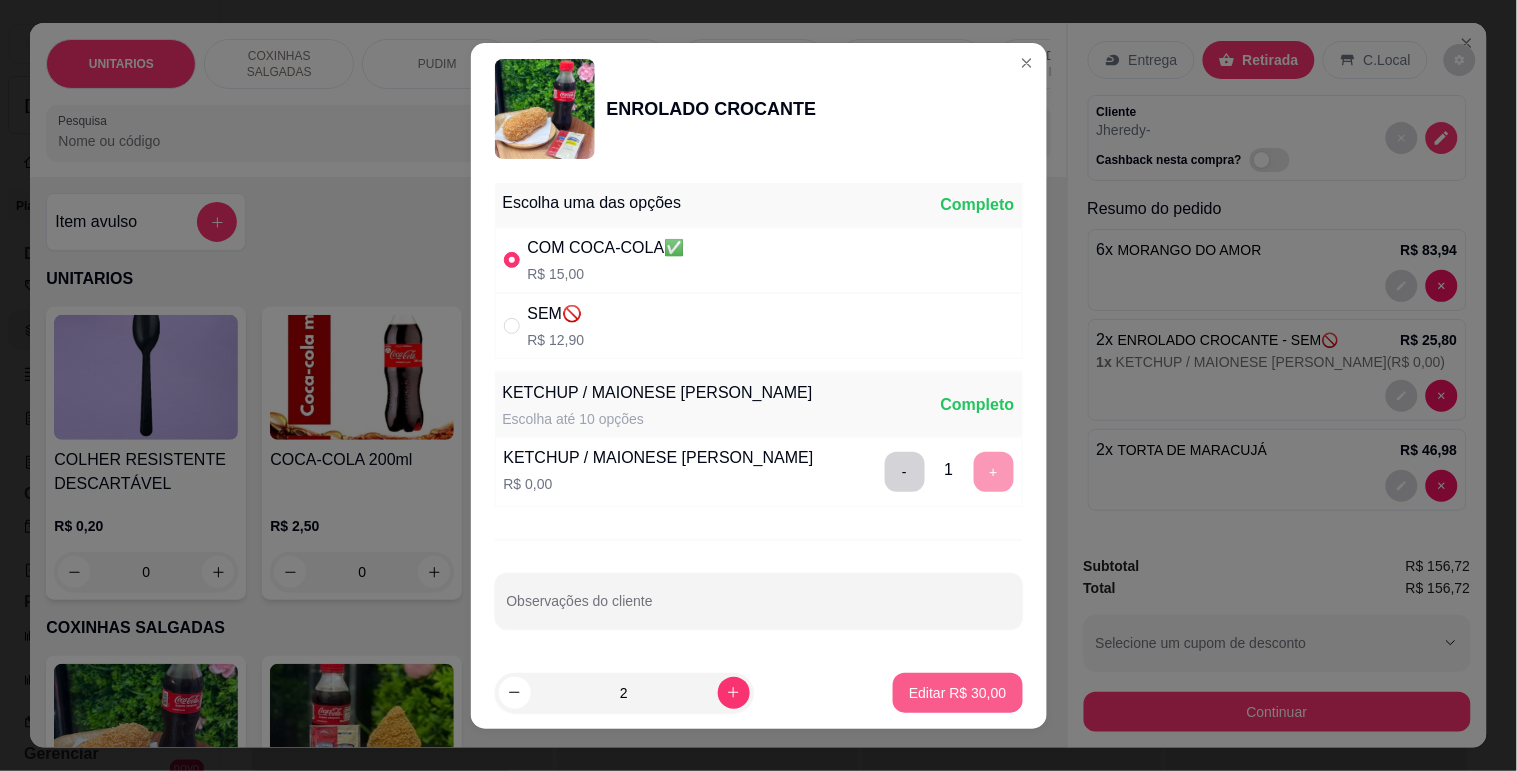 click on "Editar   R$ 30,00" at bounding box center (957, 693) 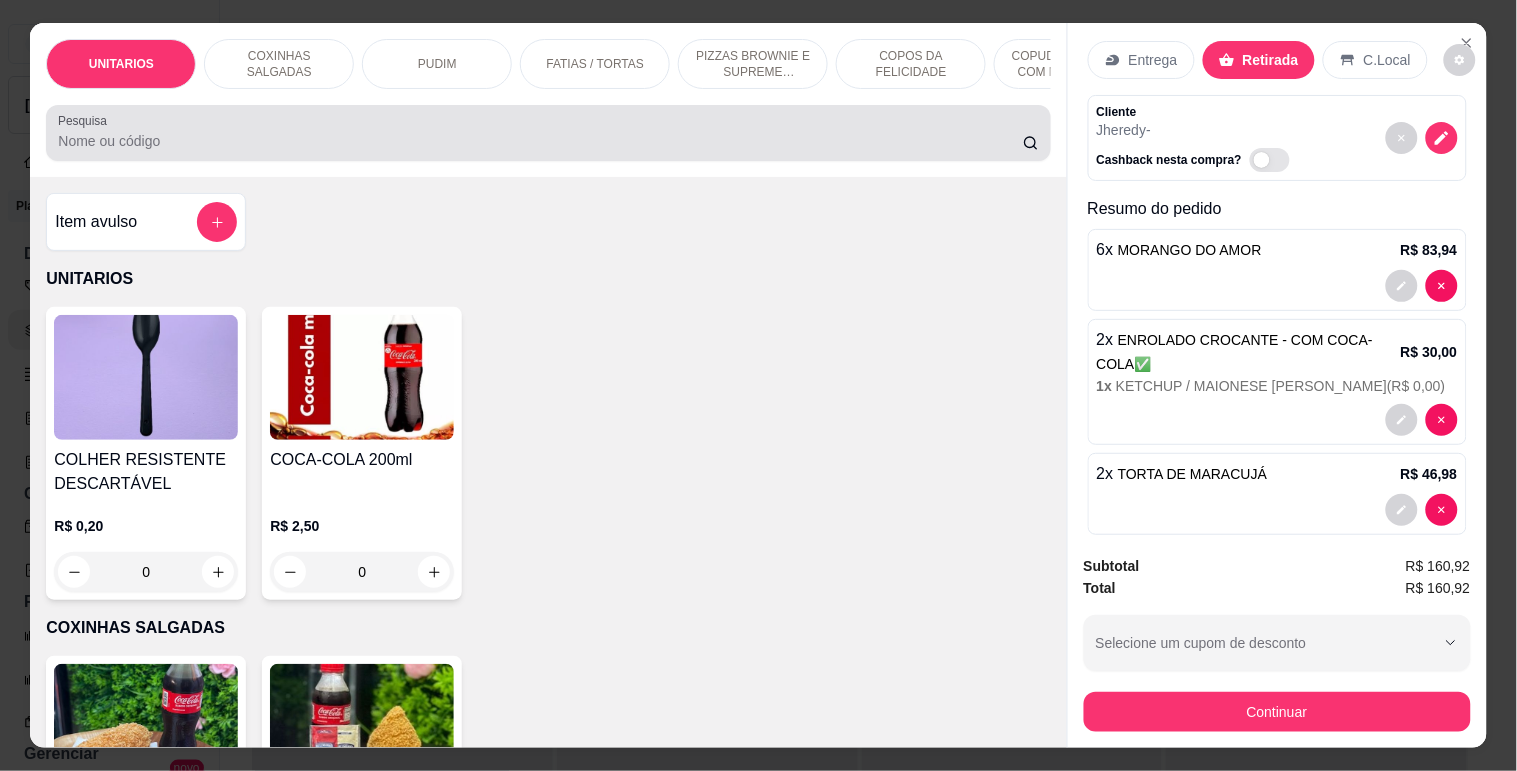 click on "Pesquisa" at bounding box center [548, 133] 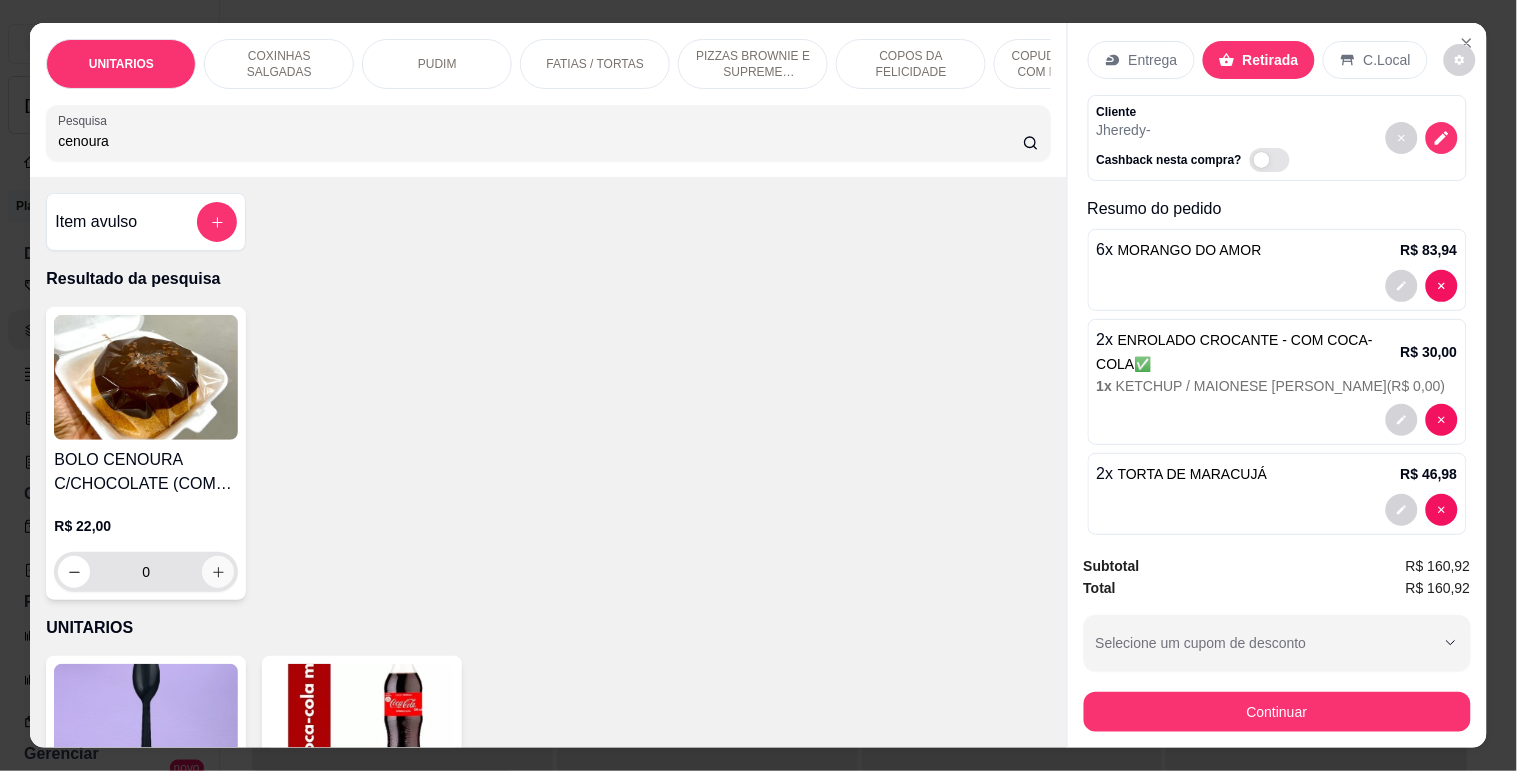 type on "cenoura" 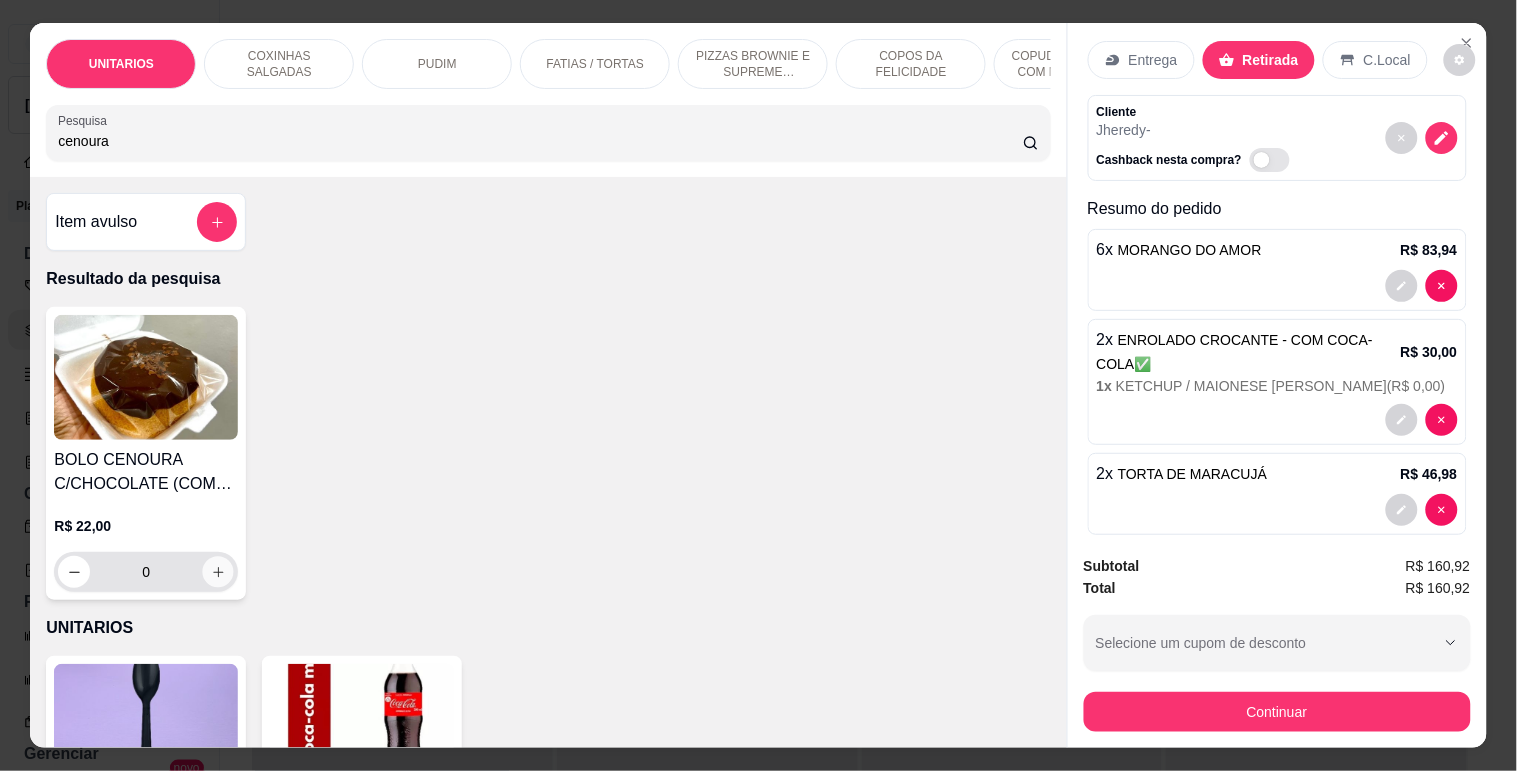 click 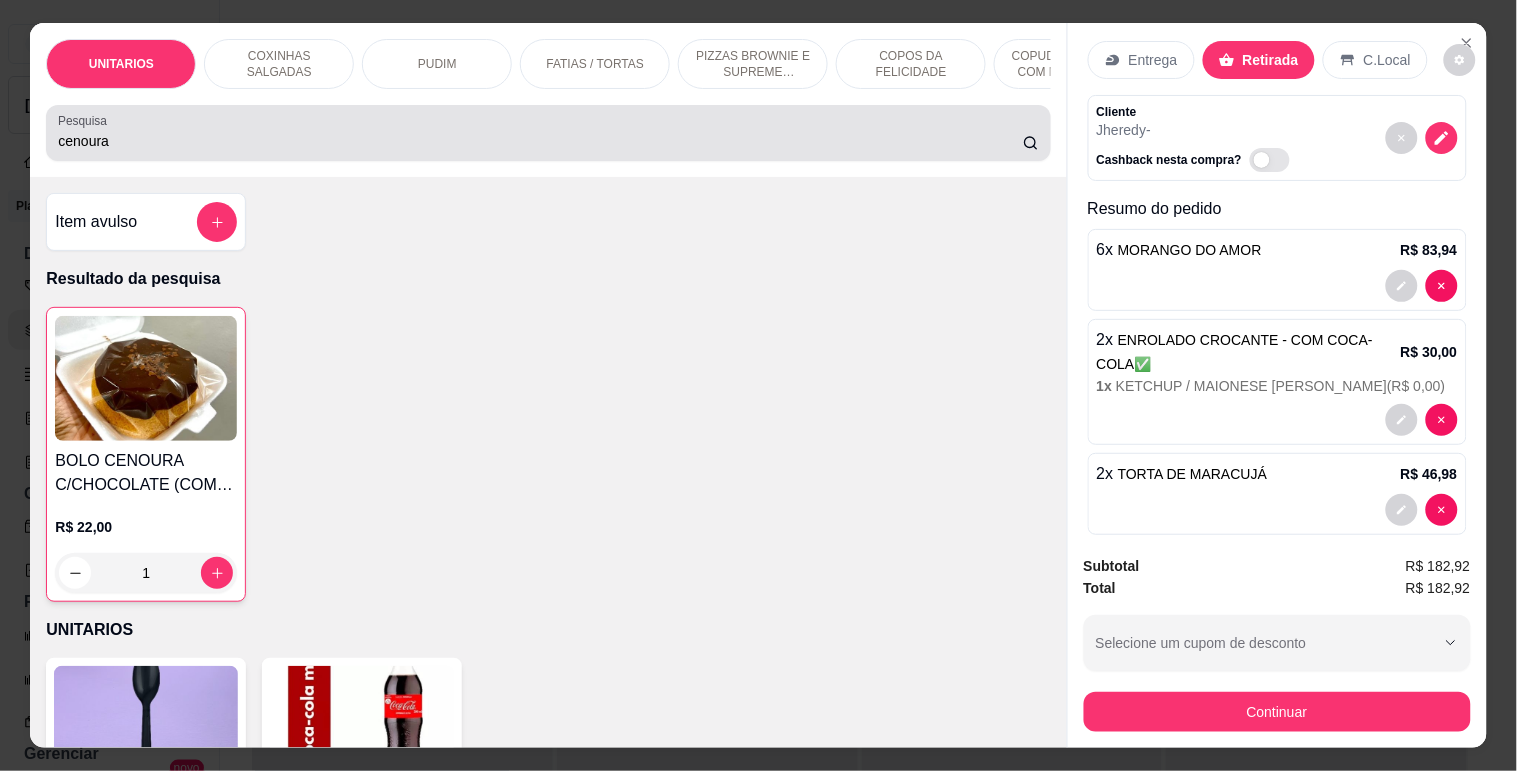 click on "cenoura" at bounding box center [548, 133] 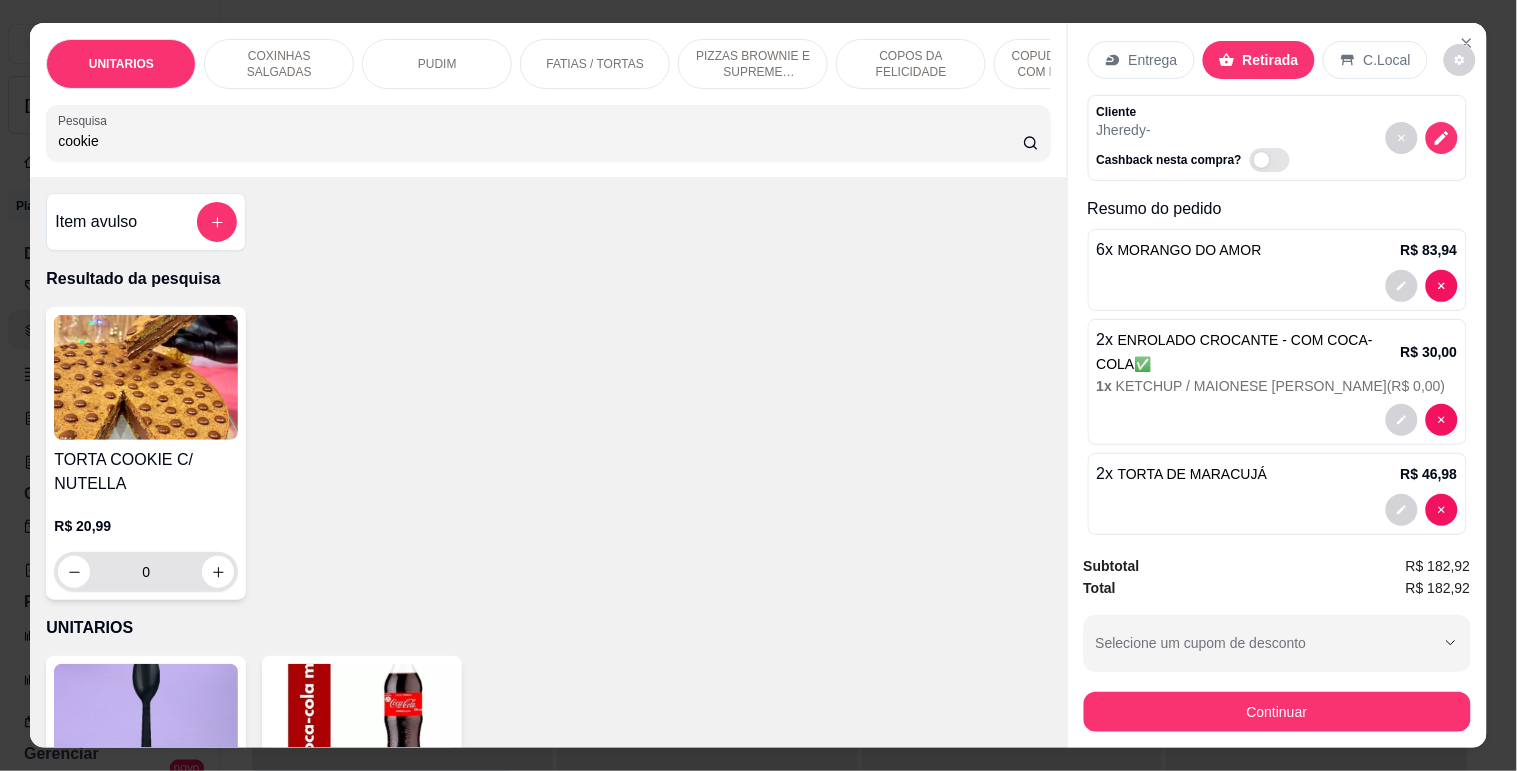 type on "cookie" 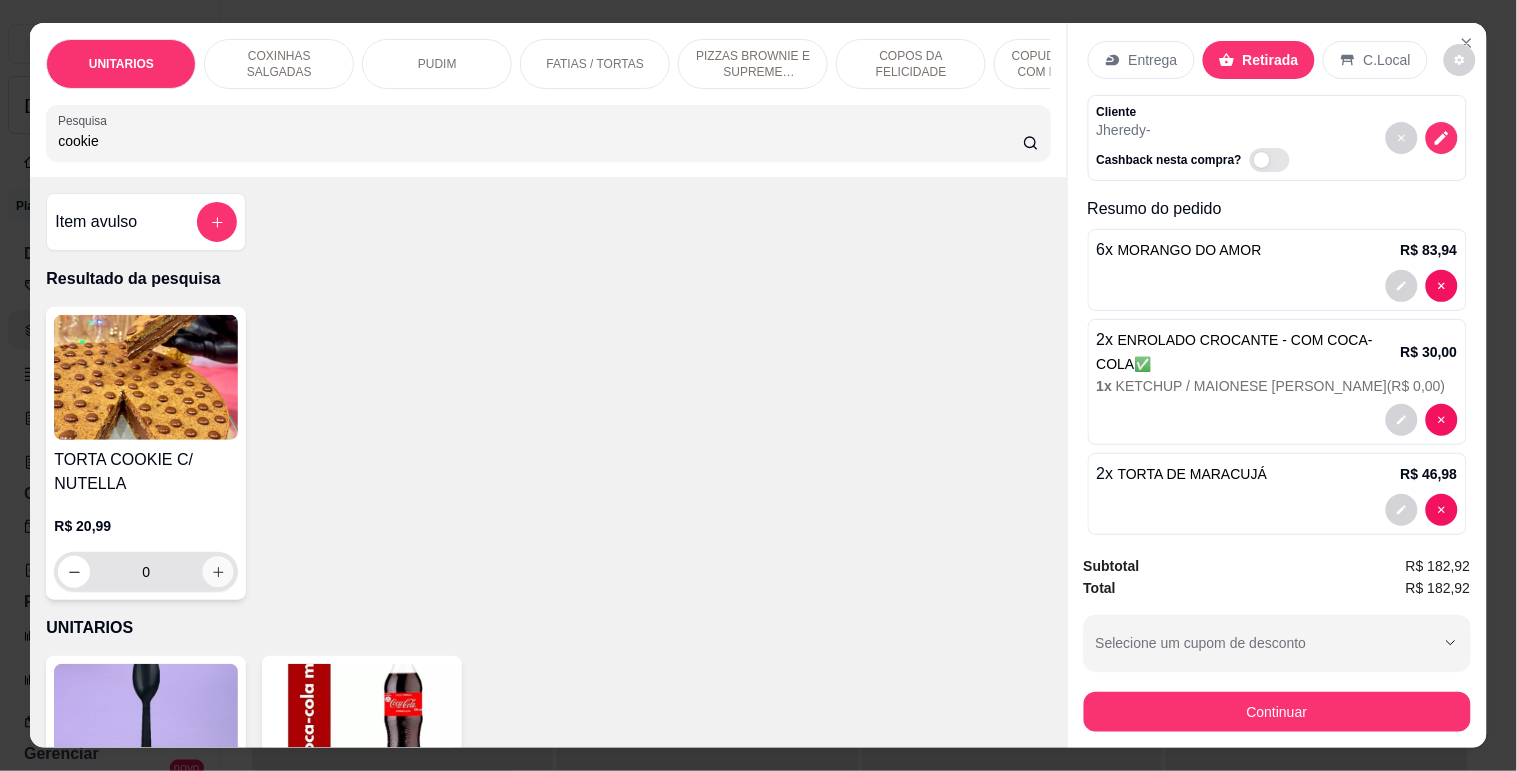 click 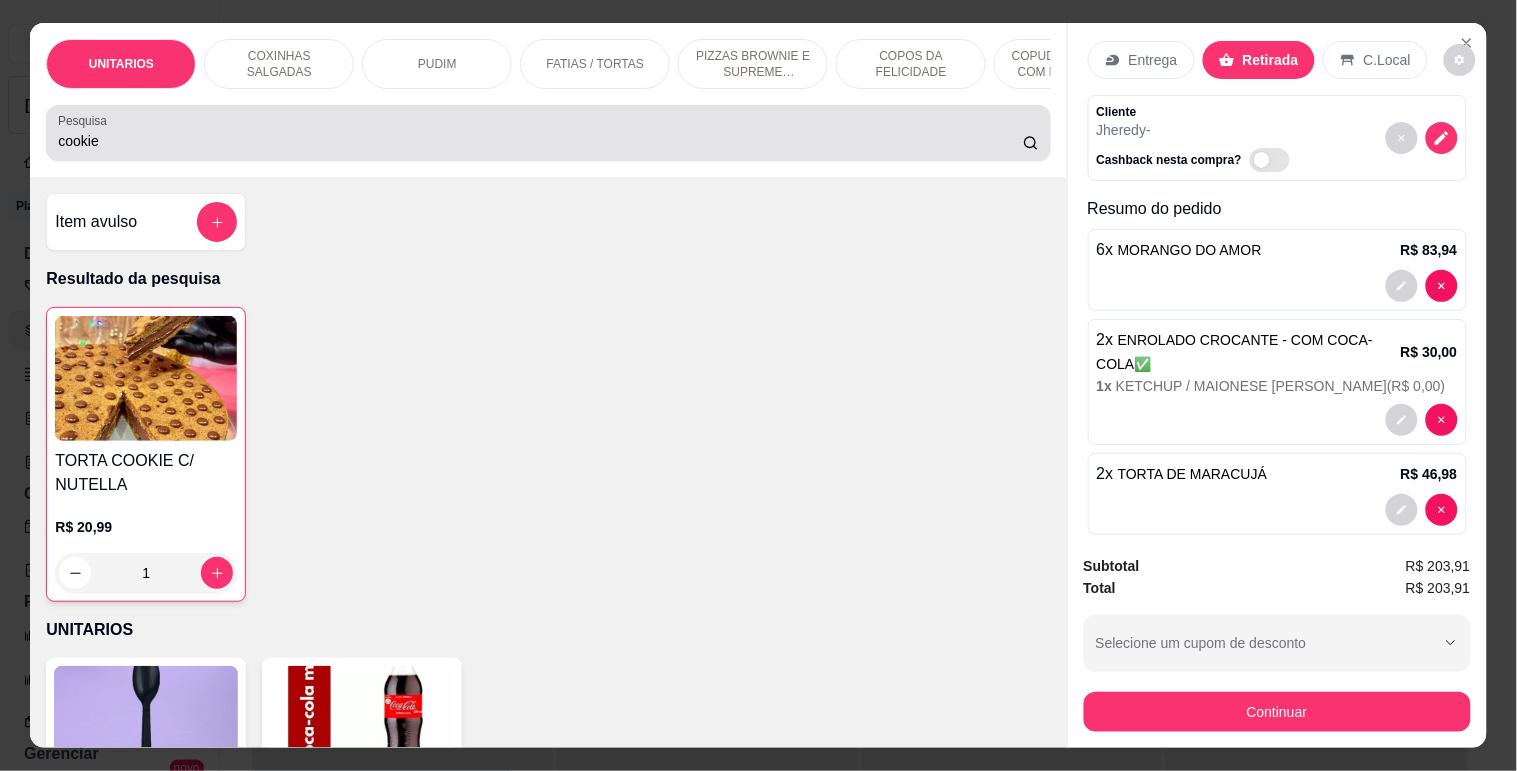 click on "cookie" at bounding box center [540, 141] 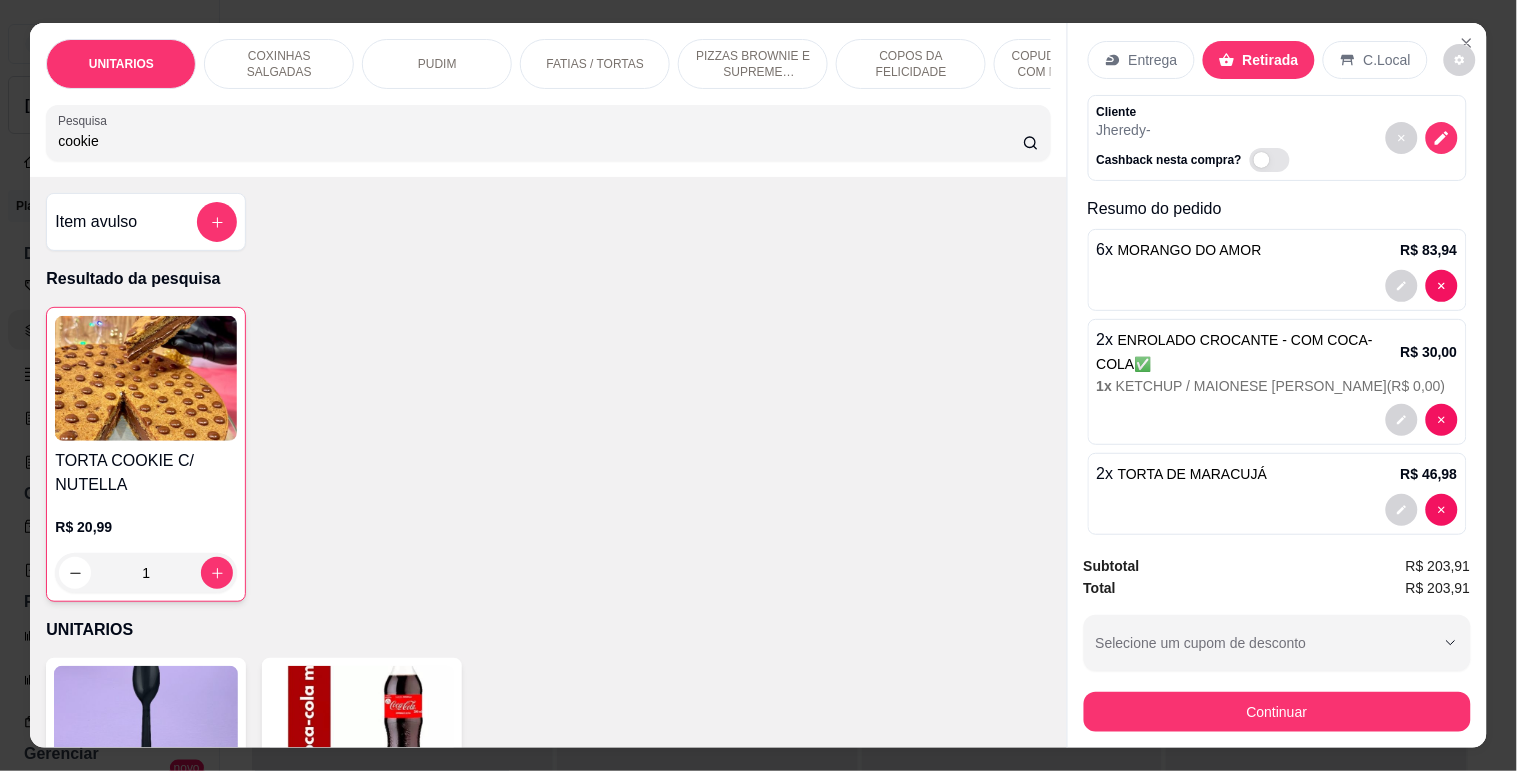 click on "cookie" at bounding box center [540, 141] 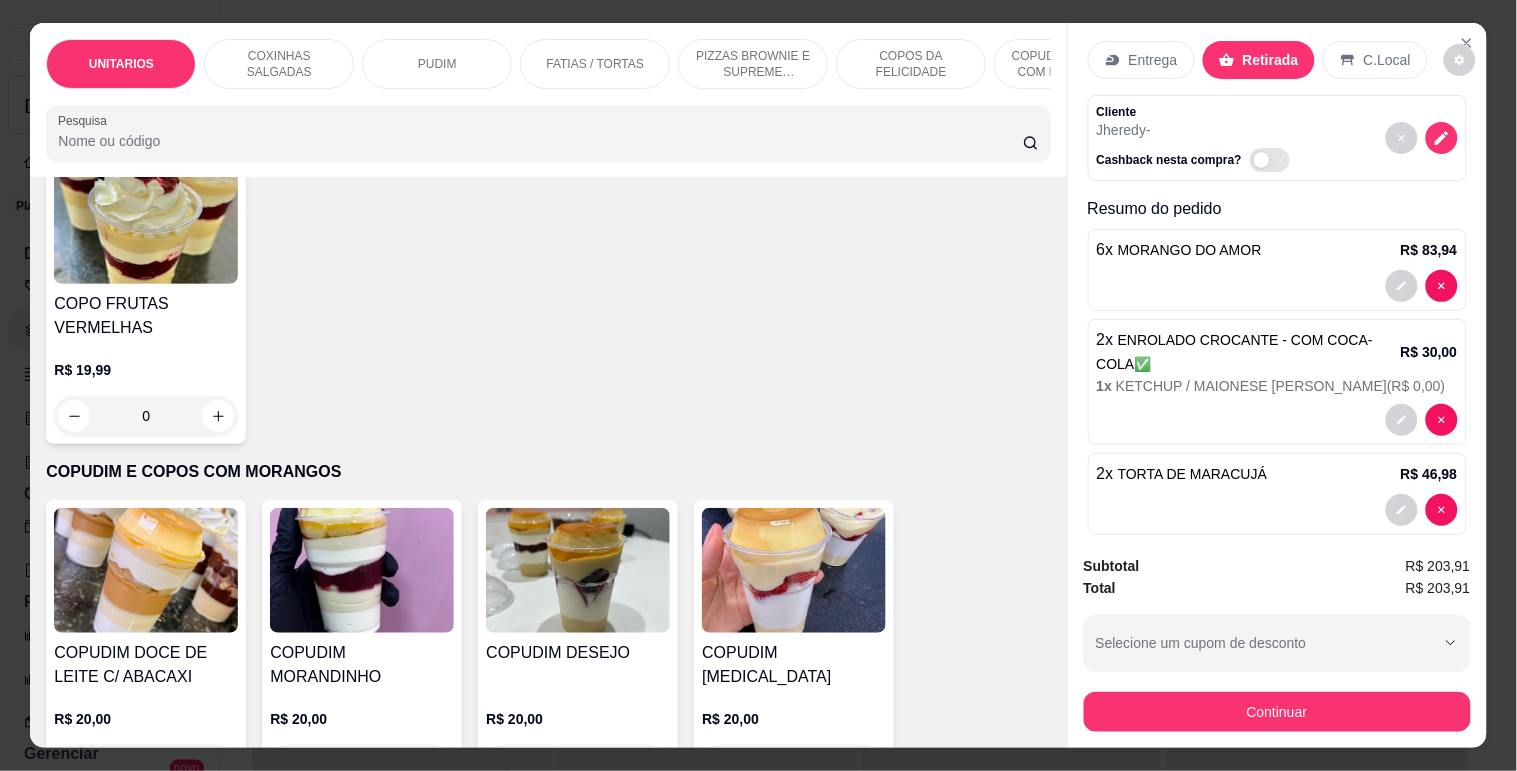 scroll, scrollTop: 2871, scrollLeft: 0, axis: vertical 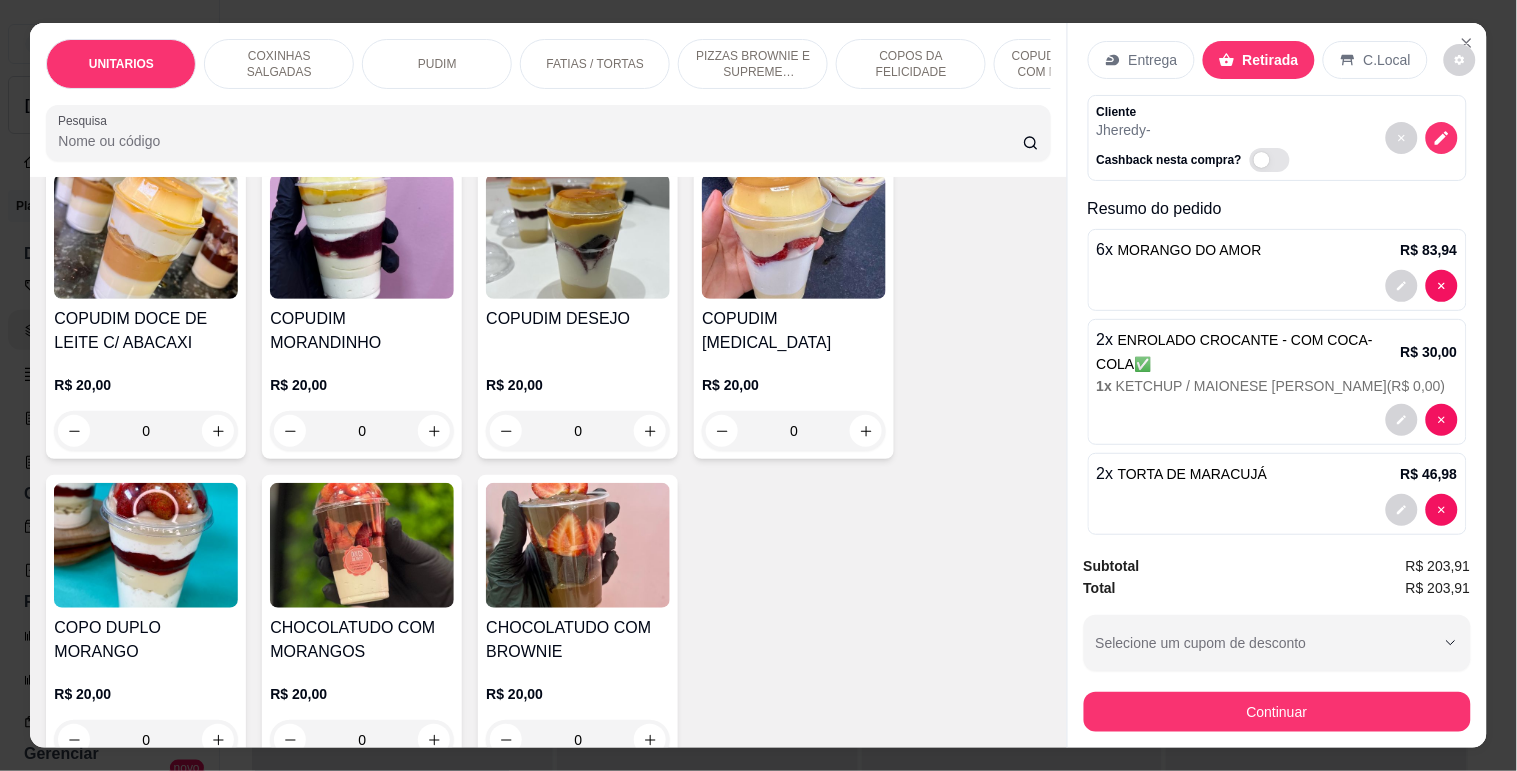 type 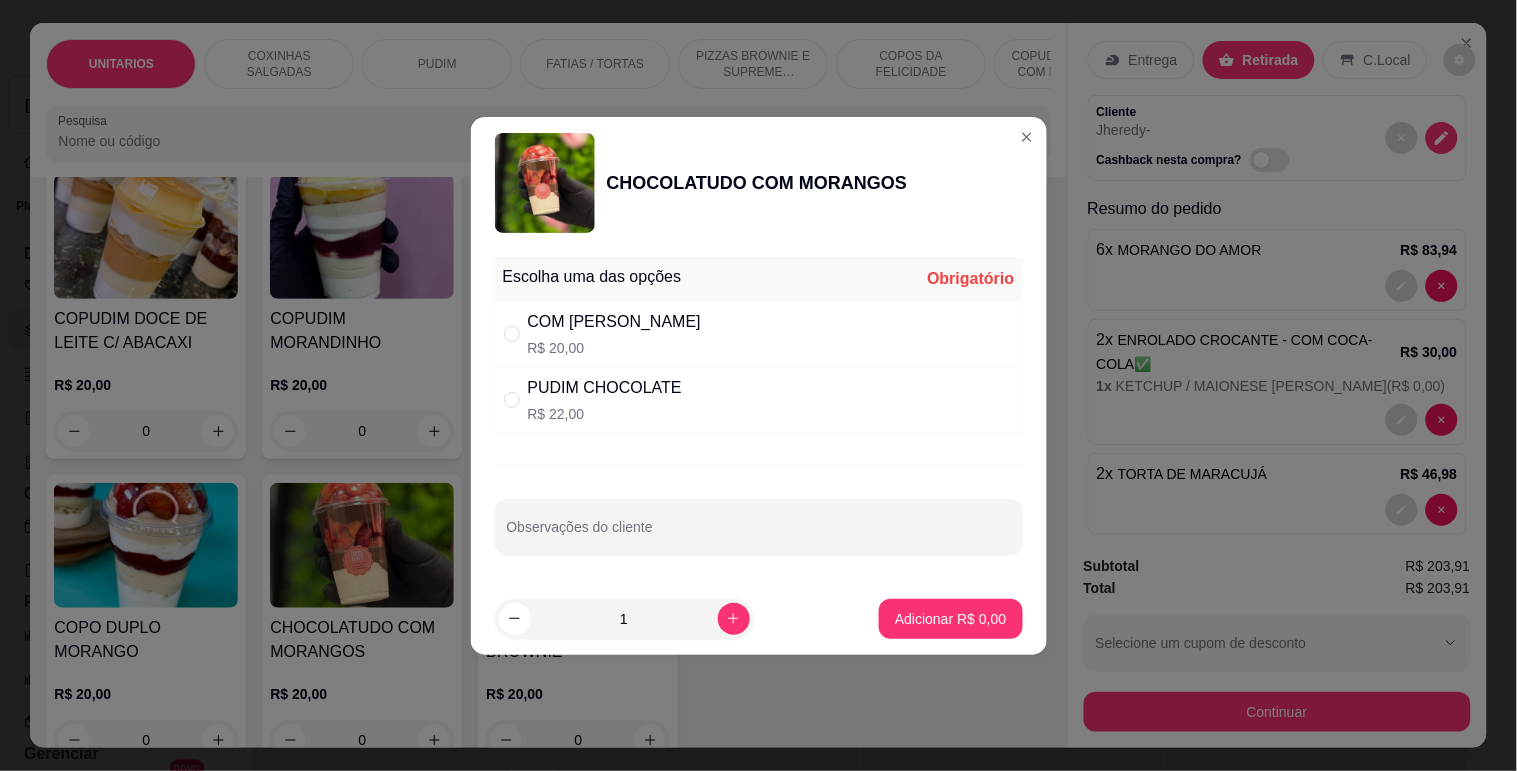 click on "R$ 20,00" at bounding box center [614, 348] 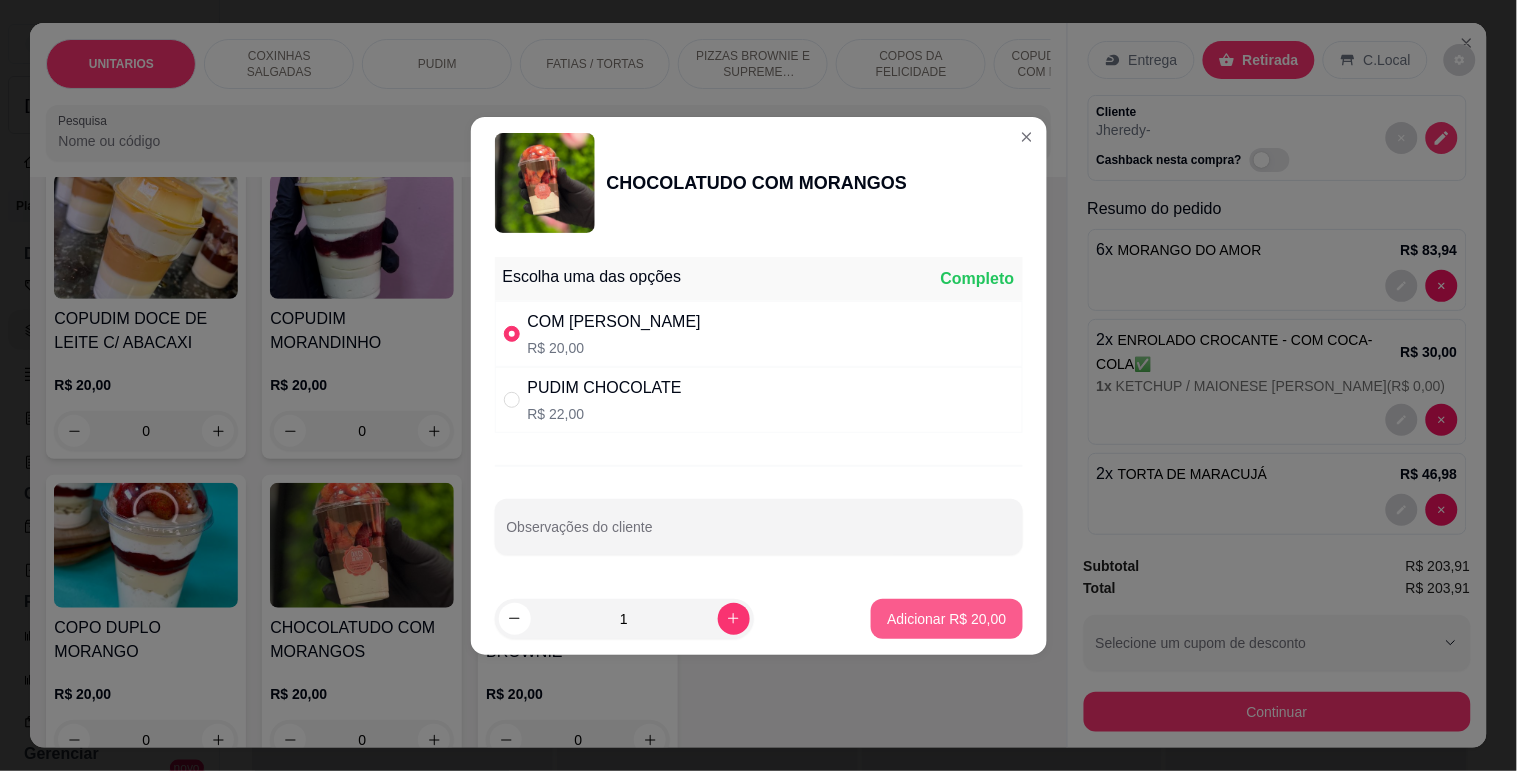 click on "Adicionar   R$ 20,00" at bounding box center [946, 619] 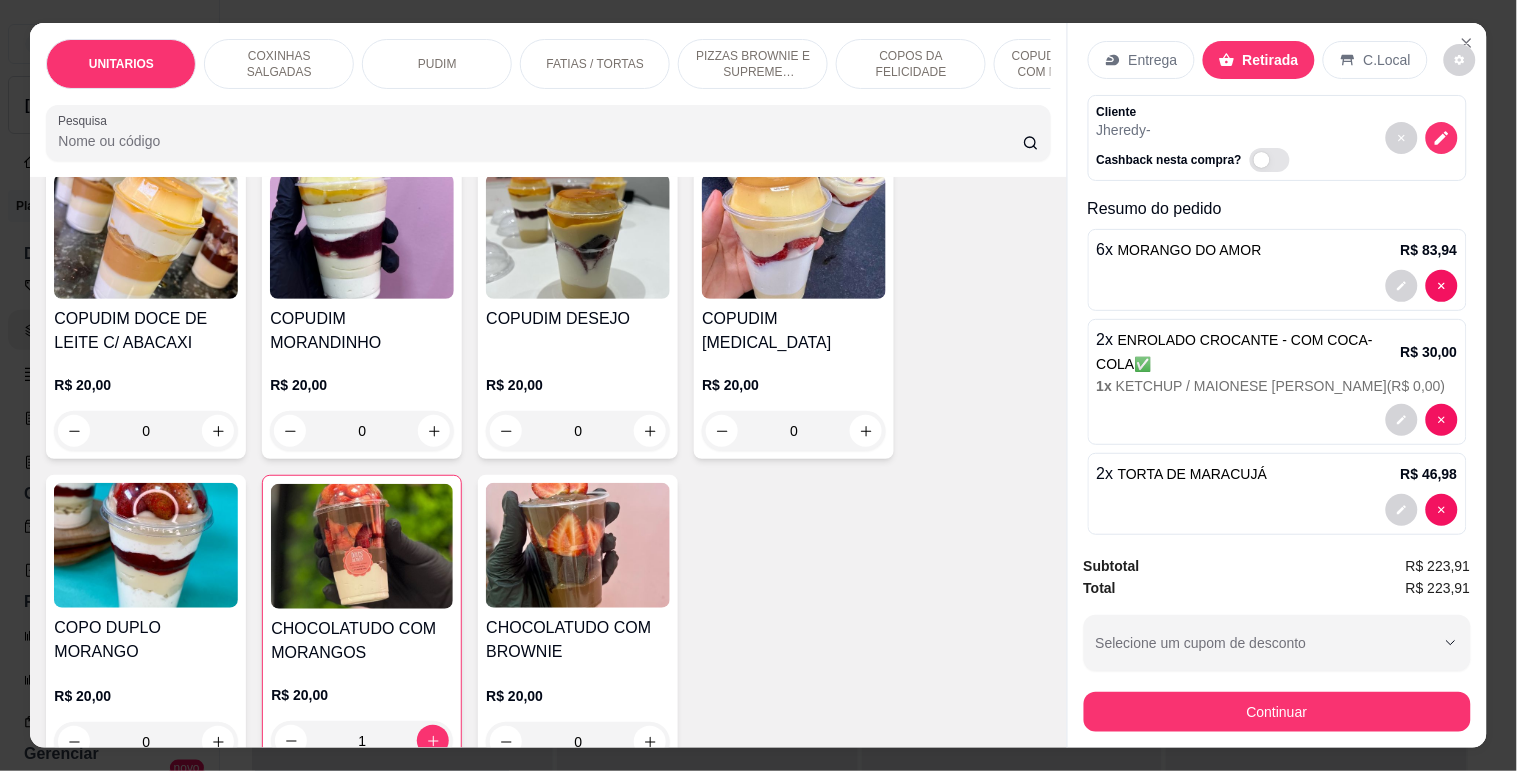 scroll, scrollTop: 368, scrollLeft: 0, axis: vertical 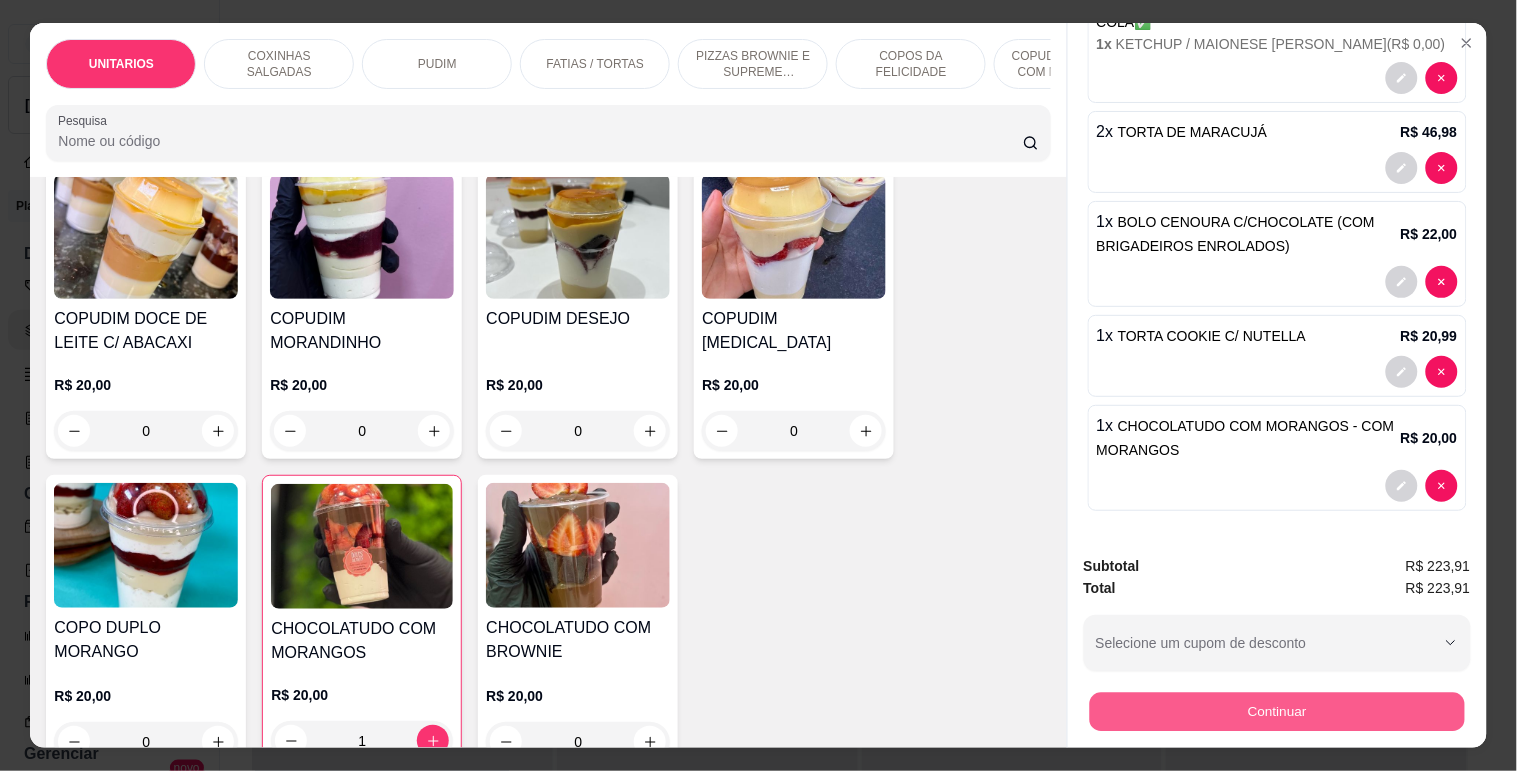 click on "Continuar" at bounding box center [1276, 711] 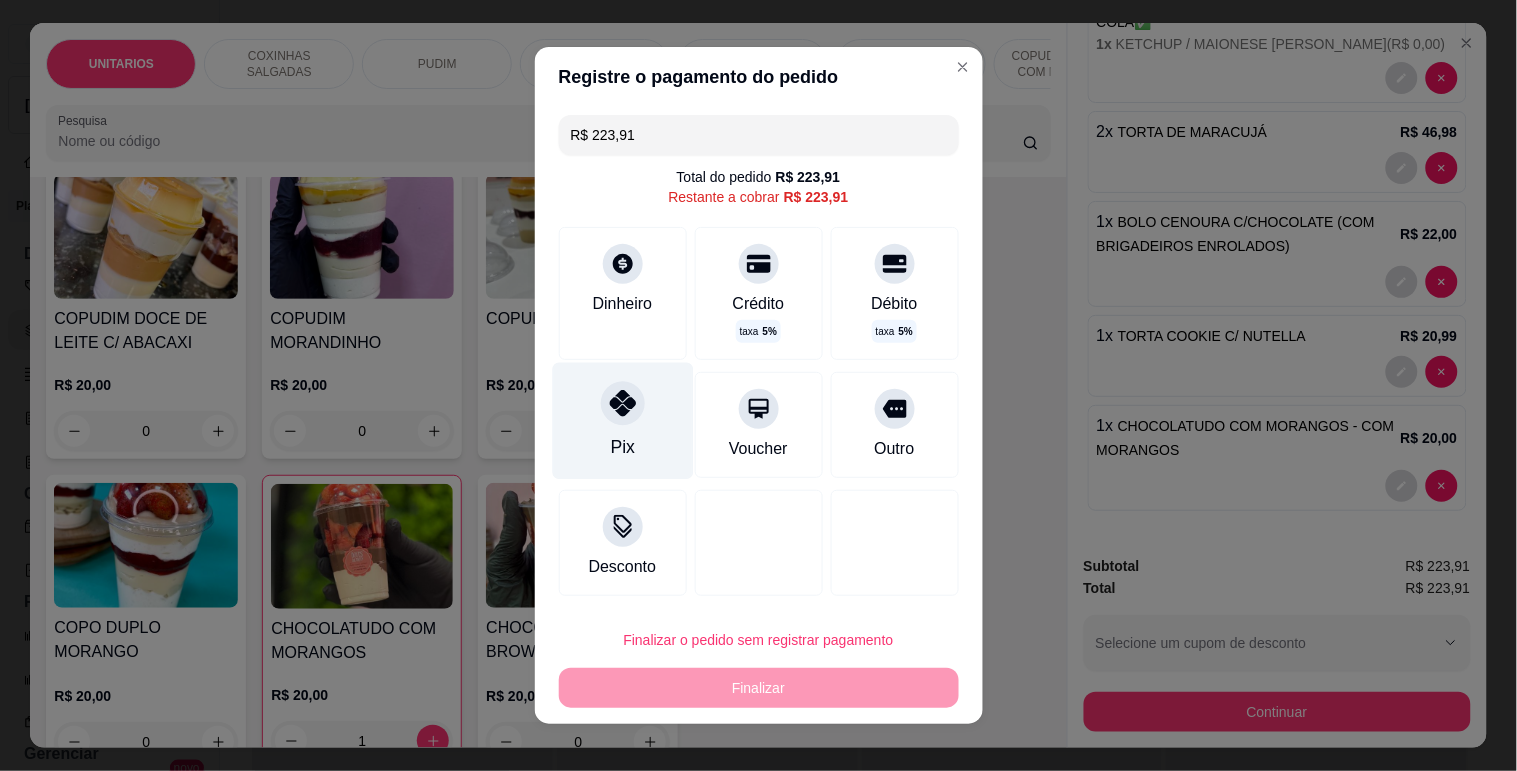 click at bounding box center [623, 403] 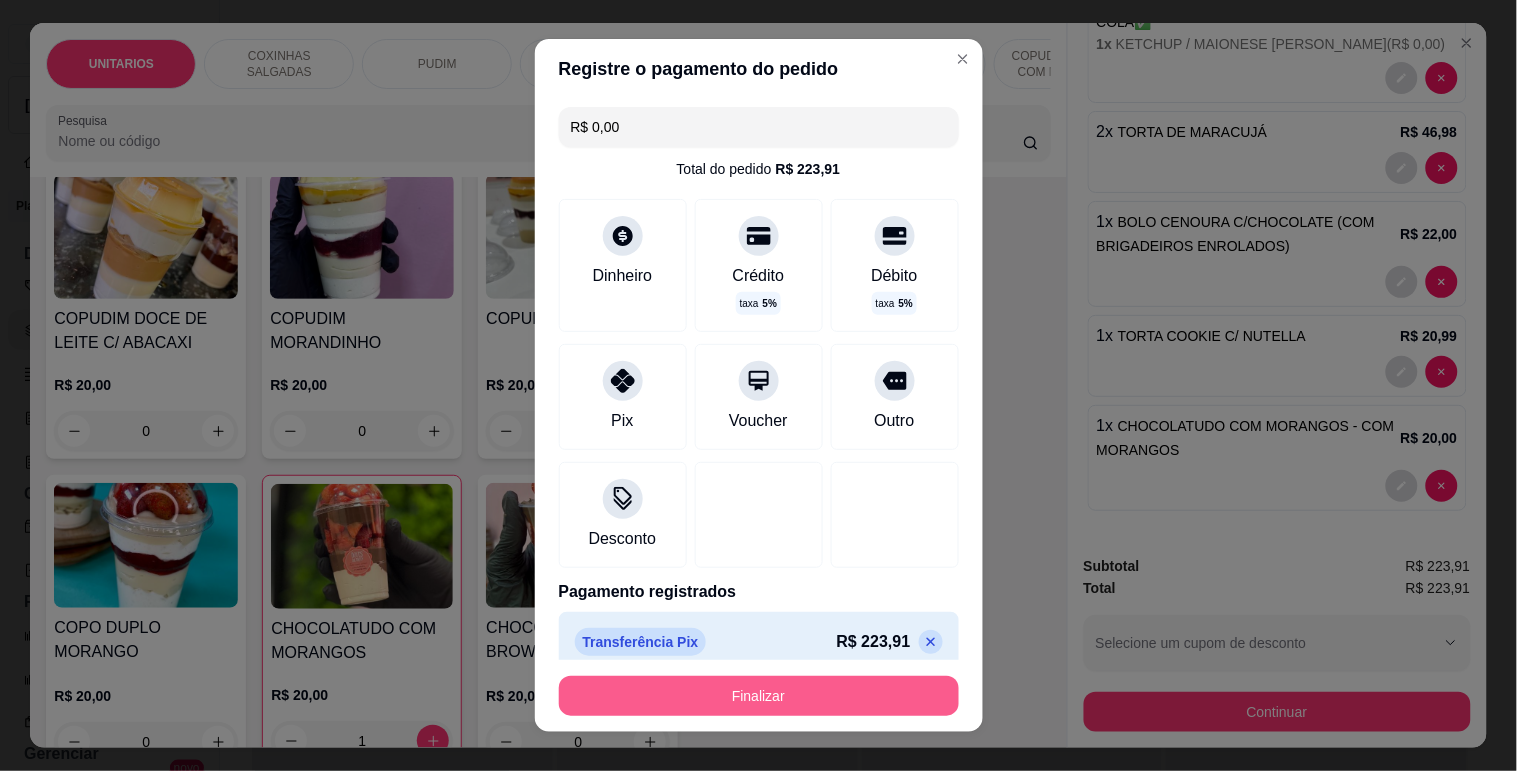 click on "Finalizar" at bounding box center (759, 696) 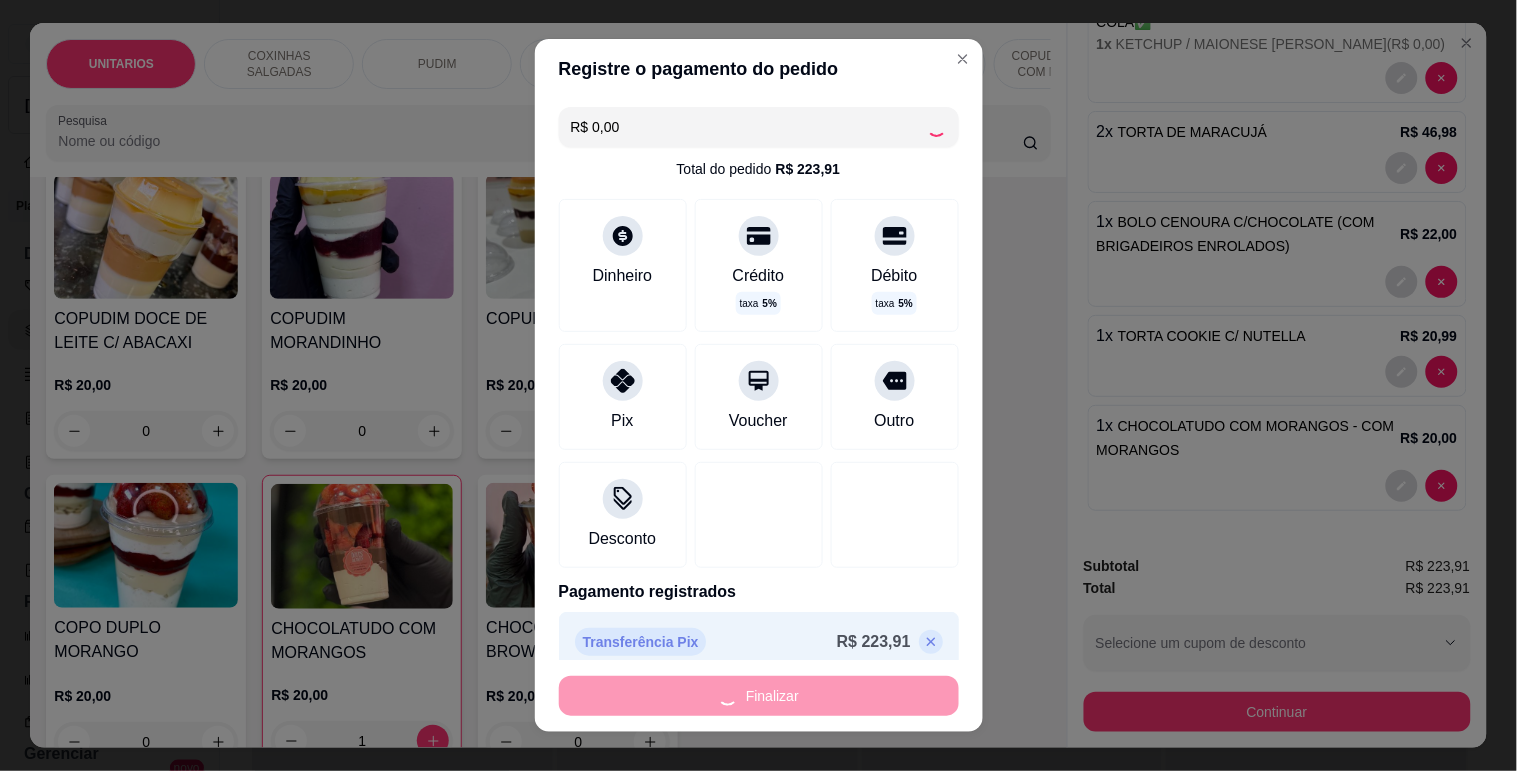 type on "0" 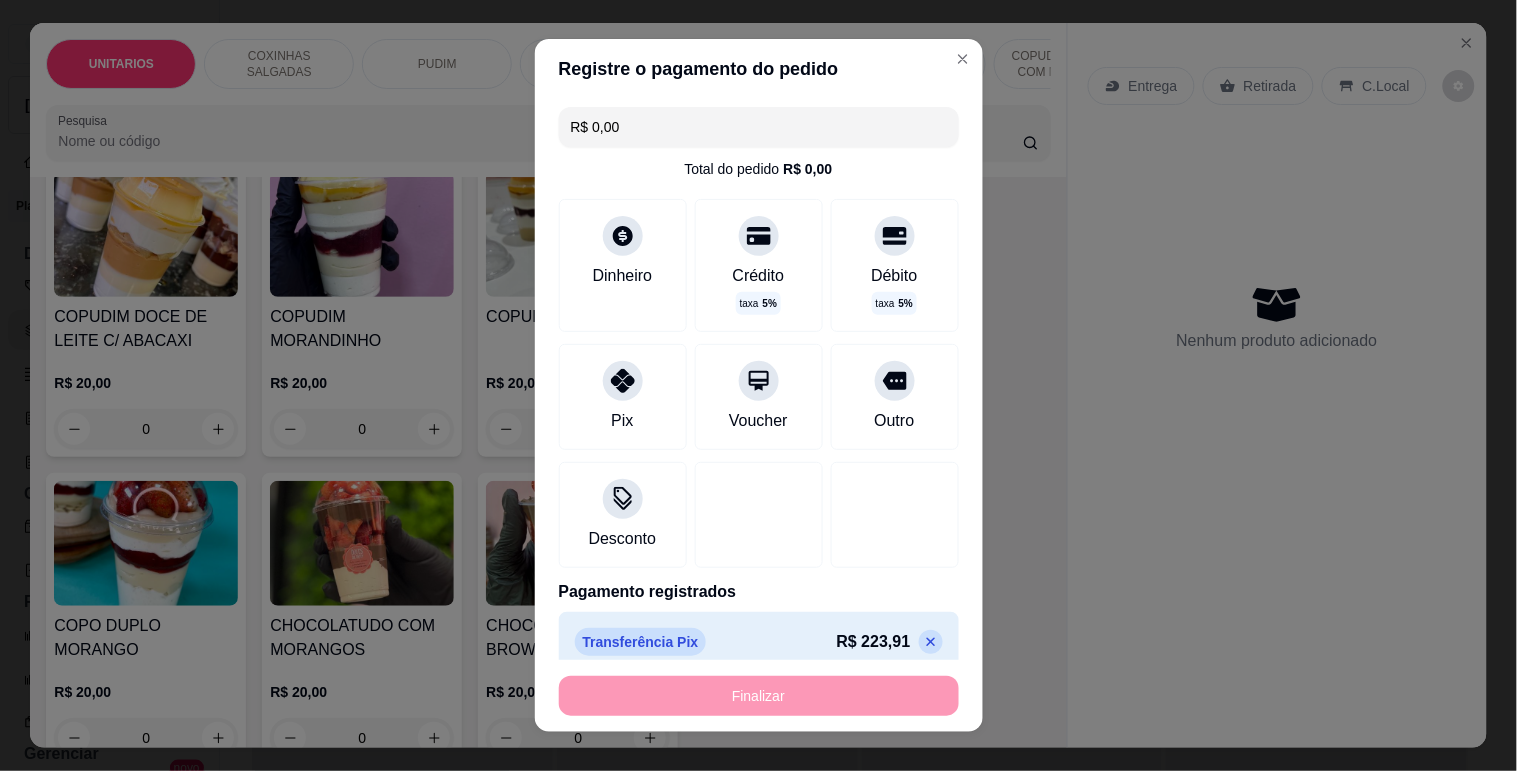 type on "-R$ 223,91" 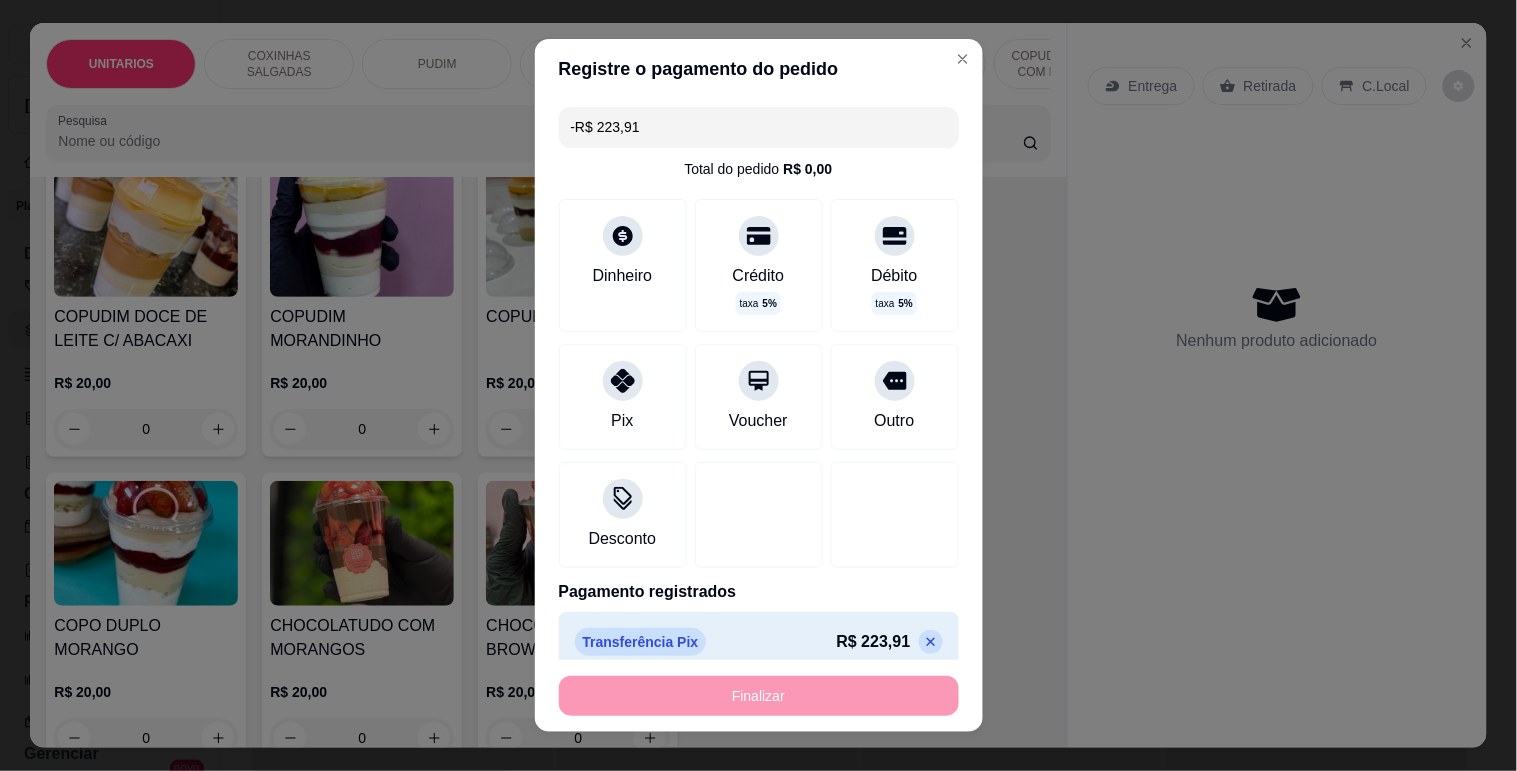 scroll, scrollTop: 0, scrollLeft: 0, axis: both 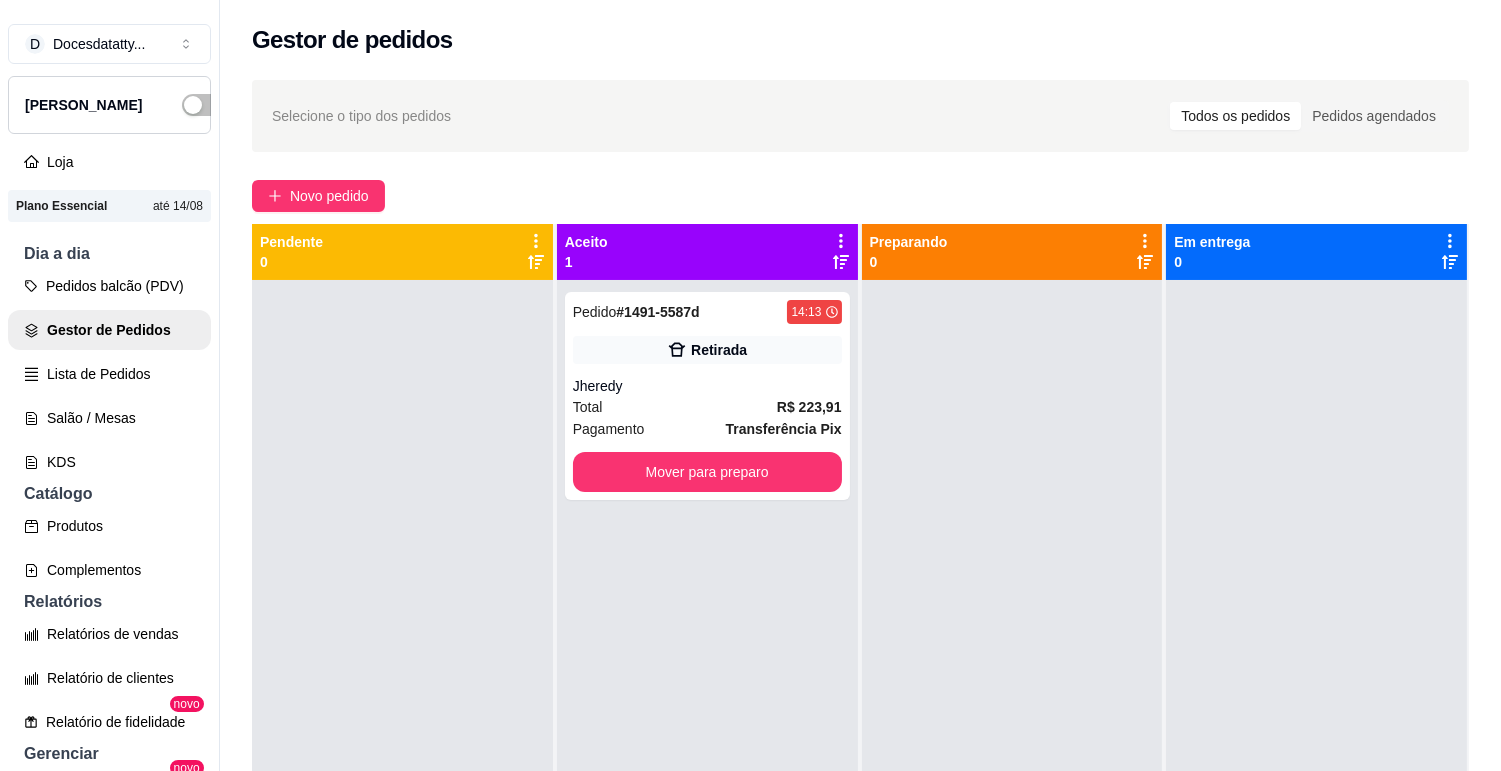 click on "Selecione o tipo dos pedidos Todos os pedidos Pedidos agendados Novo pedido Pendente 0 Aceito 1 Pedido  # 1491-5587d 14:13 Retirada Jheredy Total R$ 223,91 Pagamento Transferência Pix Mover para preparo Preparando 0 Em entrega 0" at bounding box center (860, 543) 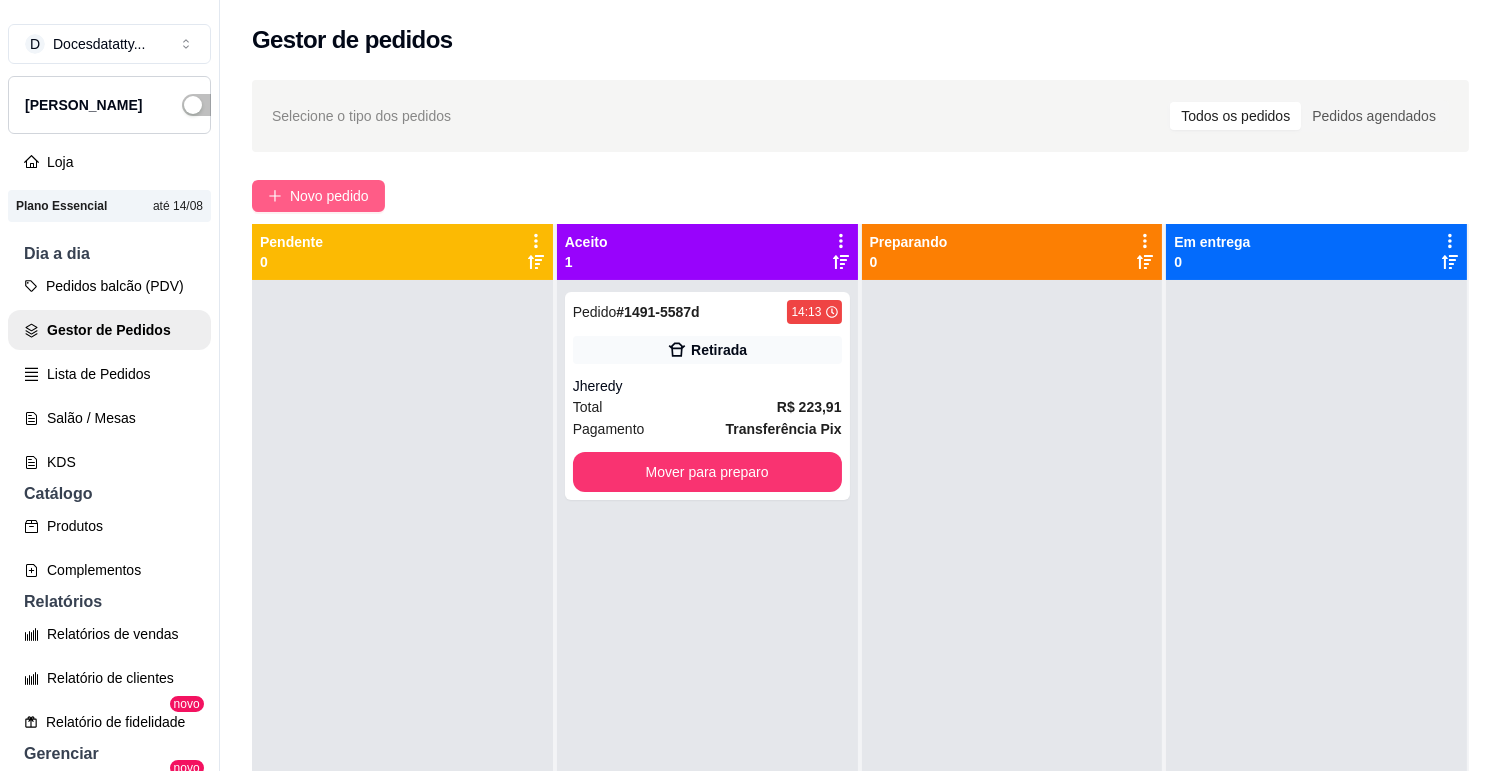 click on "Novo pedido" at bounding box center [329, 196] 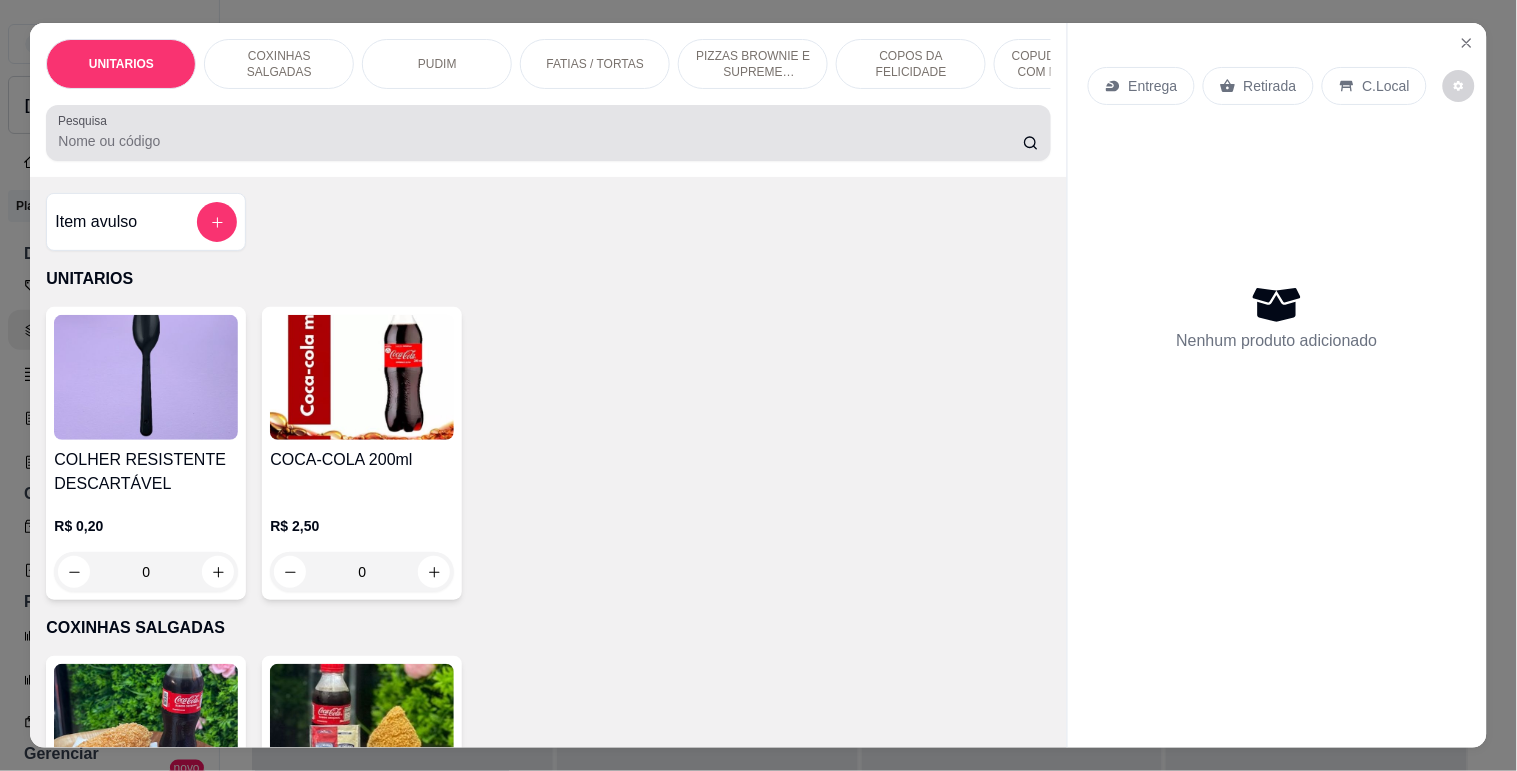 click on "Pesquisa" at bounding box center [540, 141] 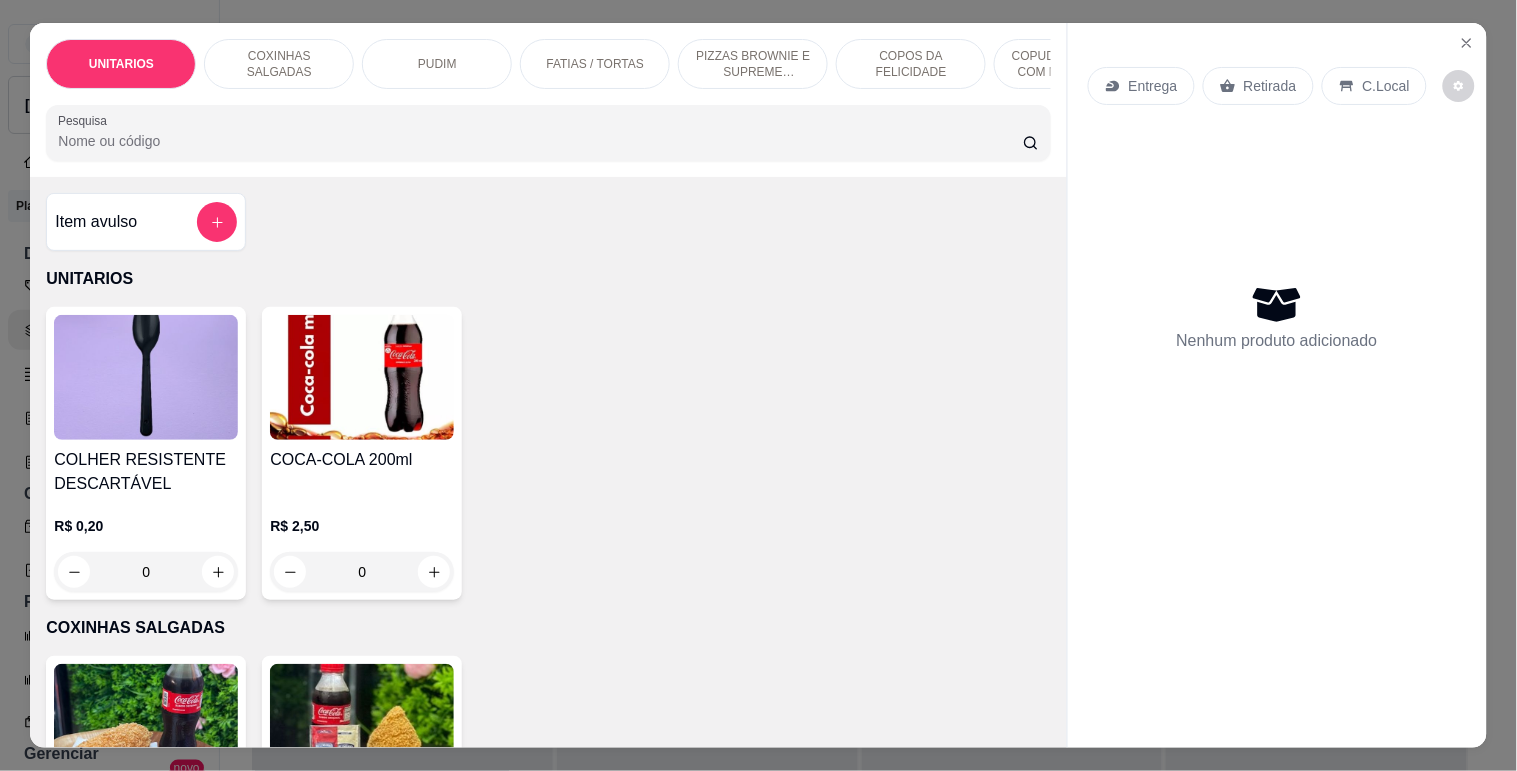 scroll, scrollTop: 444, scrollLeft: 0, axis: vertical 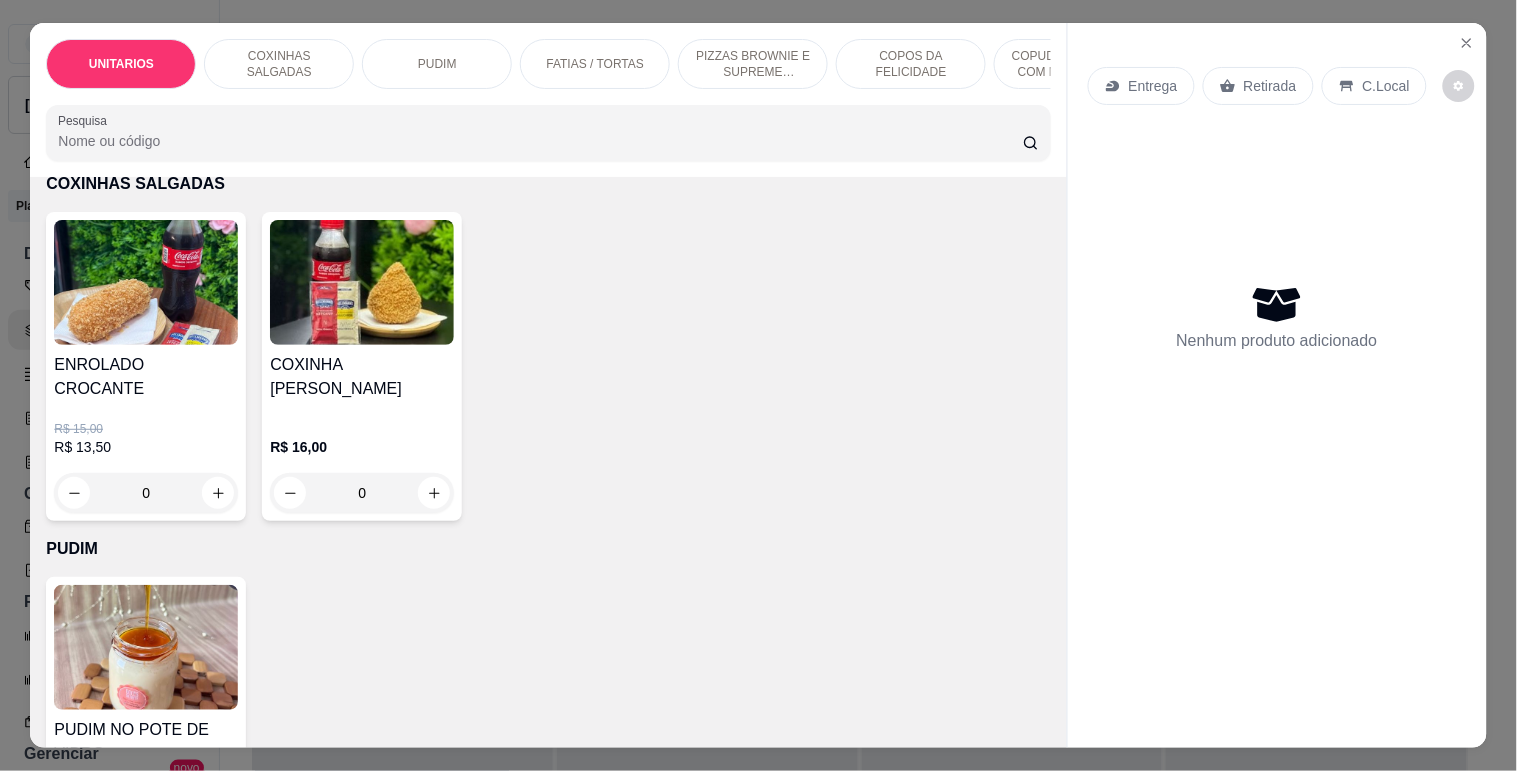 click on "0" at bounding box center [362, 493] 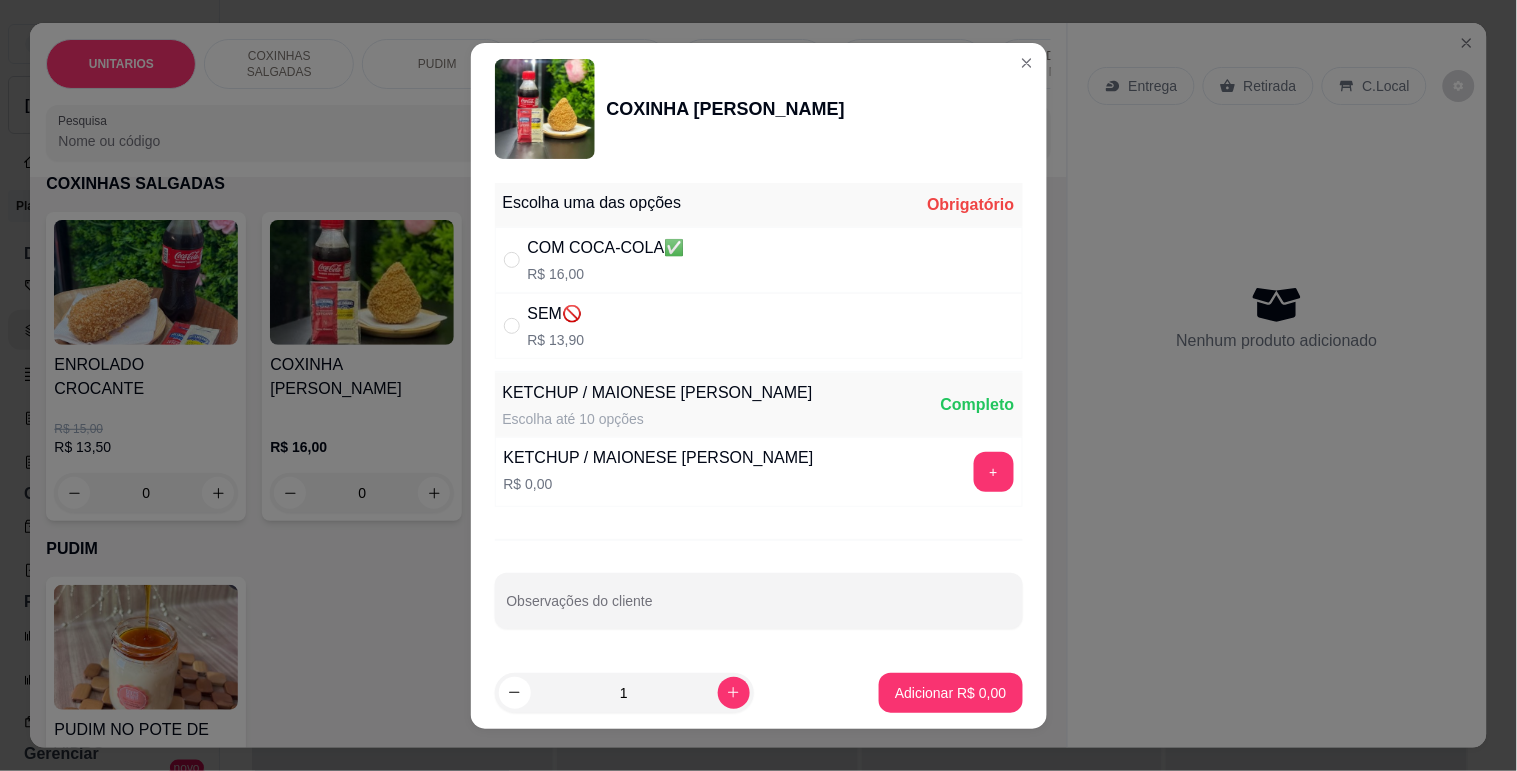click on "SEM🚫" at bounding box center [556, 314] 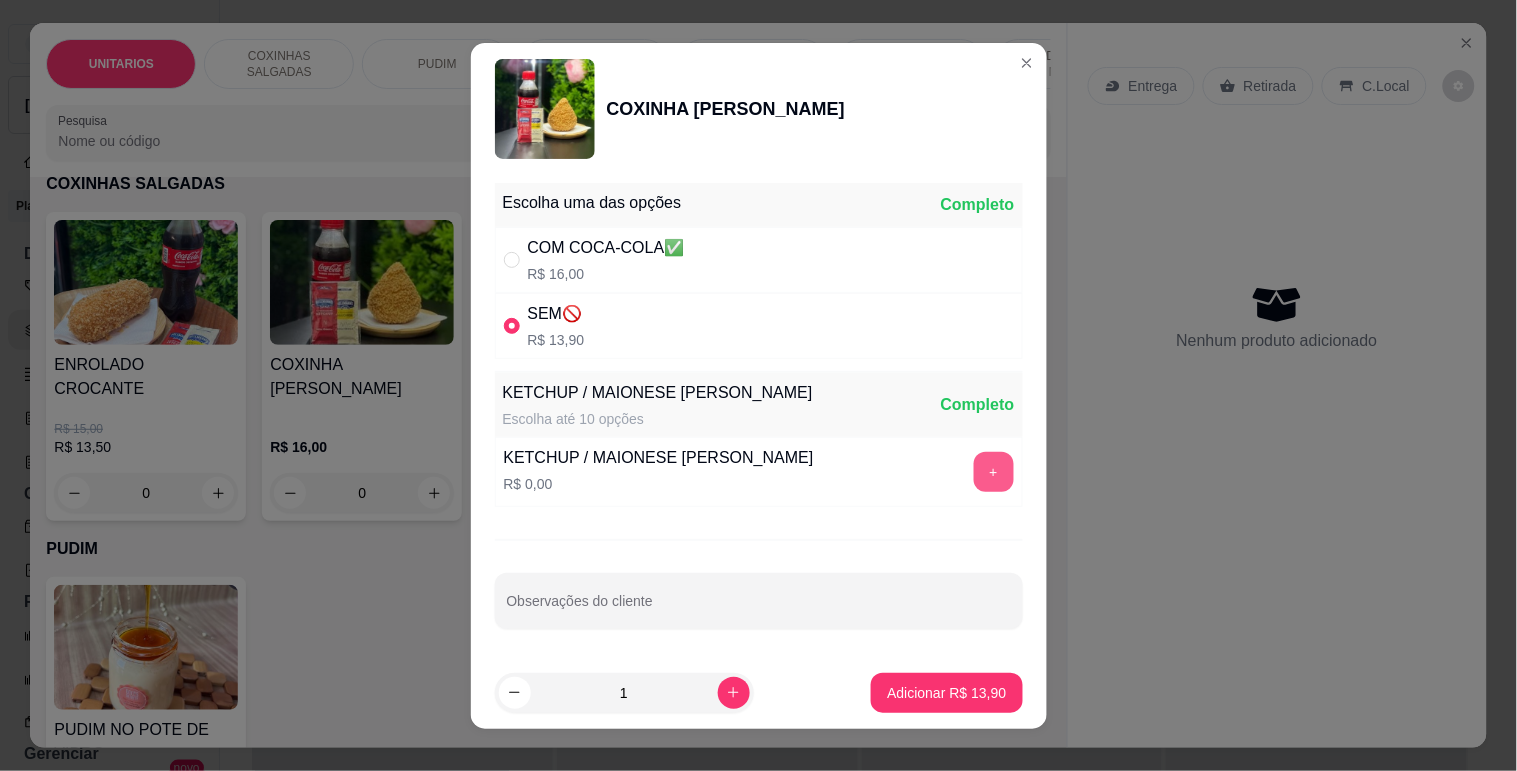click on "+" at bounding box center [994, 472] 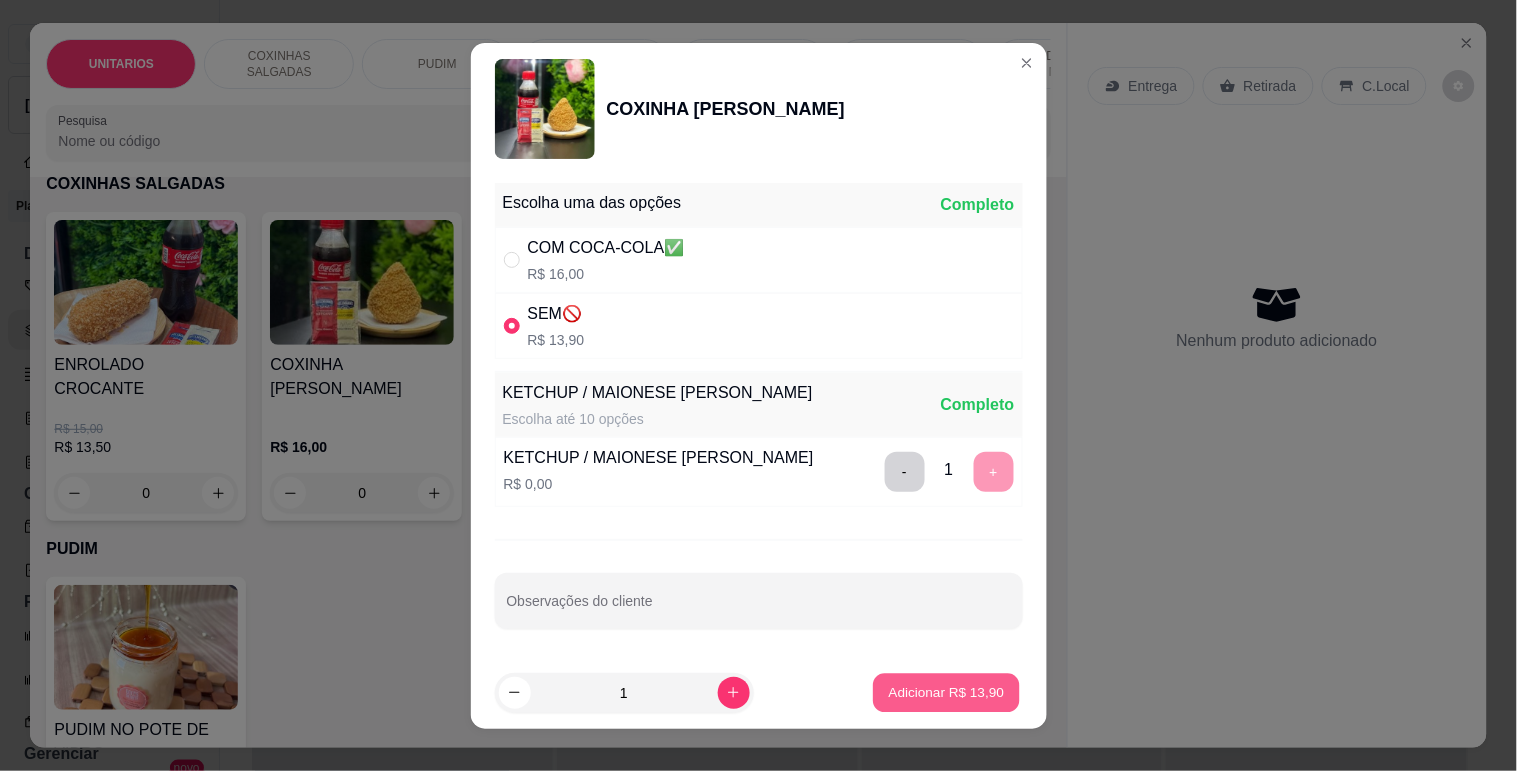 click on "Adicionar   R$ 13,90" at bounding box center [947, 692] 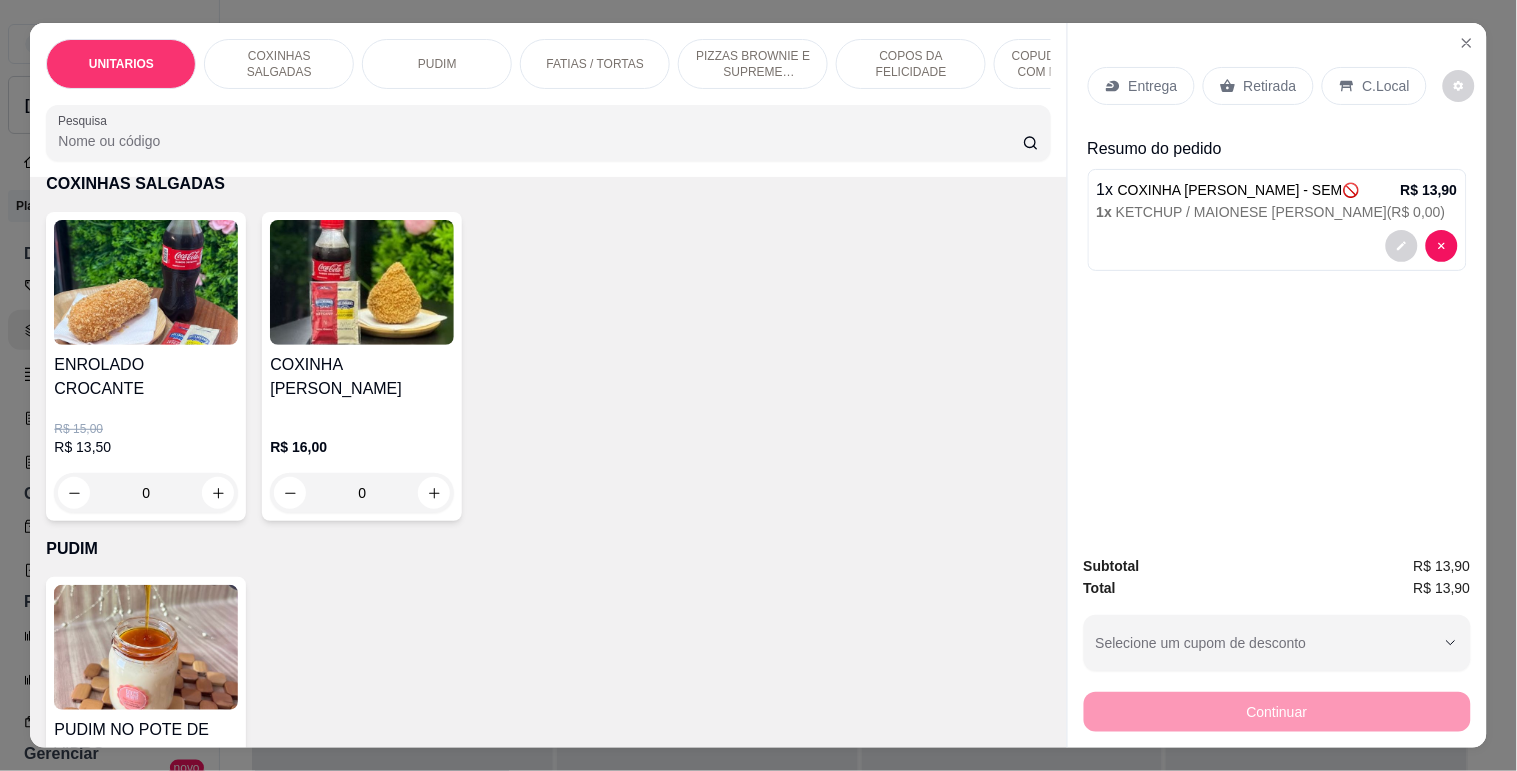 click on "0" at bounding box center (146, 493) 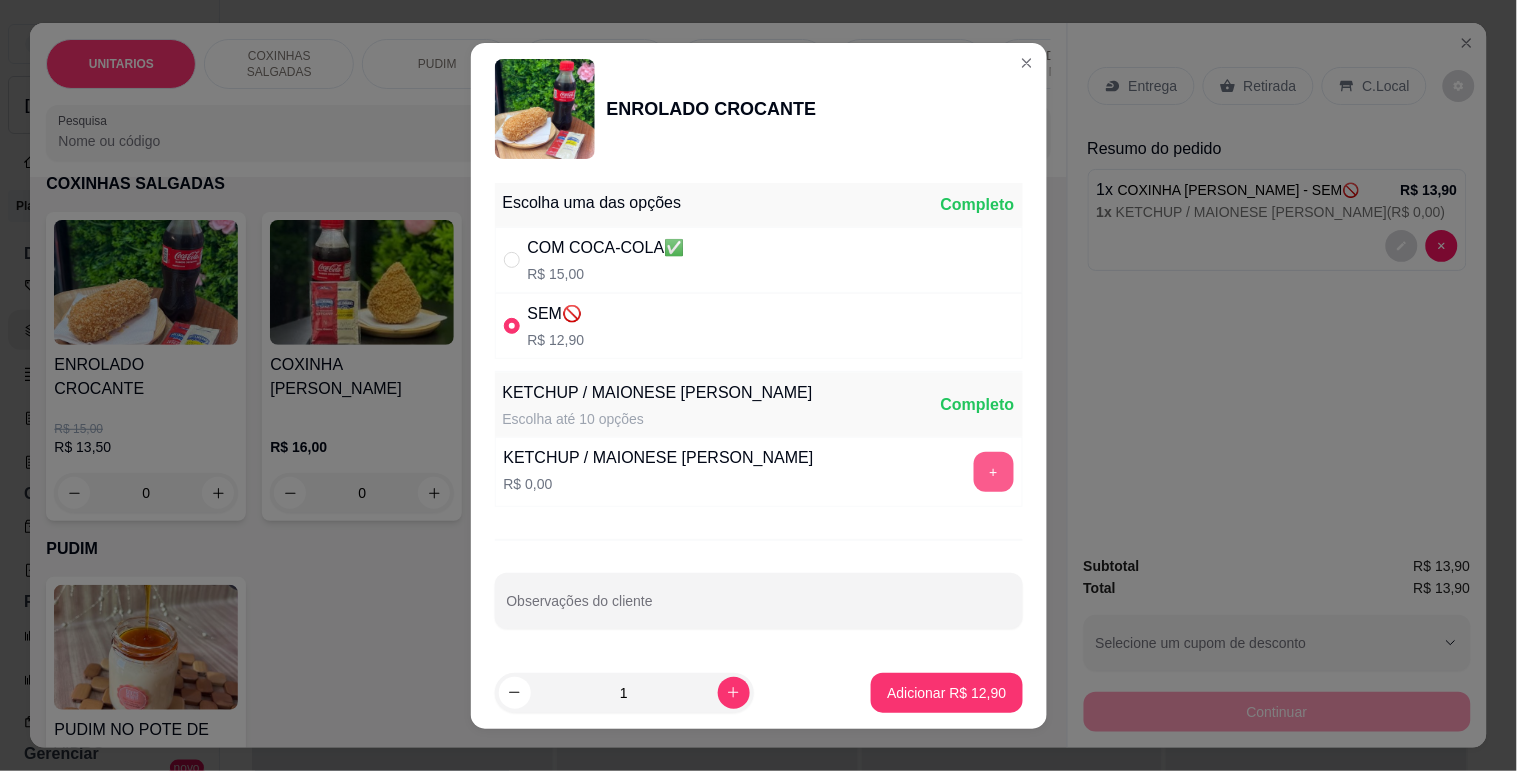 click on "+" at bounding box center (994, 472) 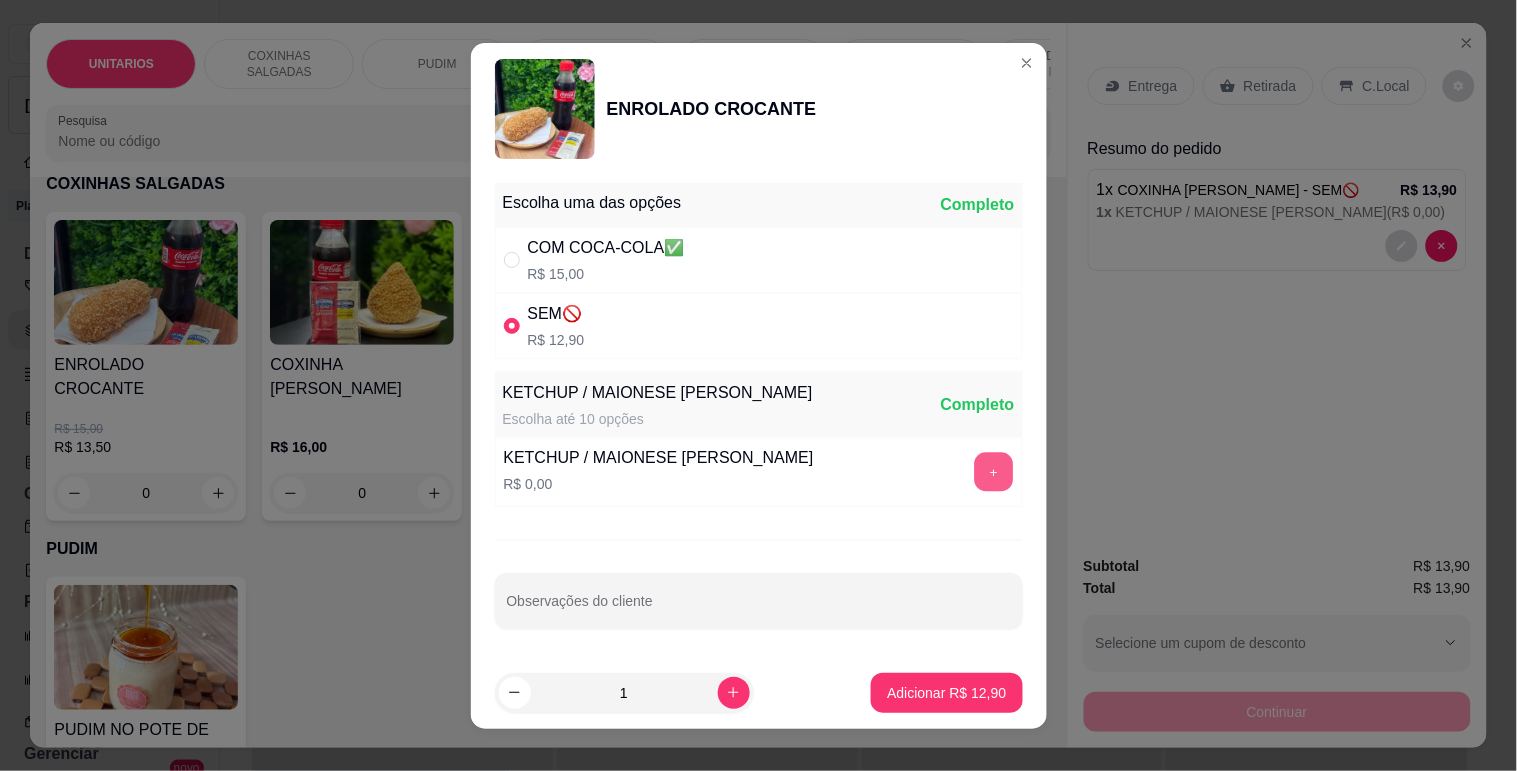 click on "+" at bounding box center [993, 471] 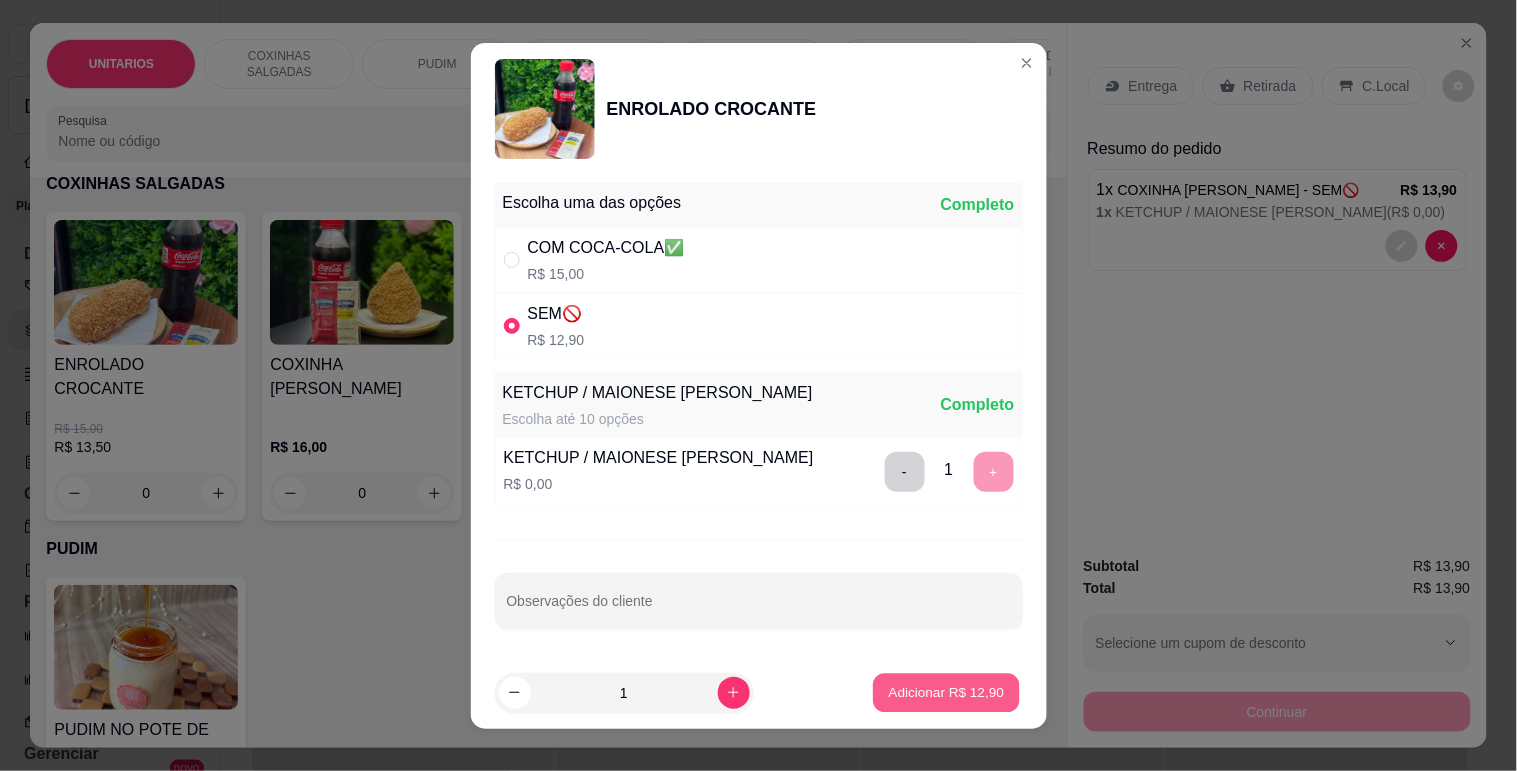 click on "Adicionar   R$ 12,90" at bounding box center (946, 693) 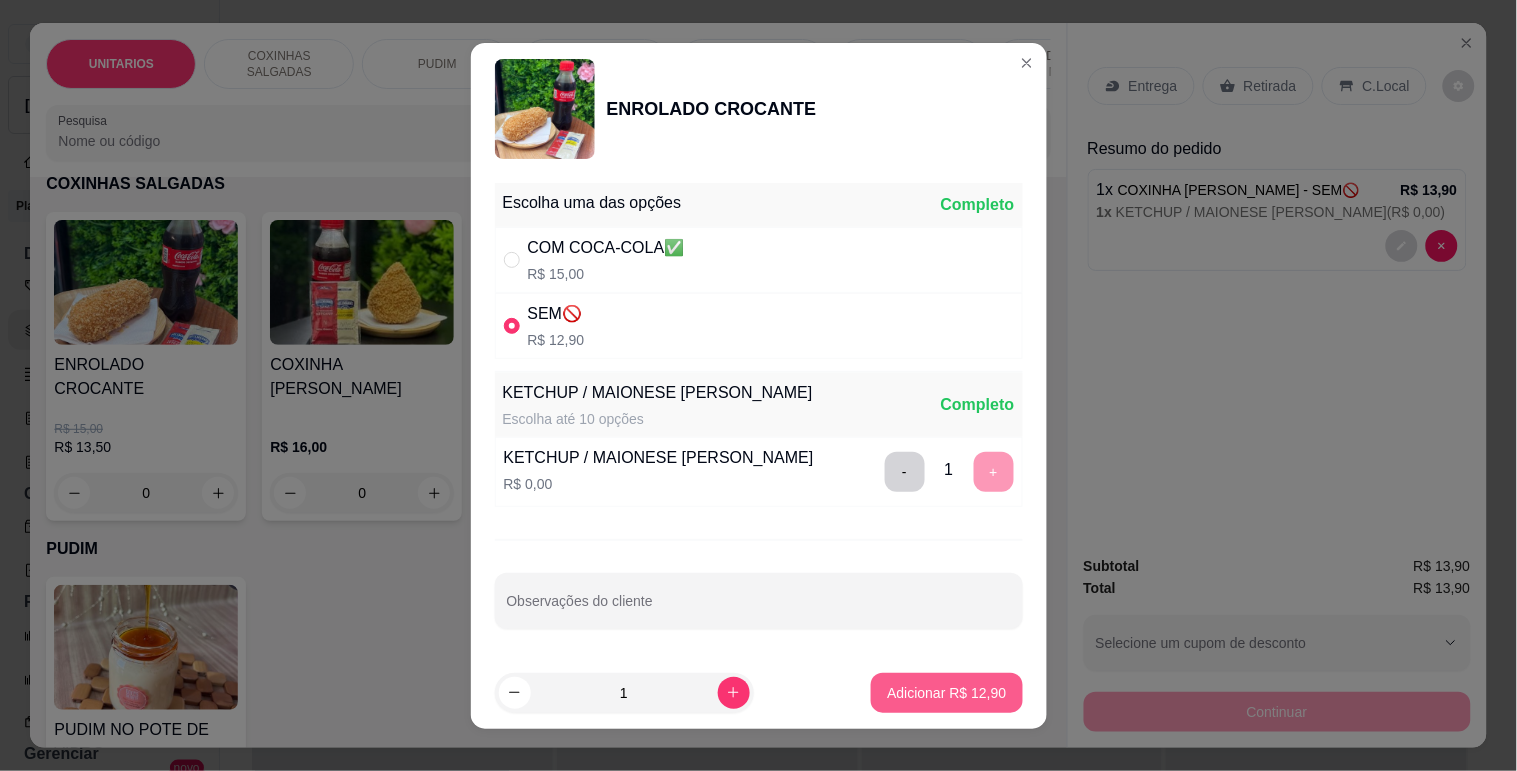 click on "Adicionar   R$ 12,90" at bounding box center (946, 693) 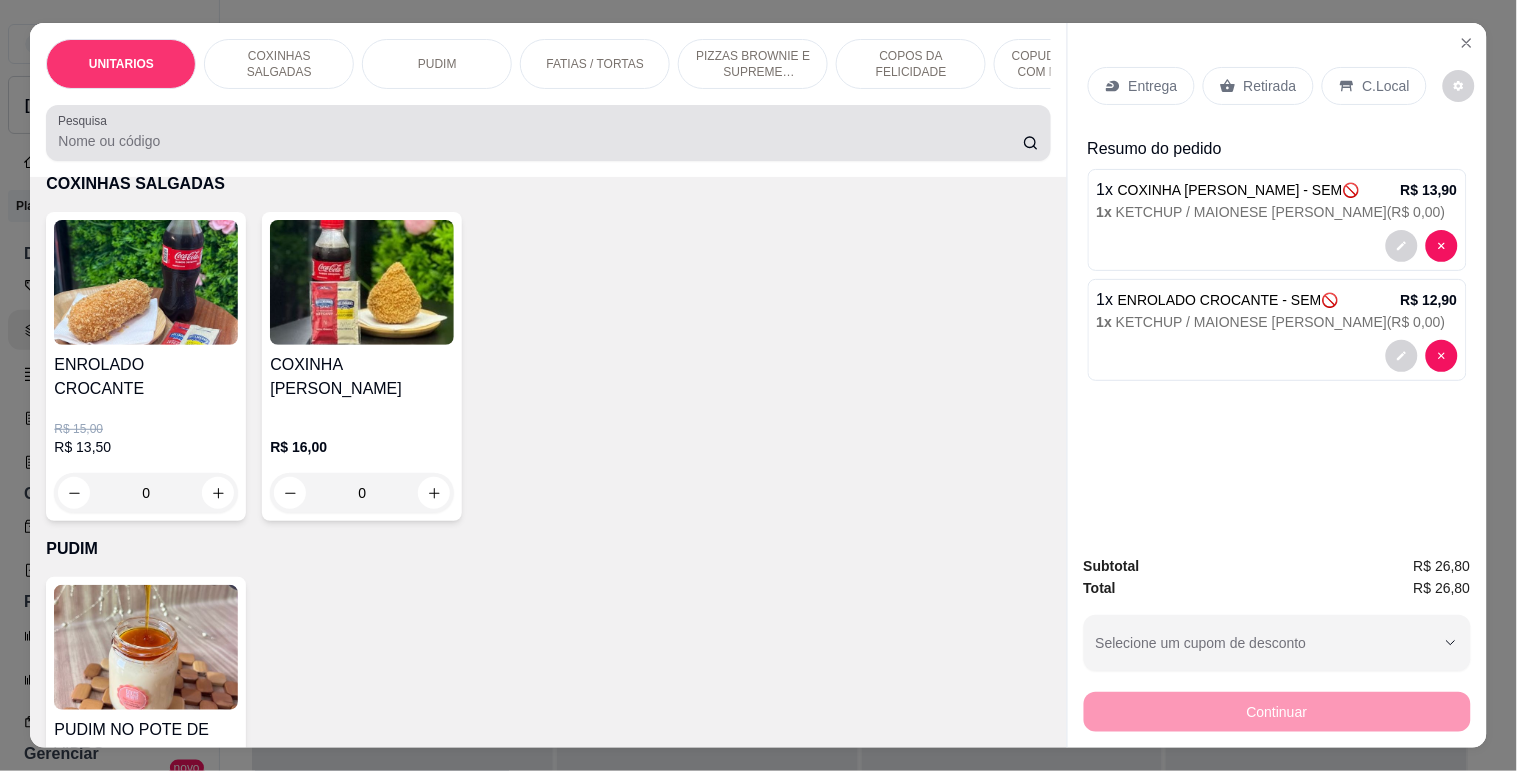 click on "Pesquisa" at bounding box center [540, 141] 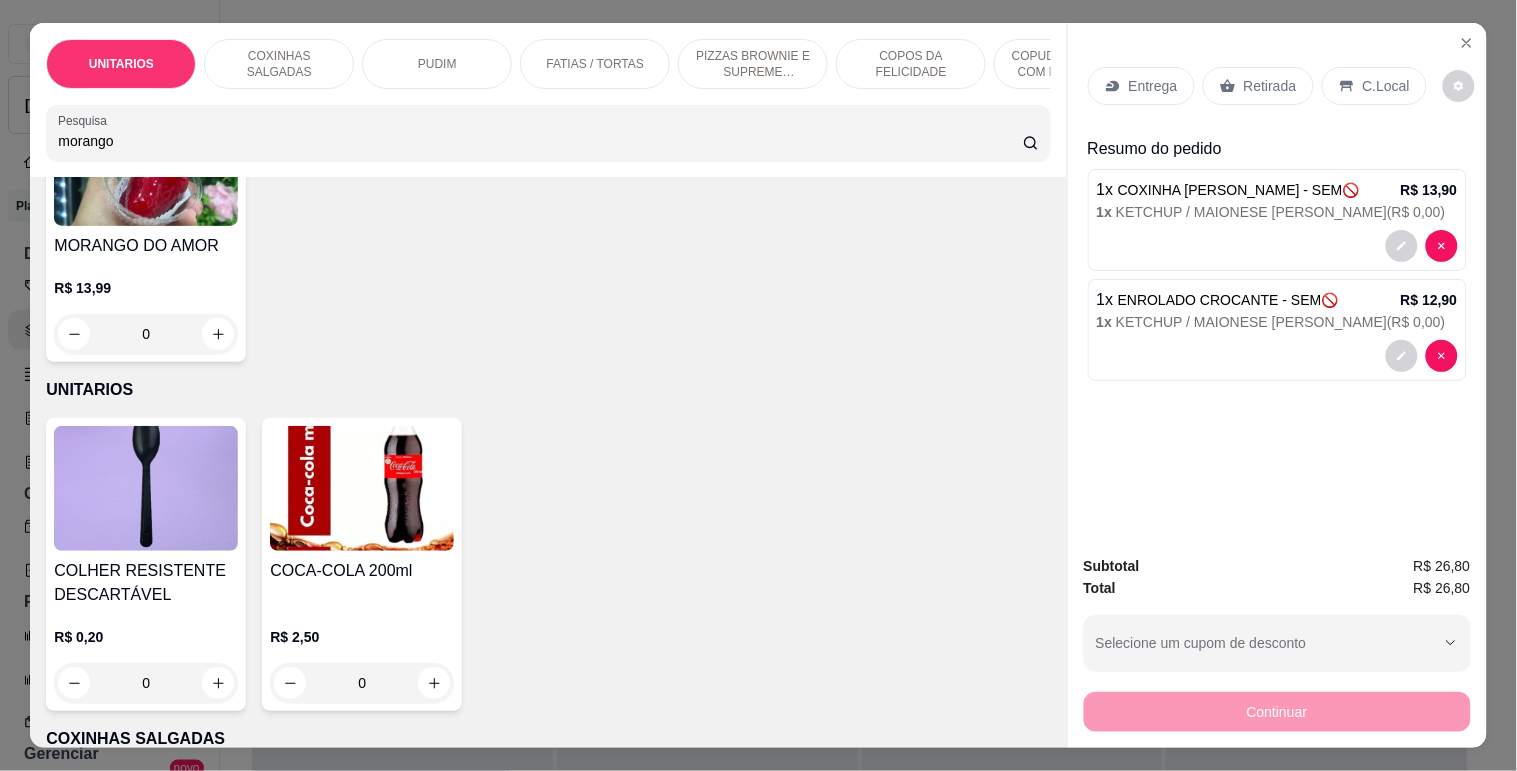 scroll, scrollTop: 0, scrollLeft: 0, axis: both 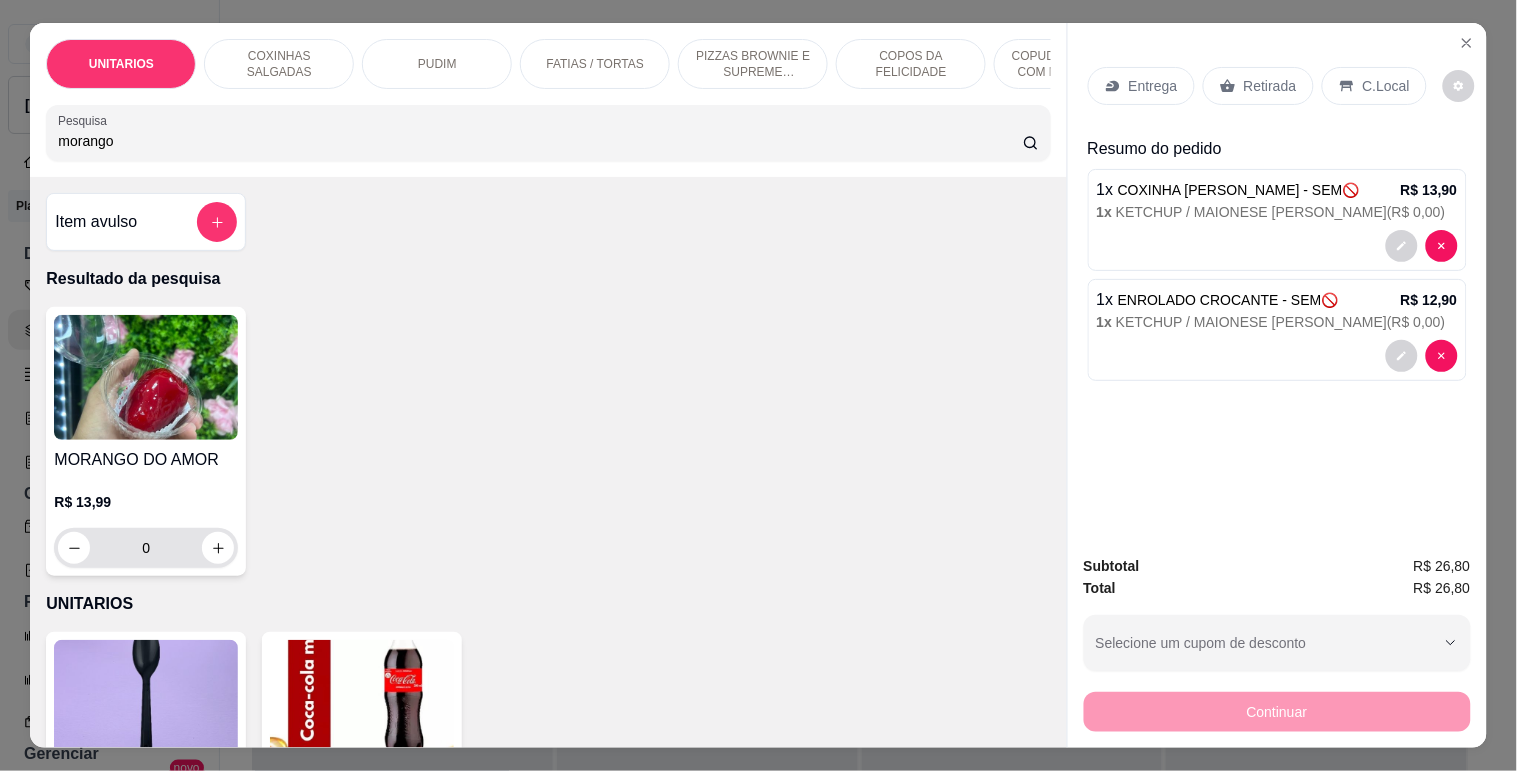 type on "morango" 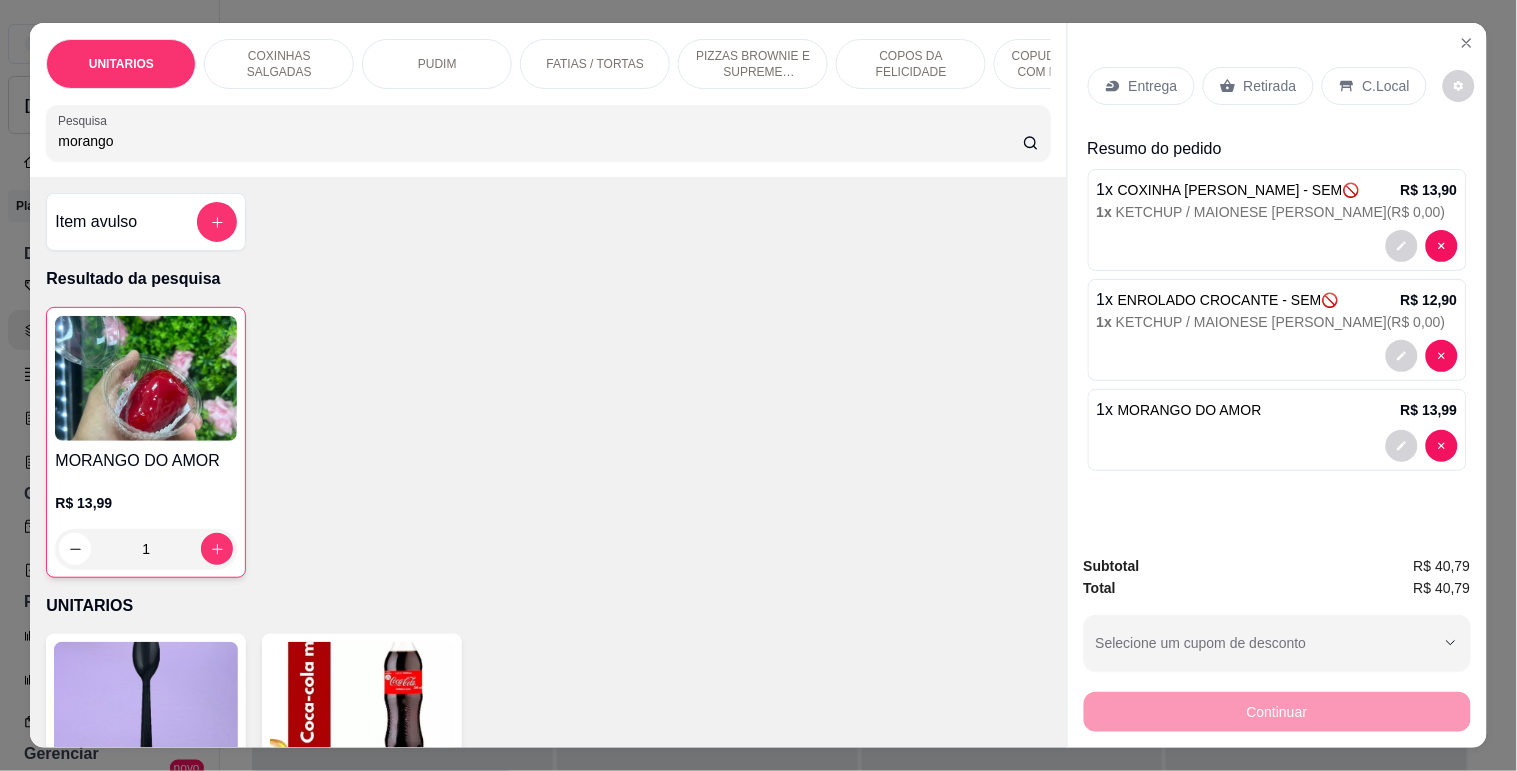 click on "Entrega" at bounding box center [1153, 86] 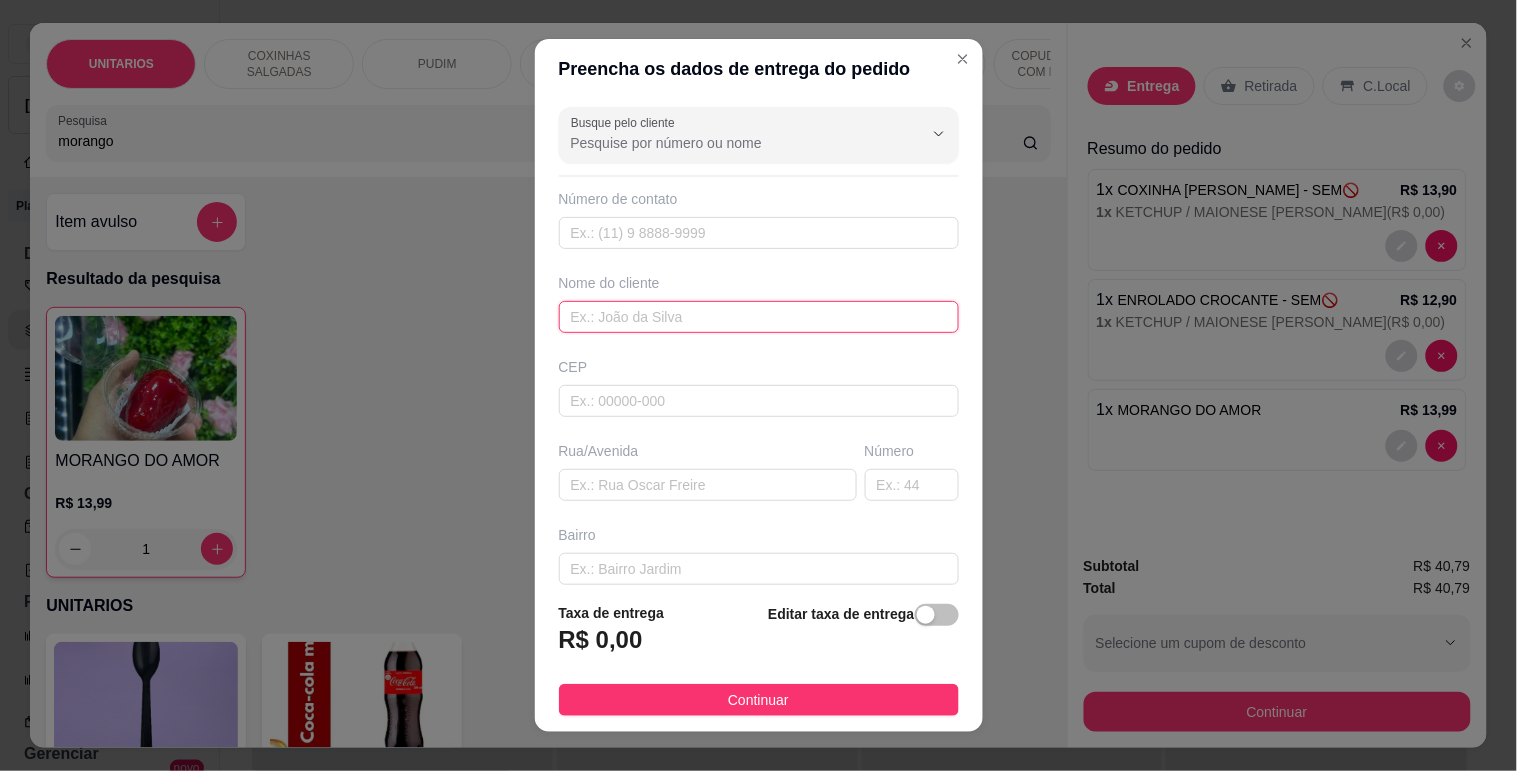 click at bounding box center [759, 317] 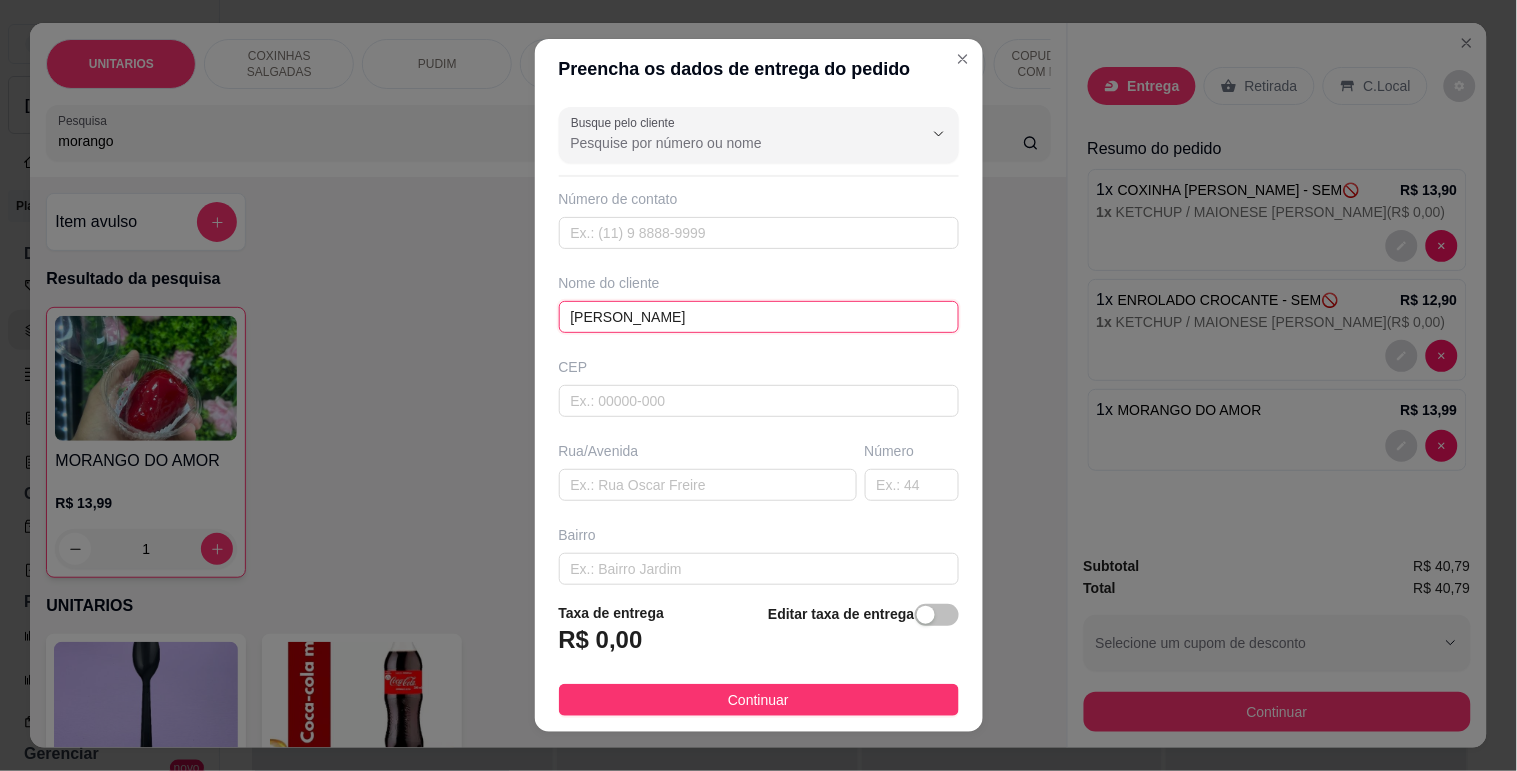 click on "[PERSON_NAME]" at bounding box center [759, 317] 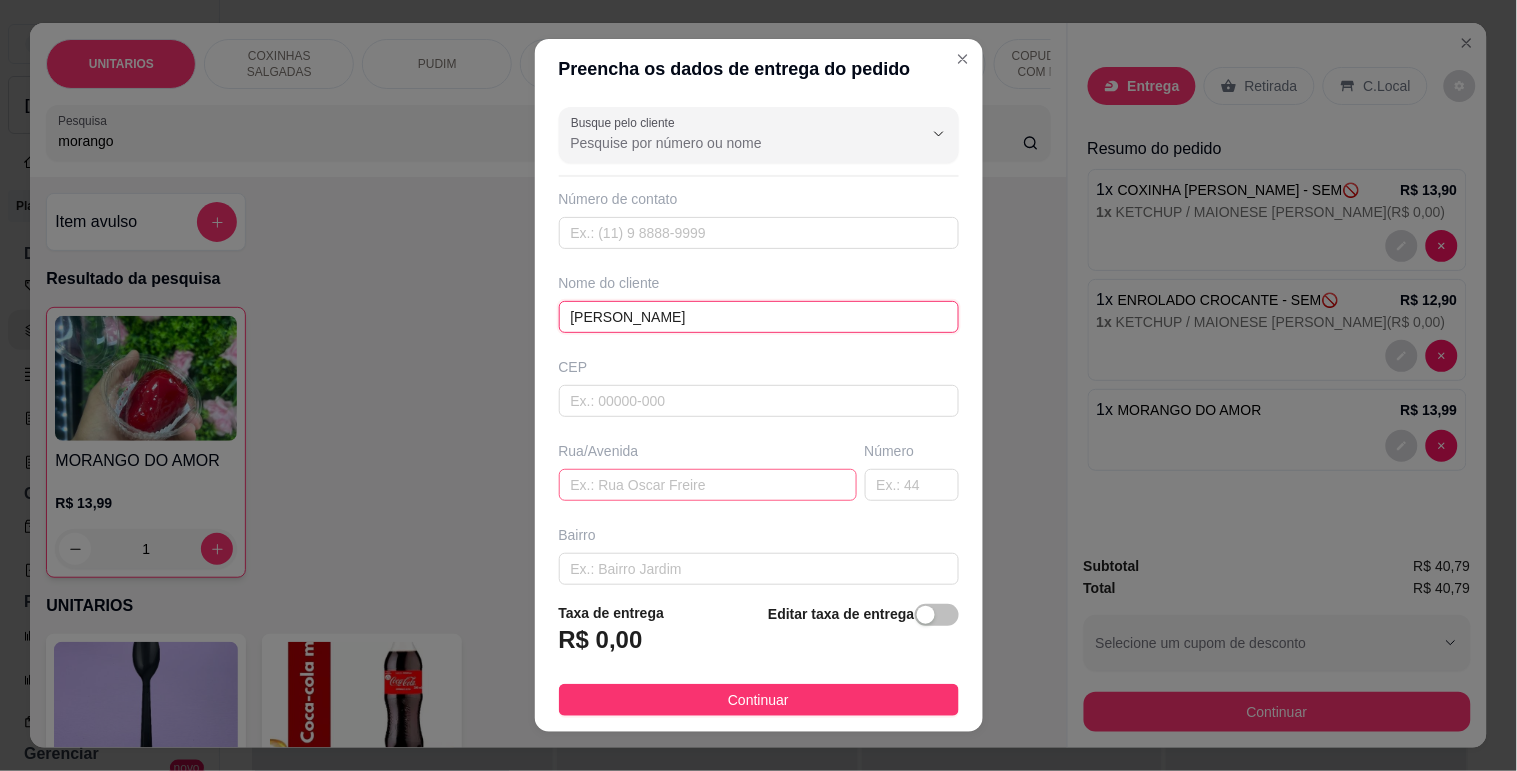 type on "[PERSON_NAME]" 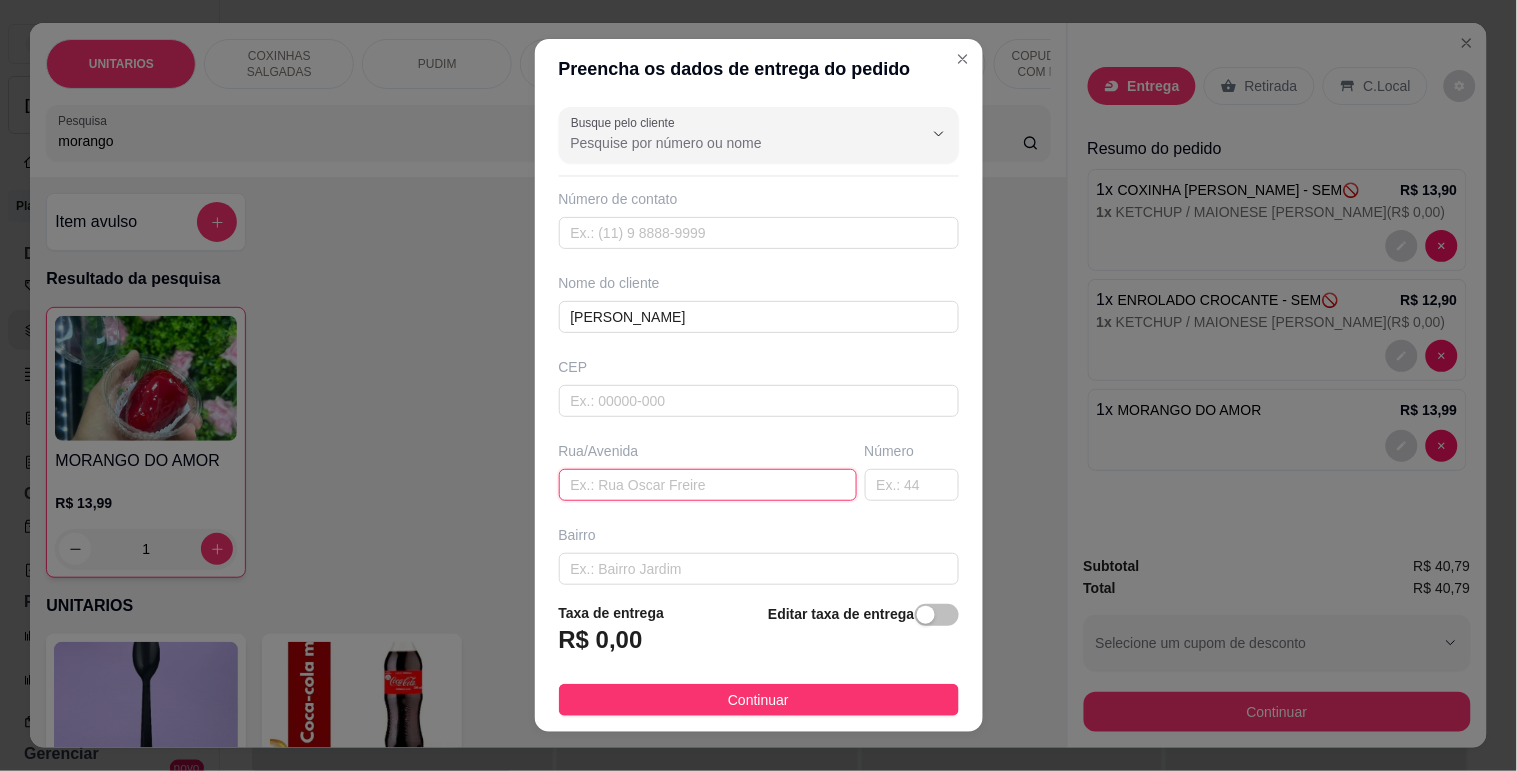 click at bounding box center (708, 485) 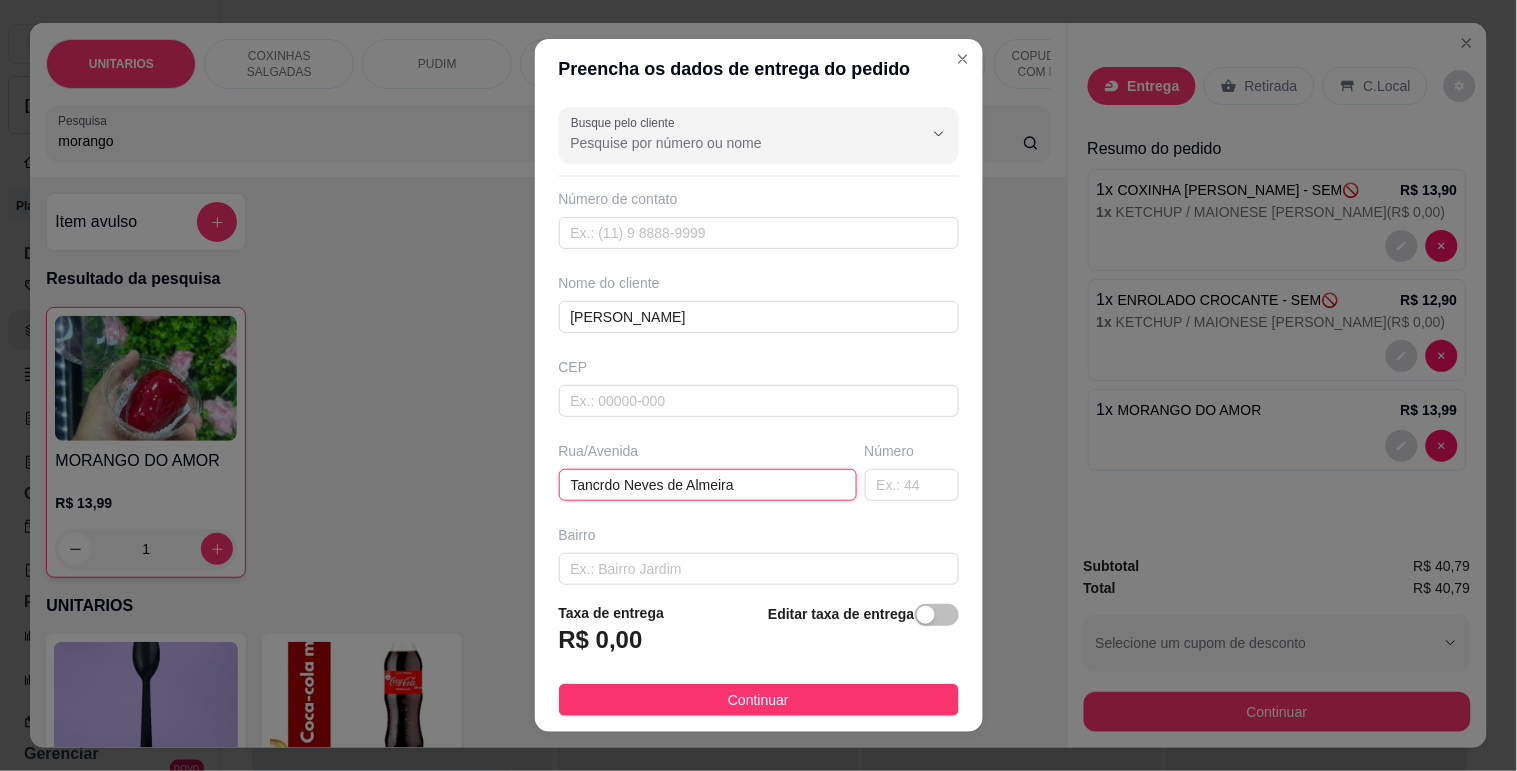 type on "Tancrdo Neves de Almeira" 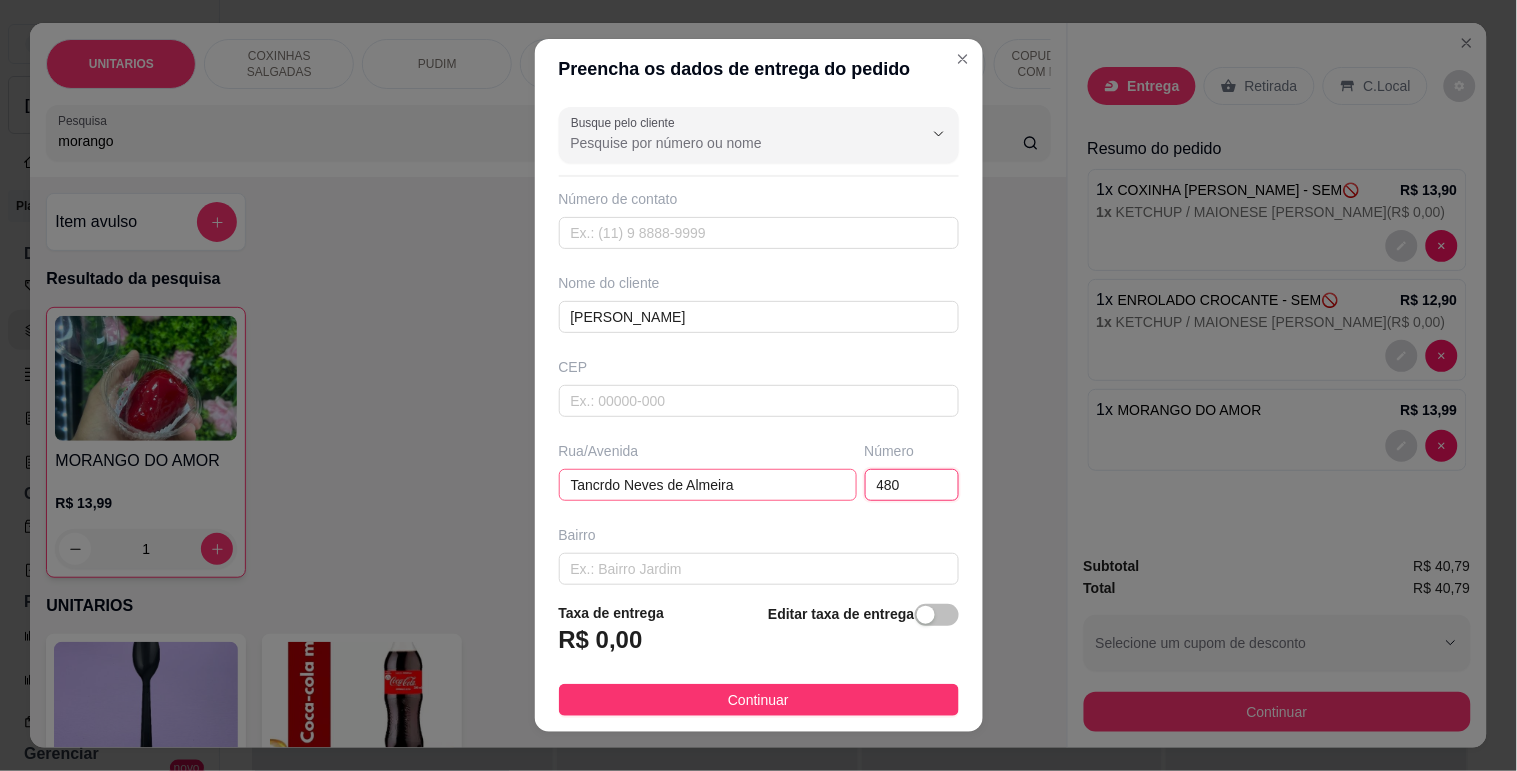 type on "480" 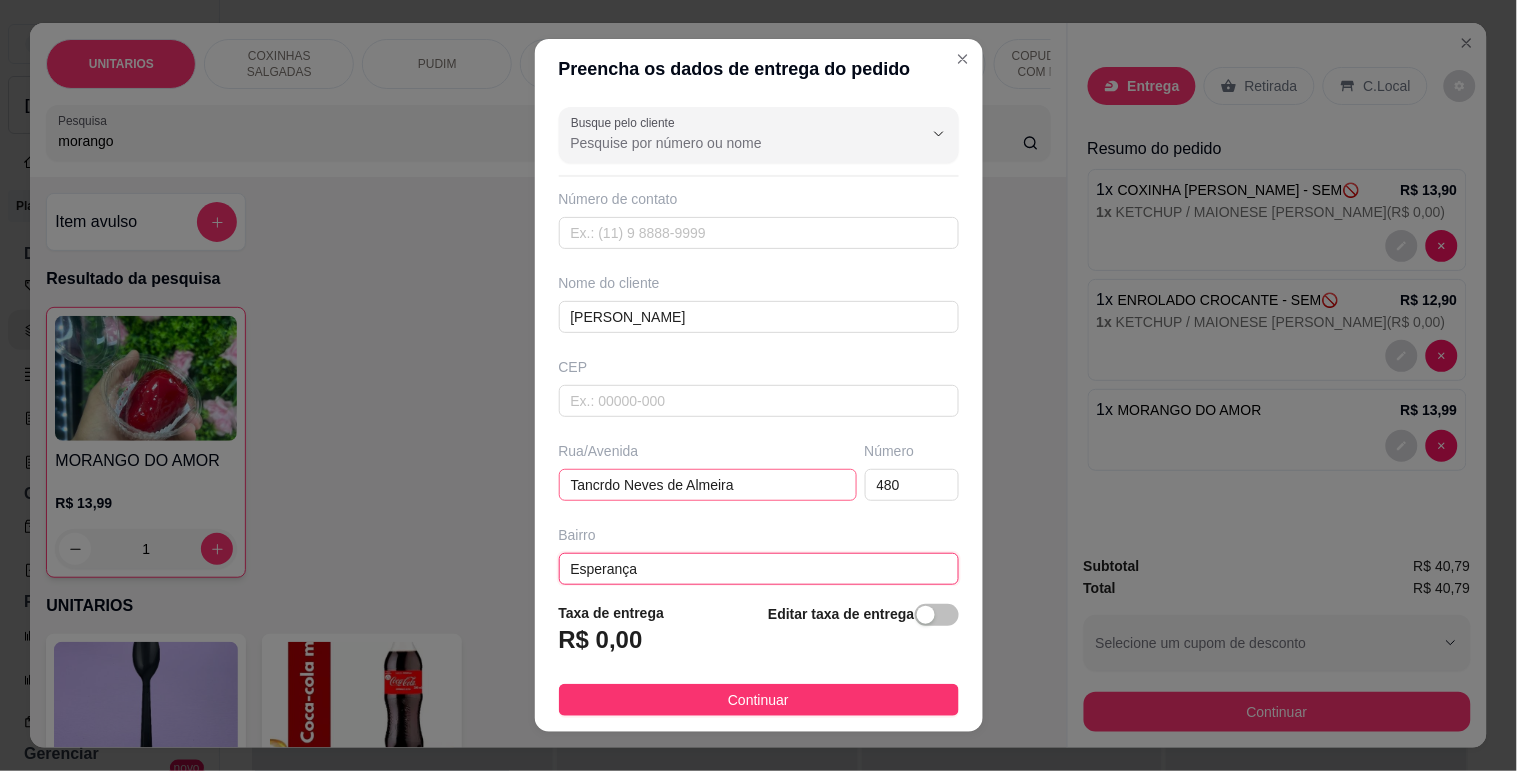 type on "Esperança" 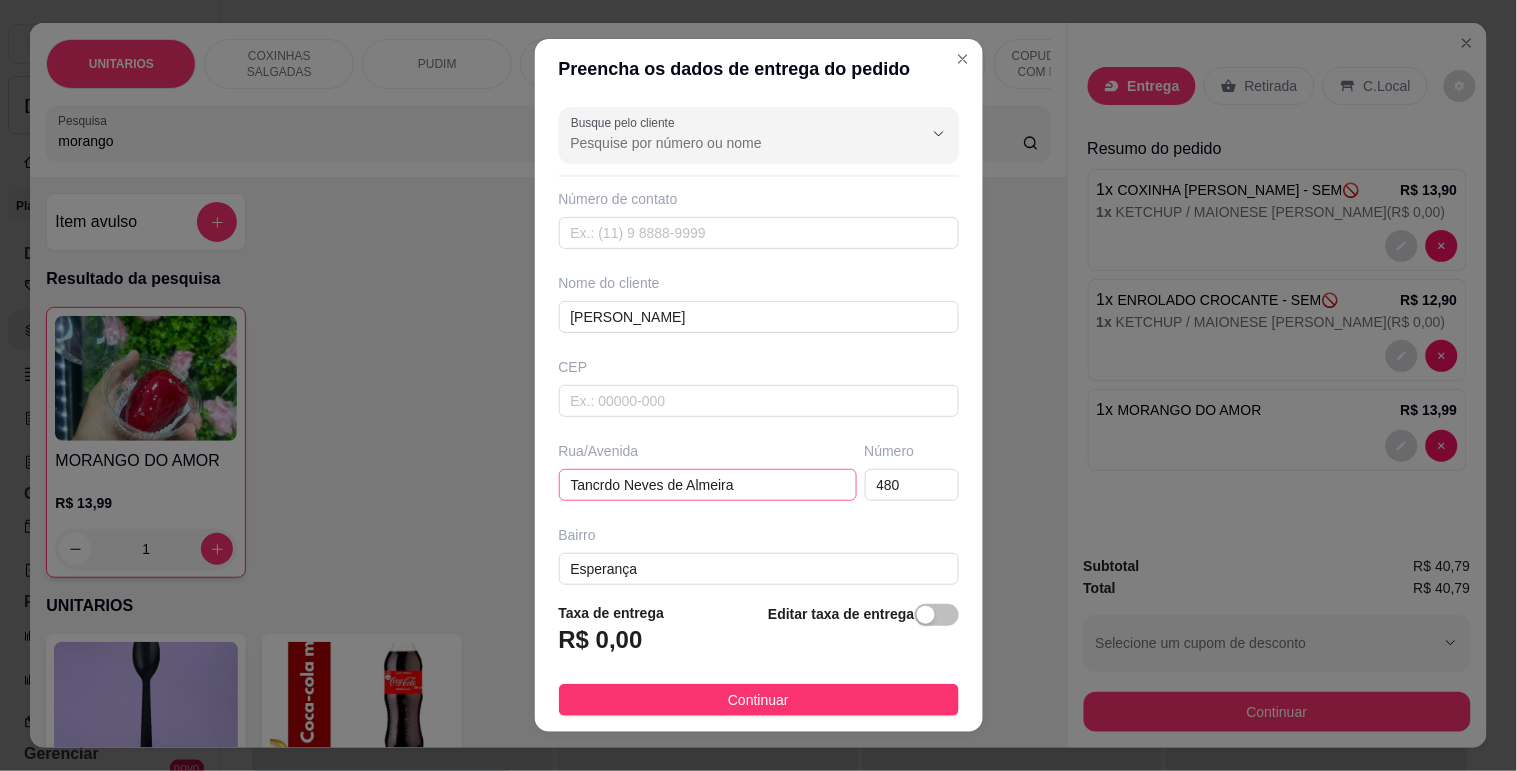 scroll, scrollTop: 187, scrollLeft: 0, axis: vertical 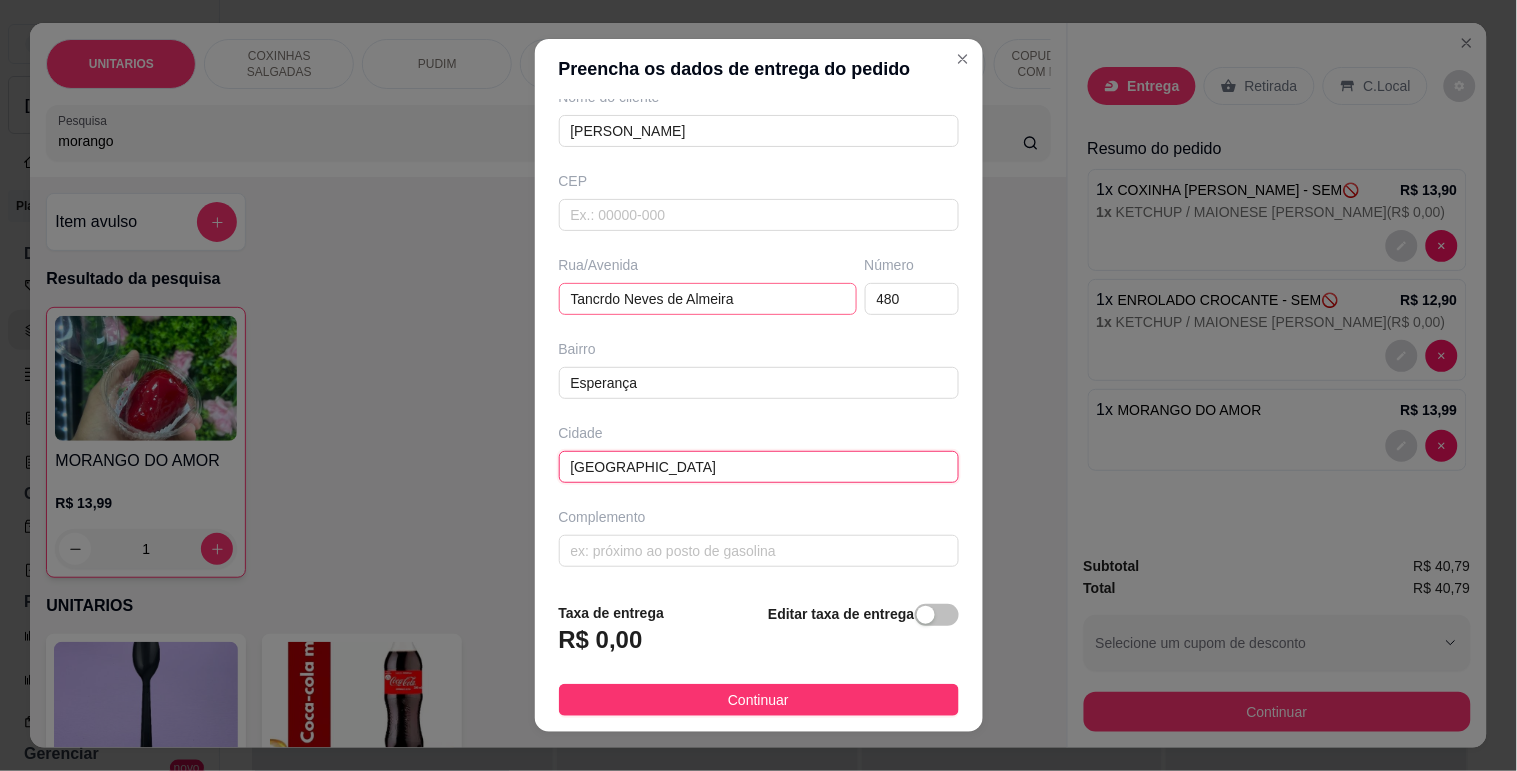 type on "[GEOGRAPHIC_DATA]" 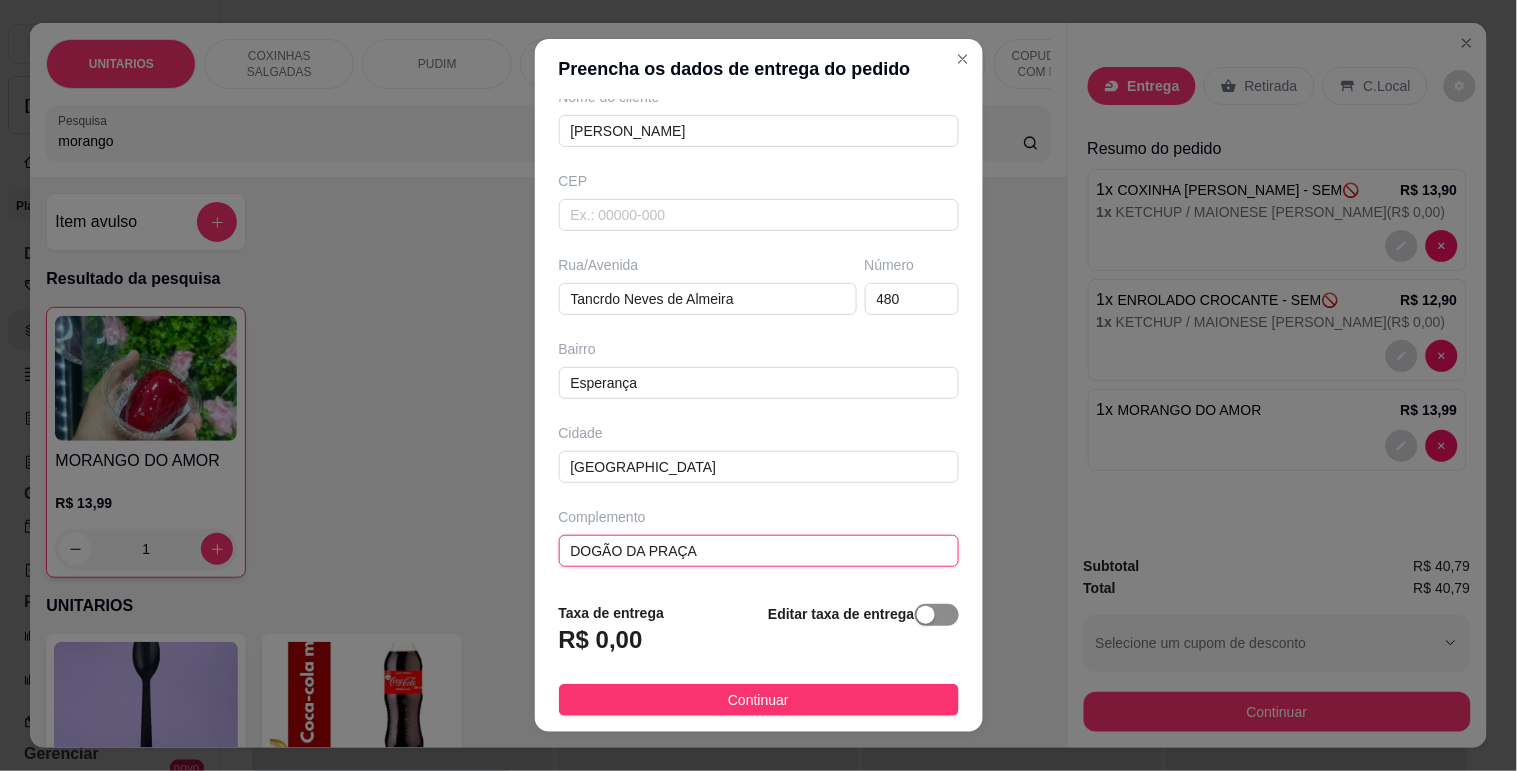 type on "DOGÃO DA PRAÇA" 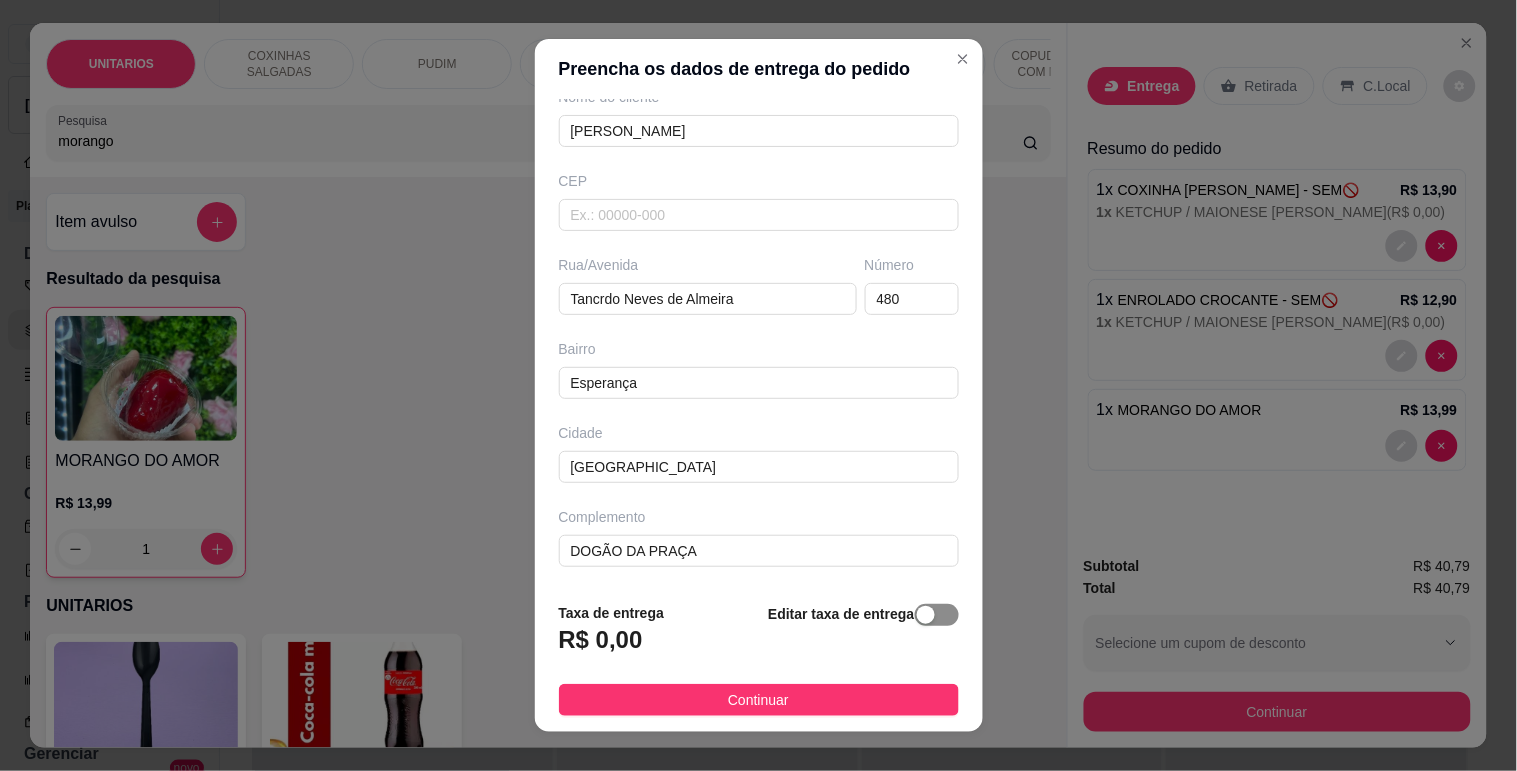 click at bounding box center (937, 615) 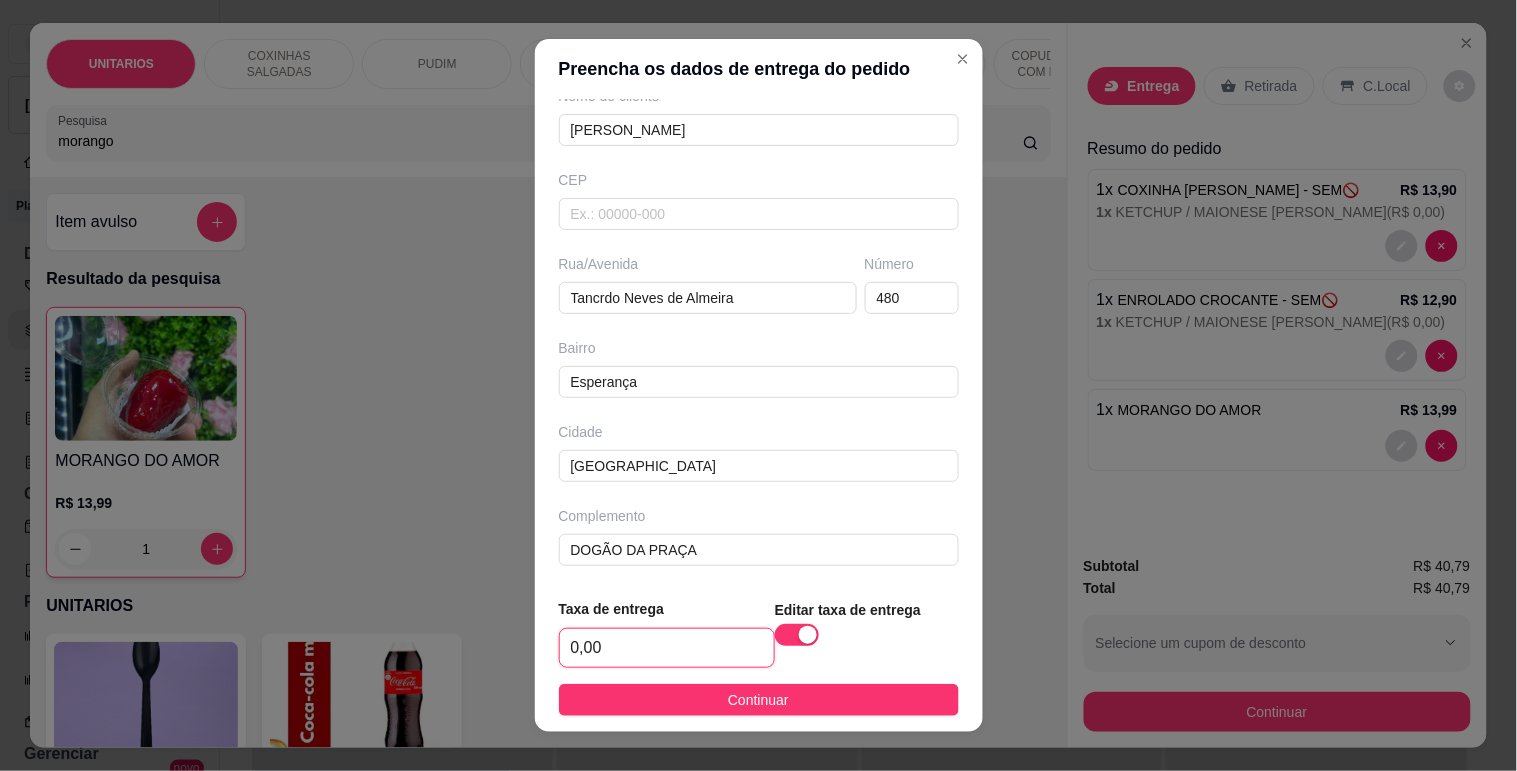 click on "0,00" at bounding box center [667, 648] 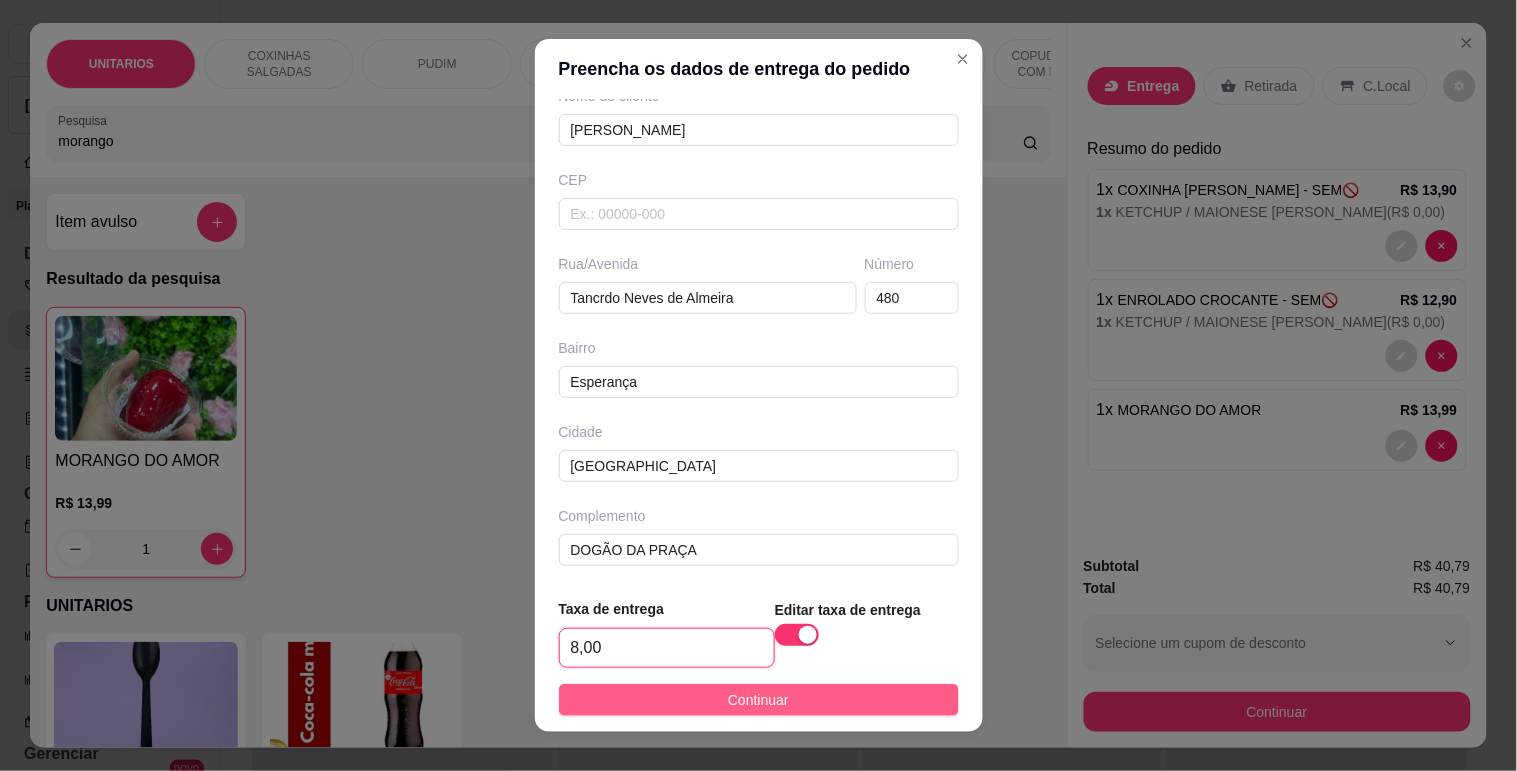 type on "8,00" 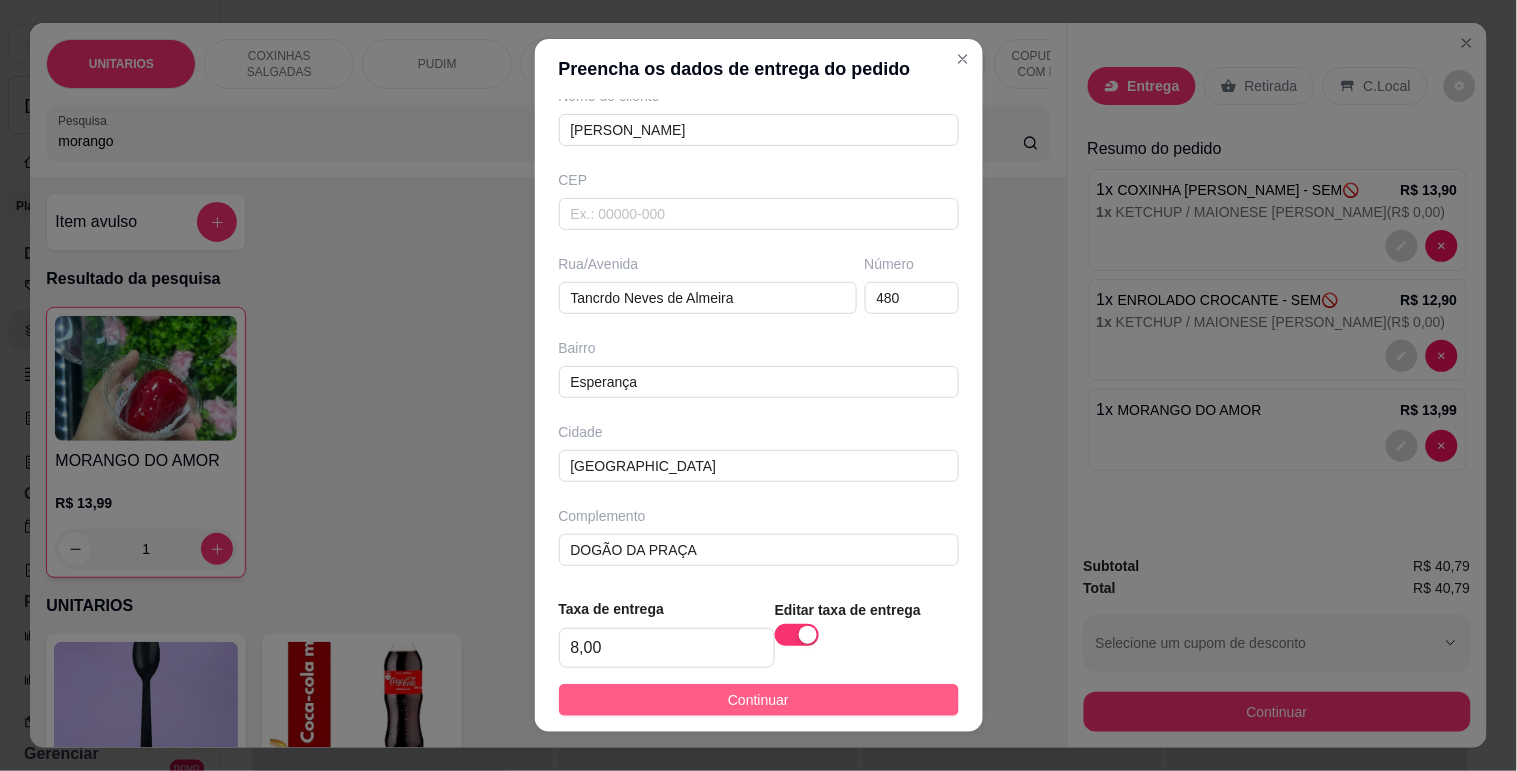 click on "Continuar" at bounding box center [758, 700] 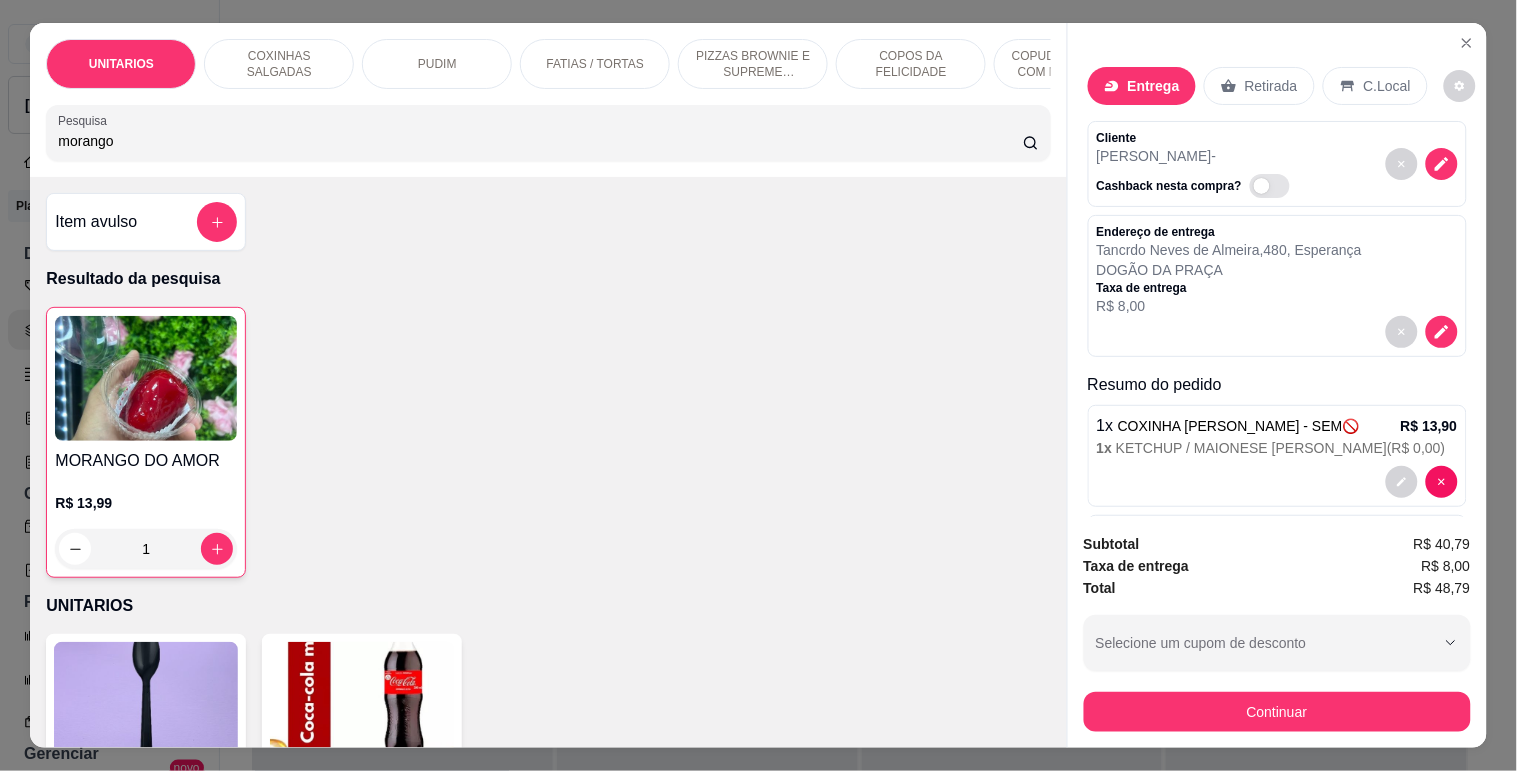 scroll, scrollTop: 218, scrollLeft: 0, axis: vertical 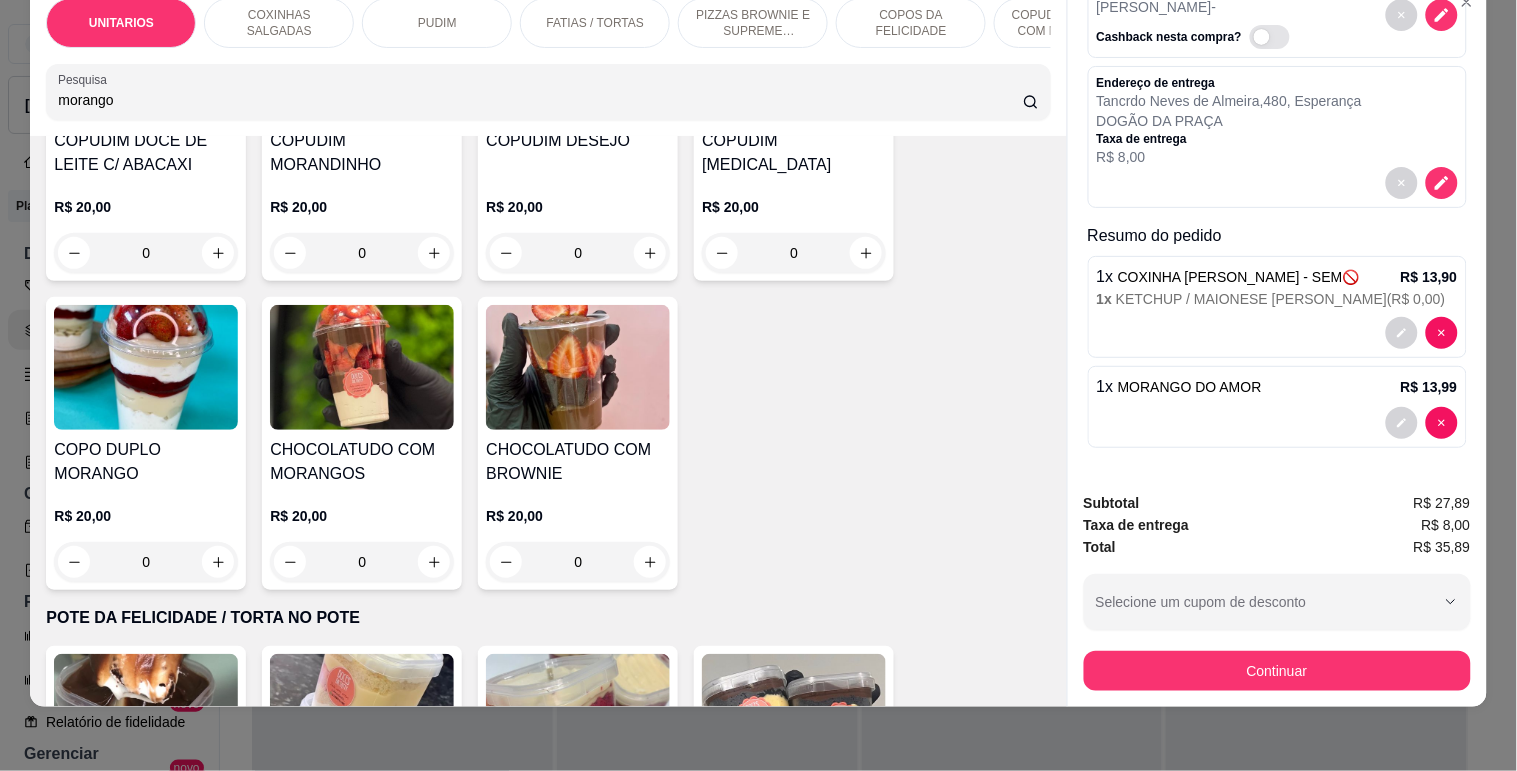 click on "0" at bounding box center [362, 562] 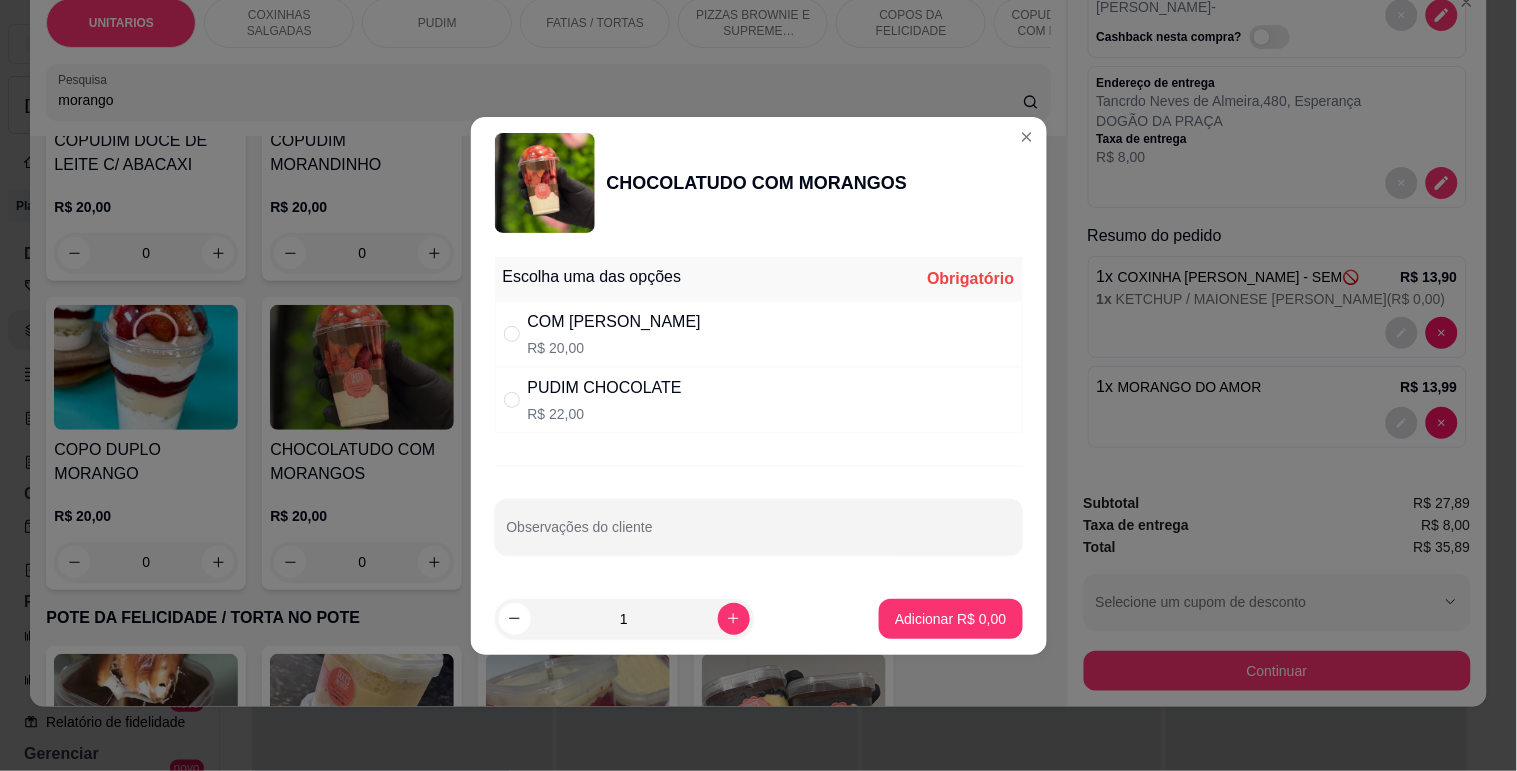 click on "R$ 20,00" at bounding box center [614, 348] 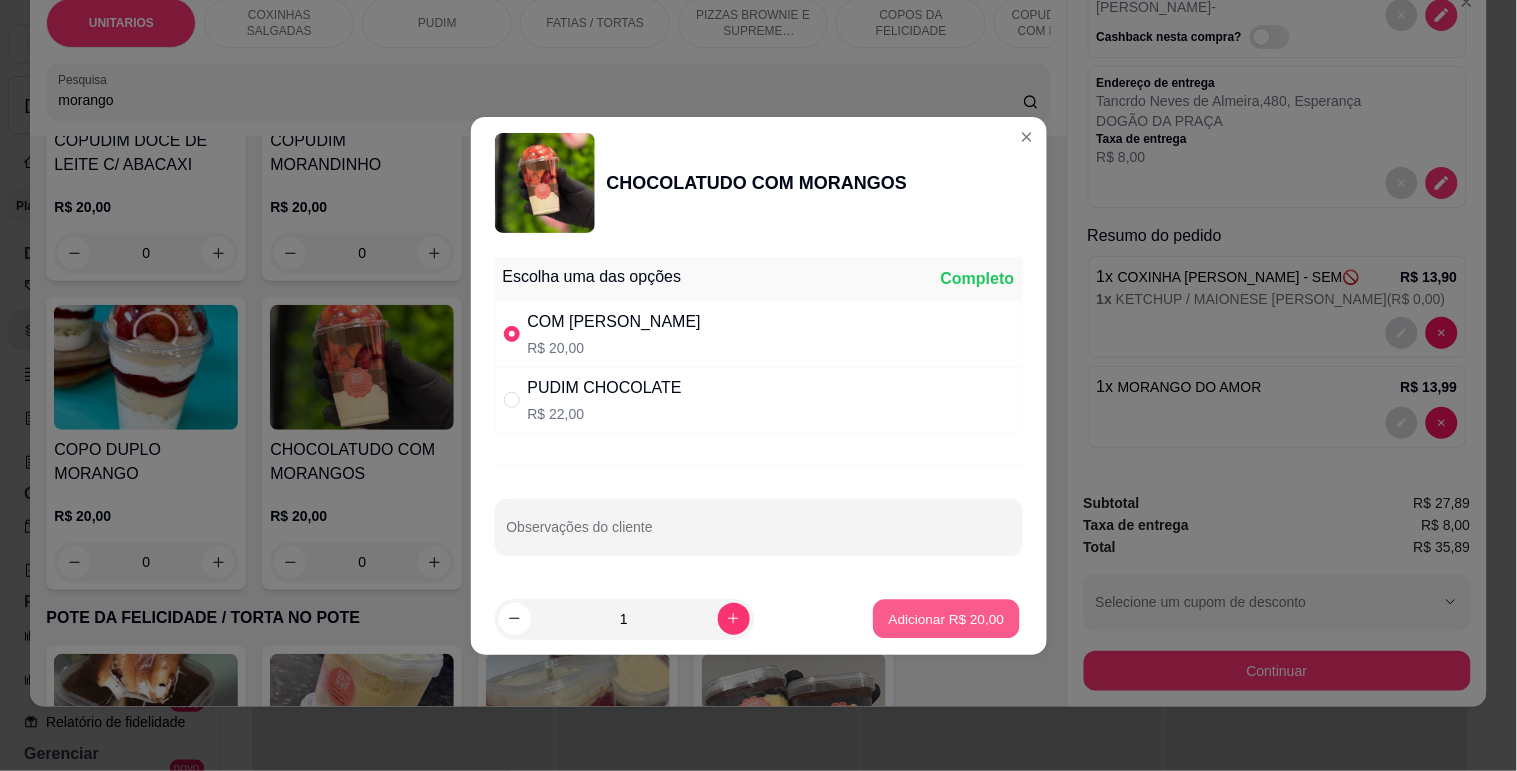 click on "Adicionar   R$ 20,00" at bounding box center [947, 618] 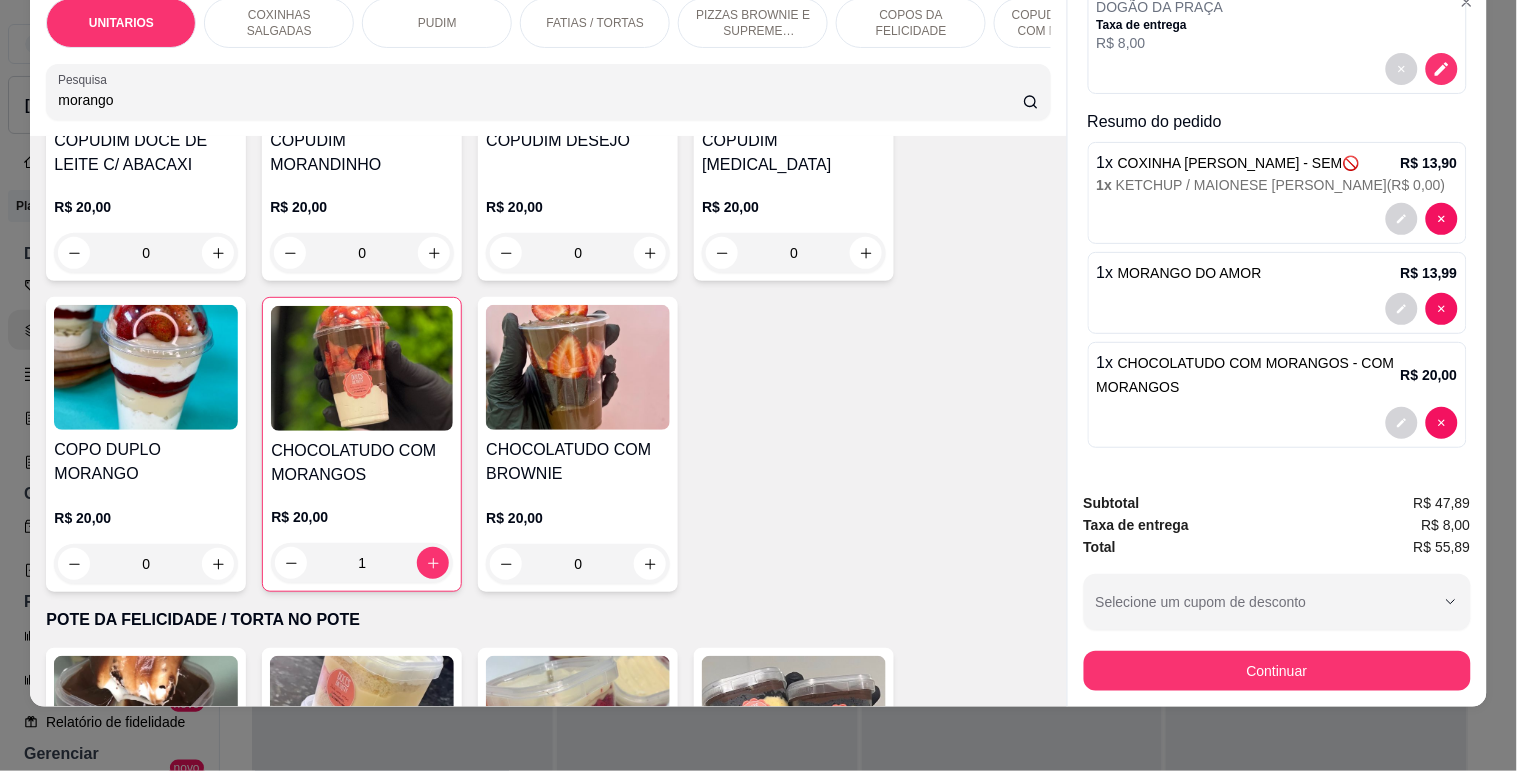 scroll, scrollTop: 0, scrollLeft: 0, axis: both 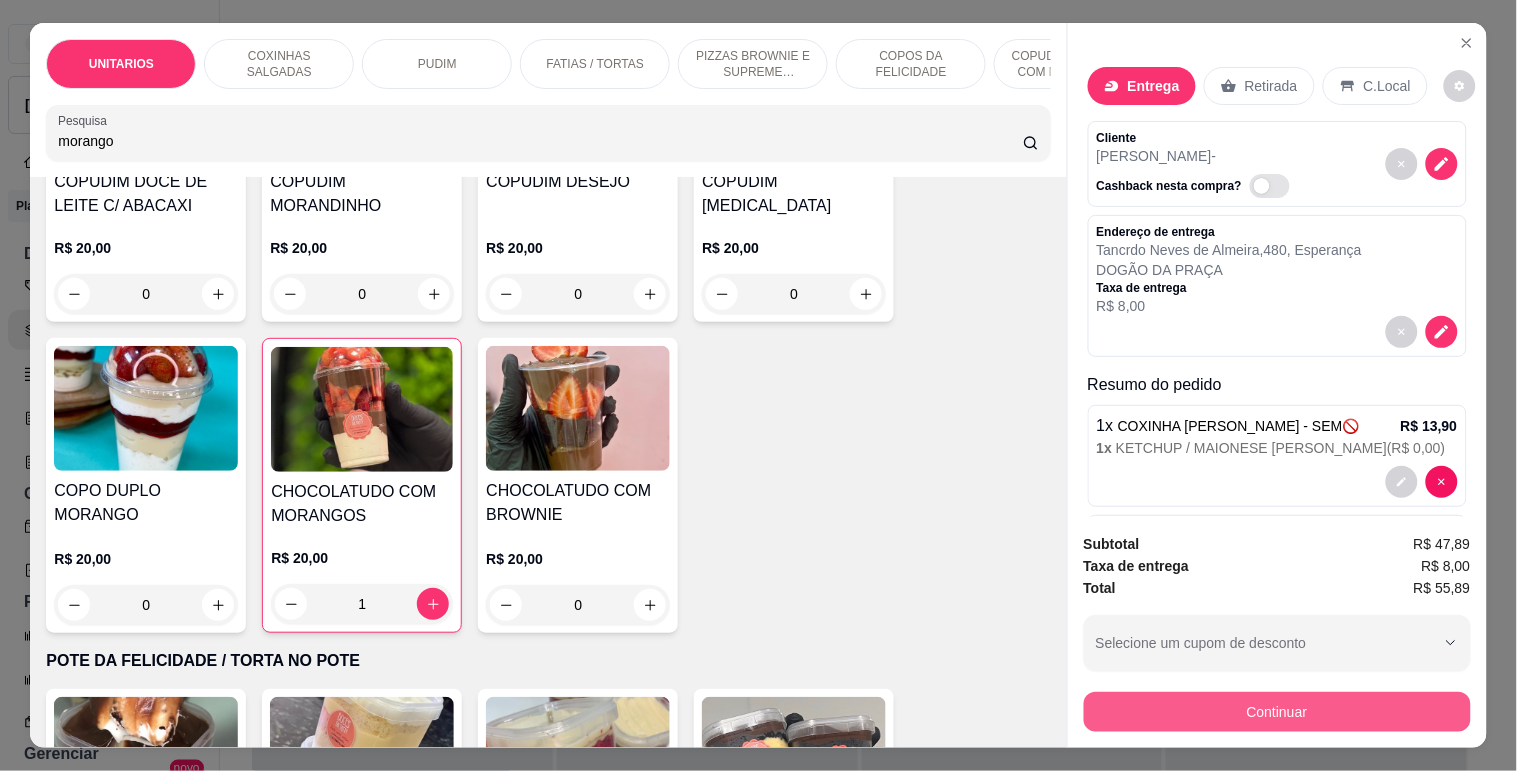 click on "Continuar" at bounding box center (1277, 712) 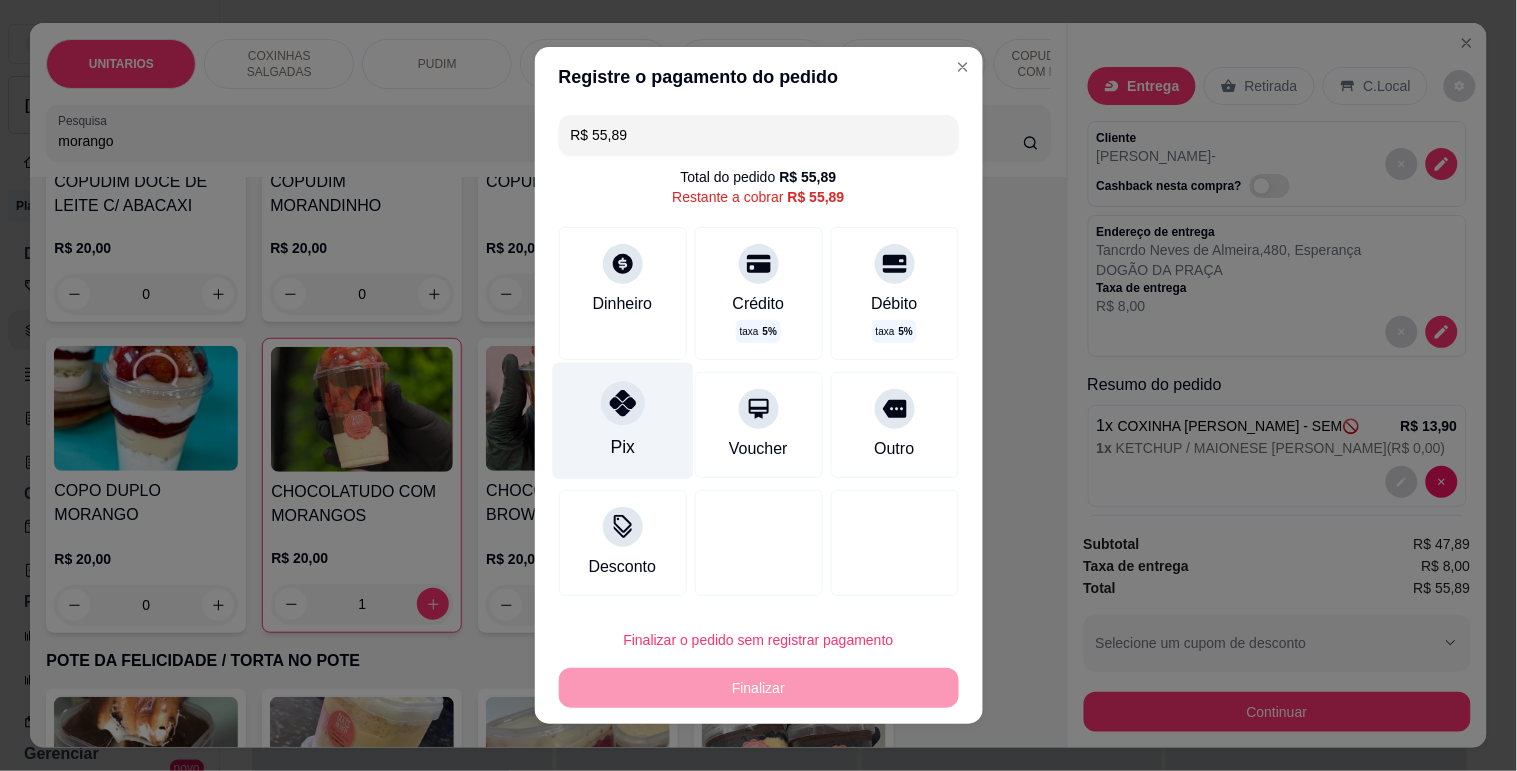 click at bounding box center (623, 403) 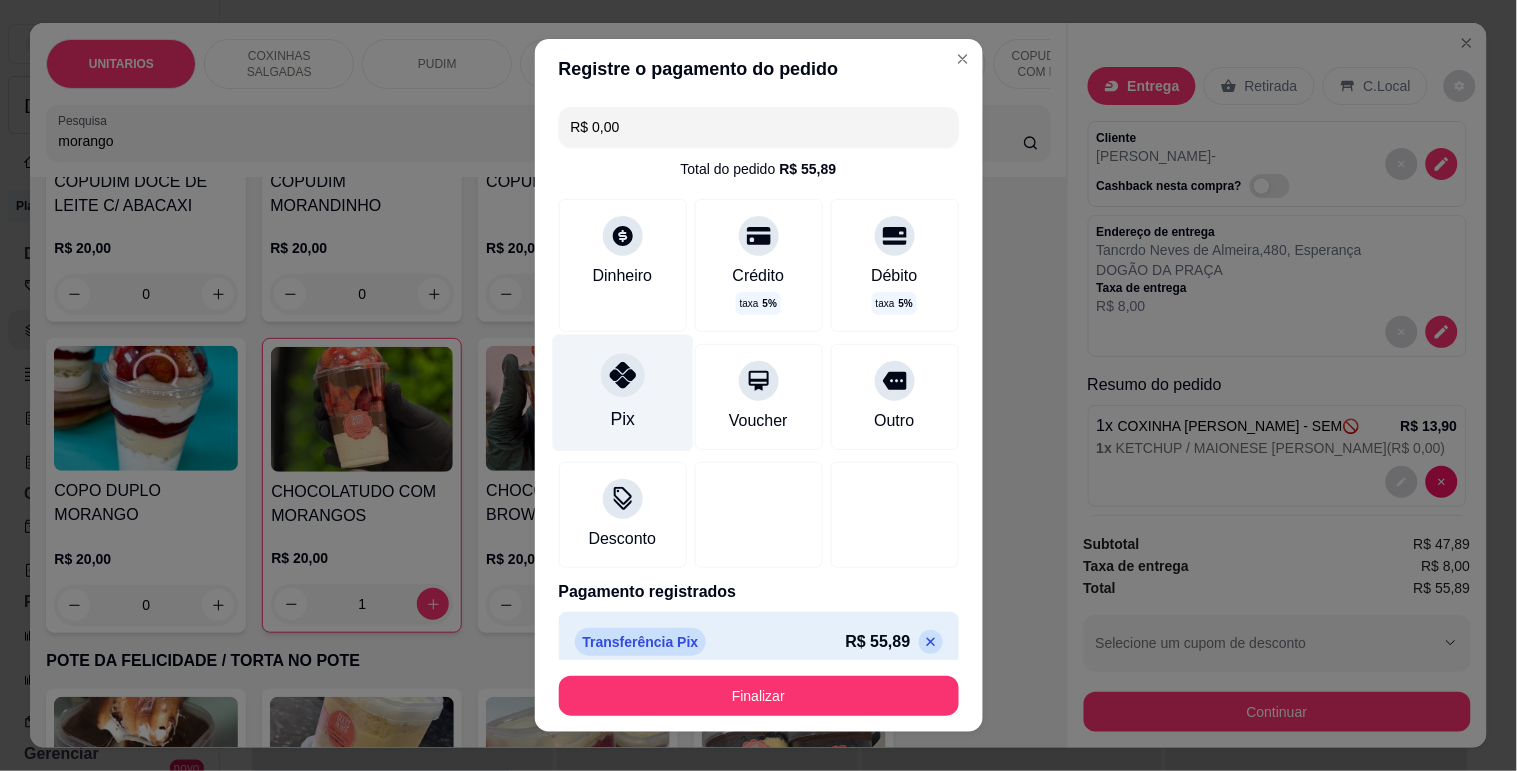 type on "R$ 0,00" 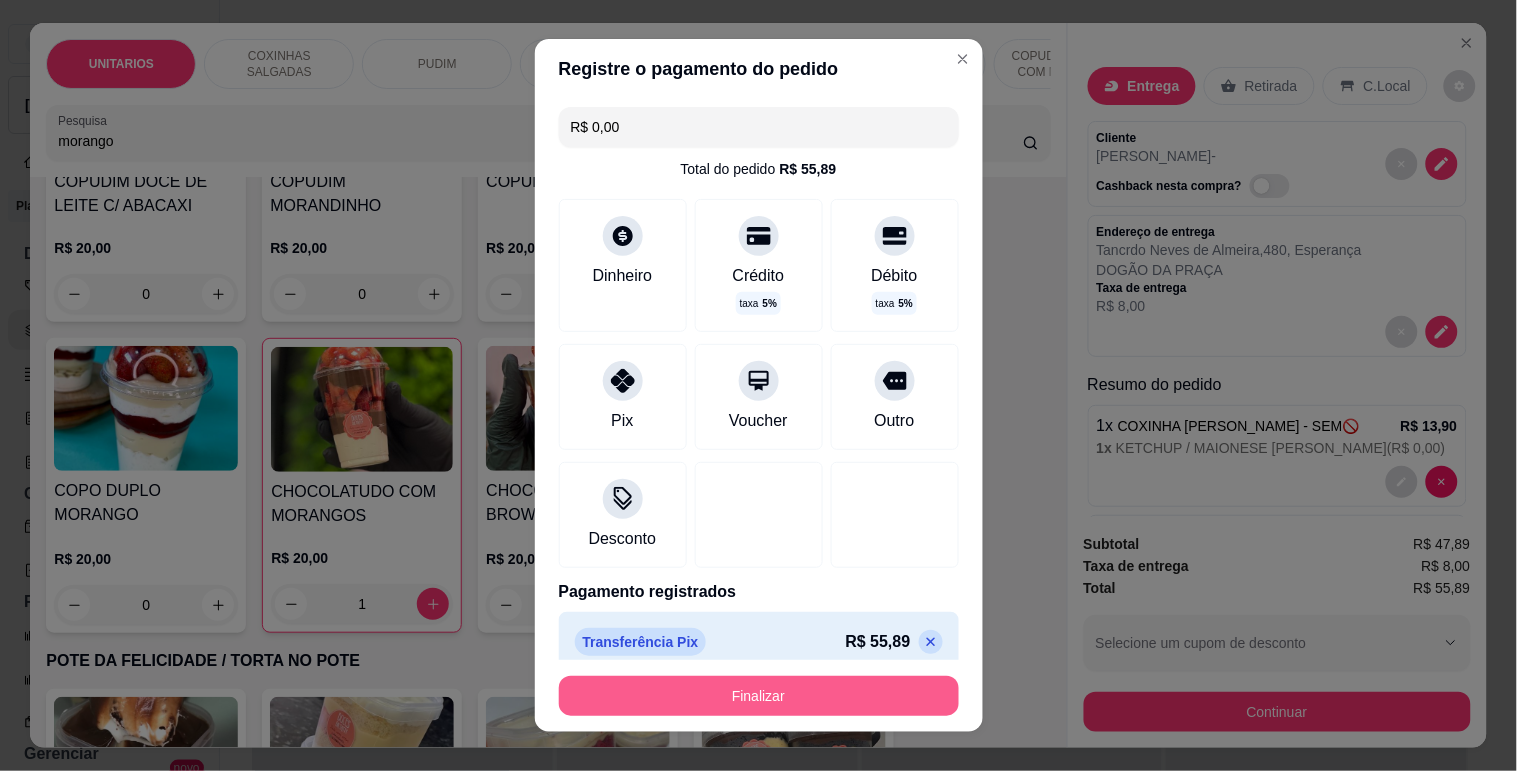 click on "Finalizar" at bounding box center [759, 696] 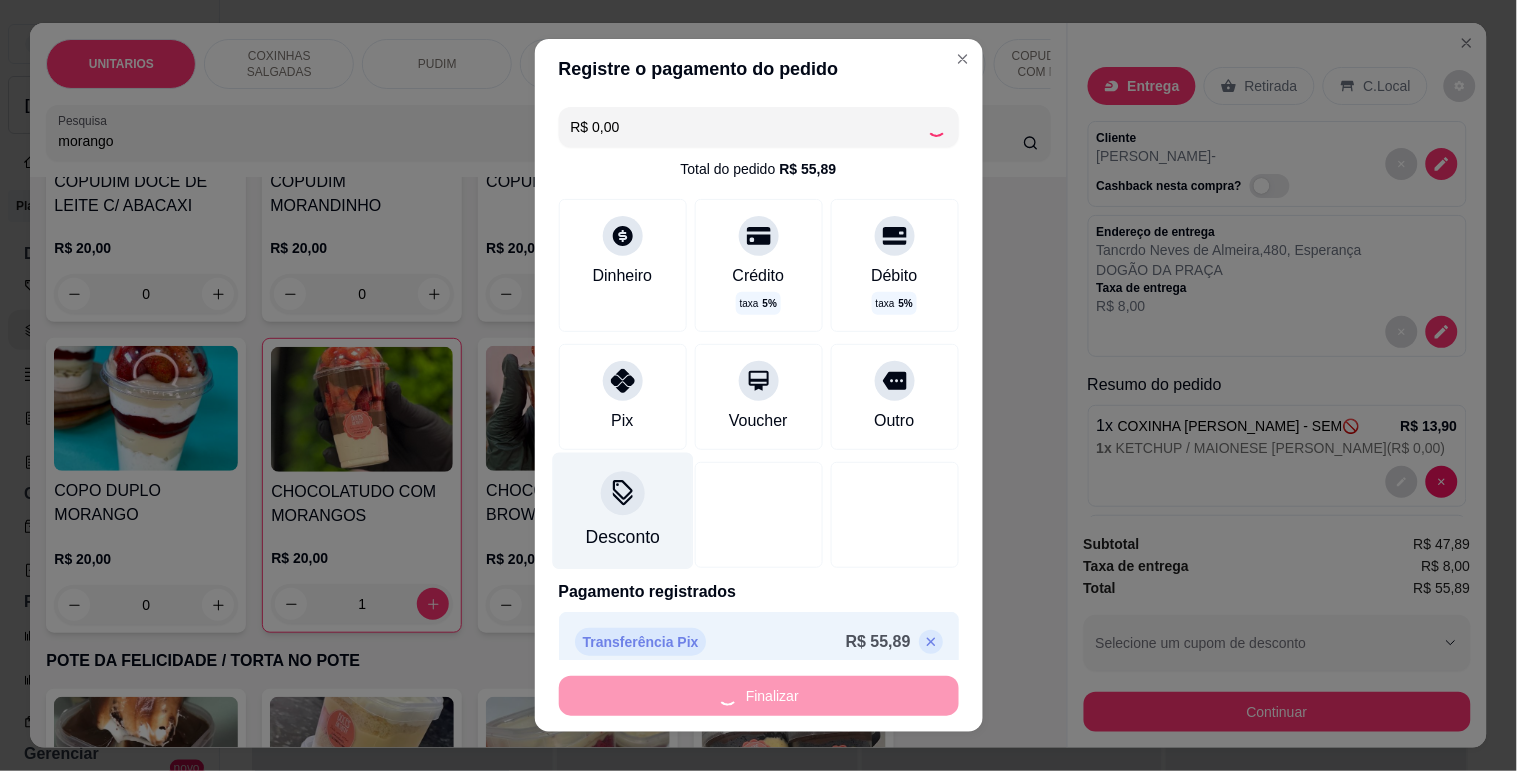 type on "0" 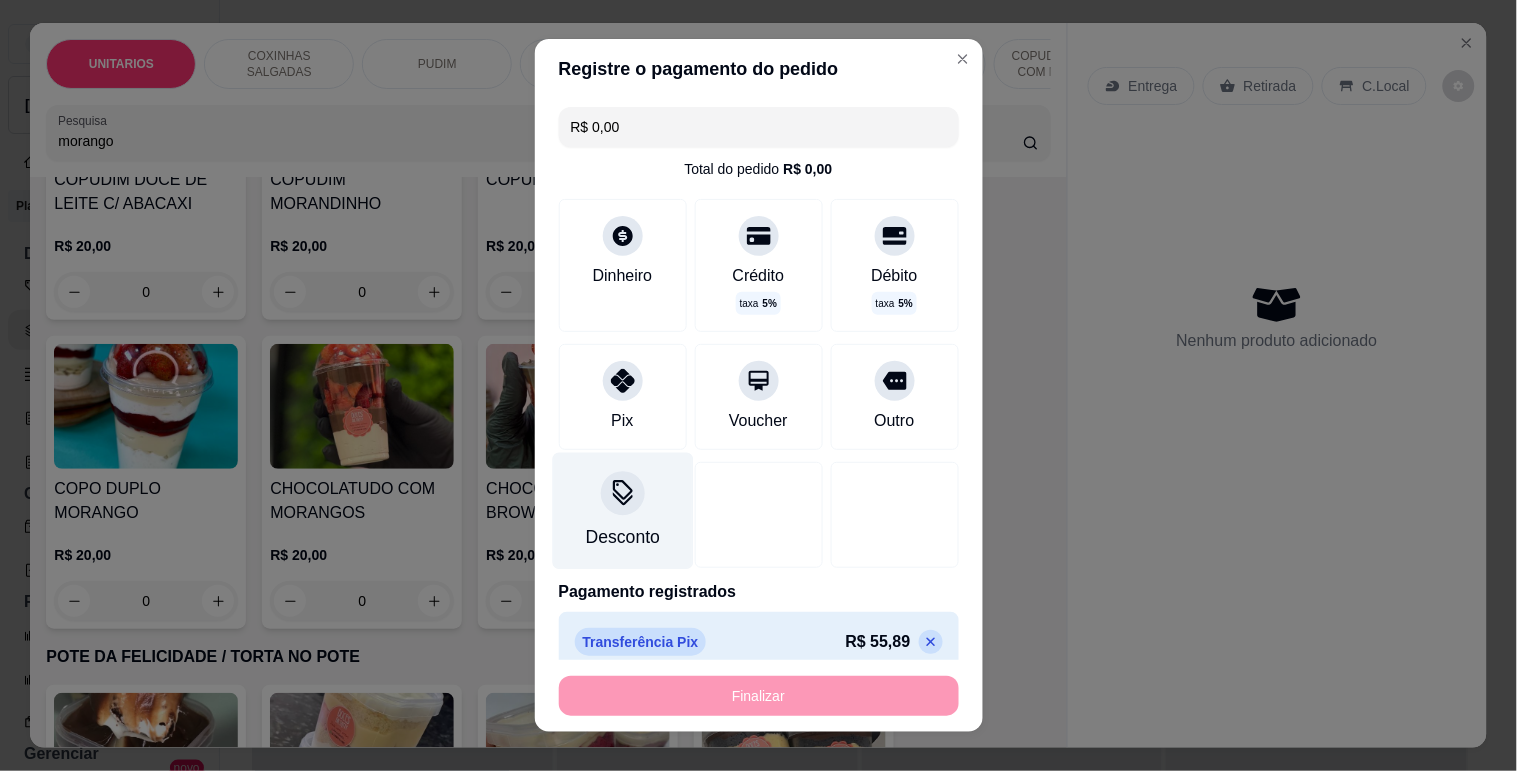 type on "-R$ 55,89" 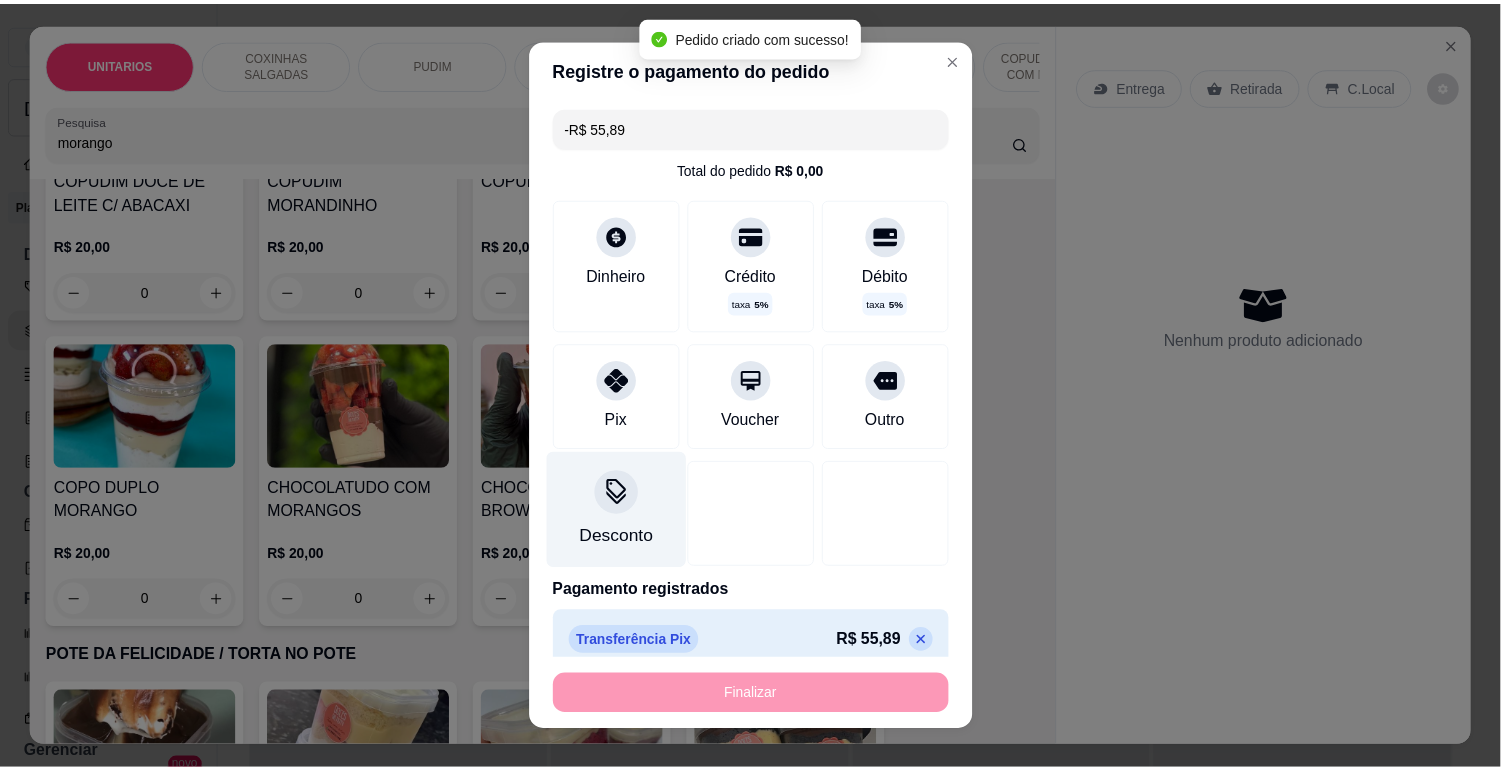 scroll, scrollTop: 3331, scrollLeft: 0, axis: vertical 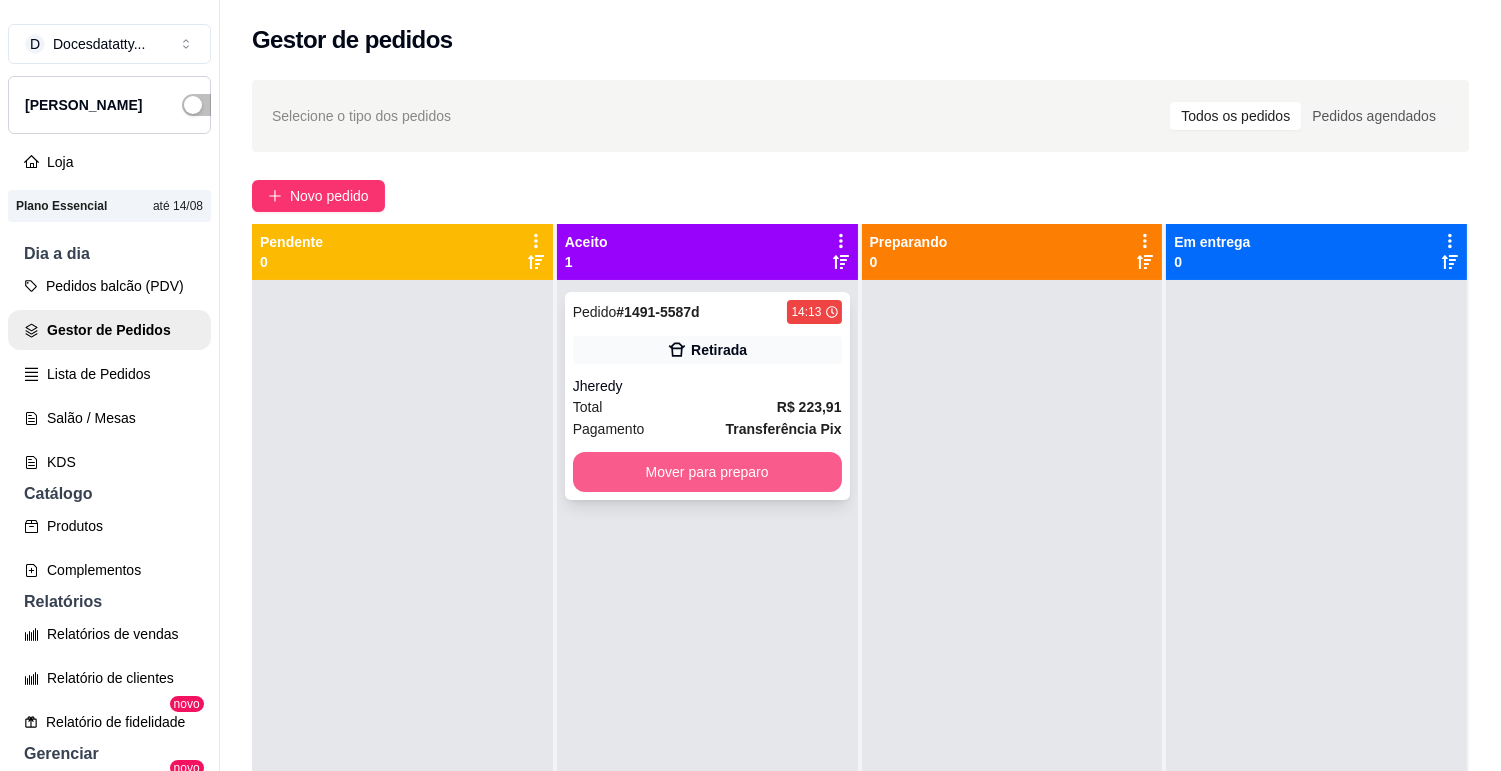 click on "Mover para preparo" at bounding box center (707, 472) 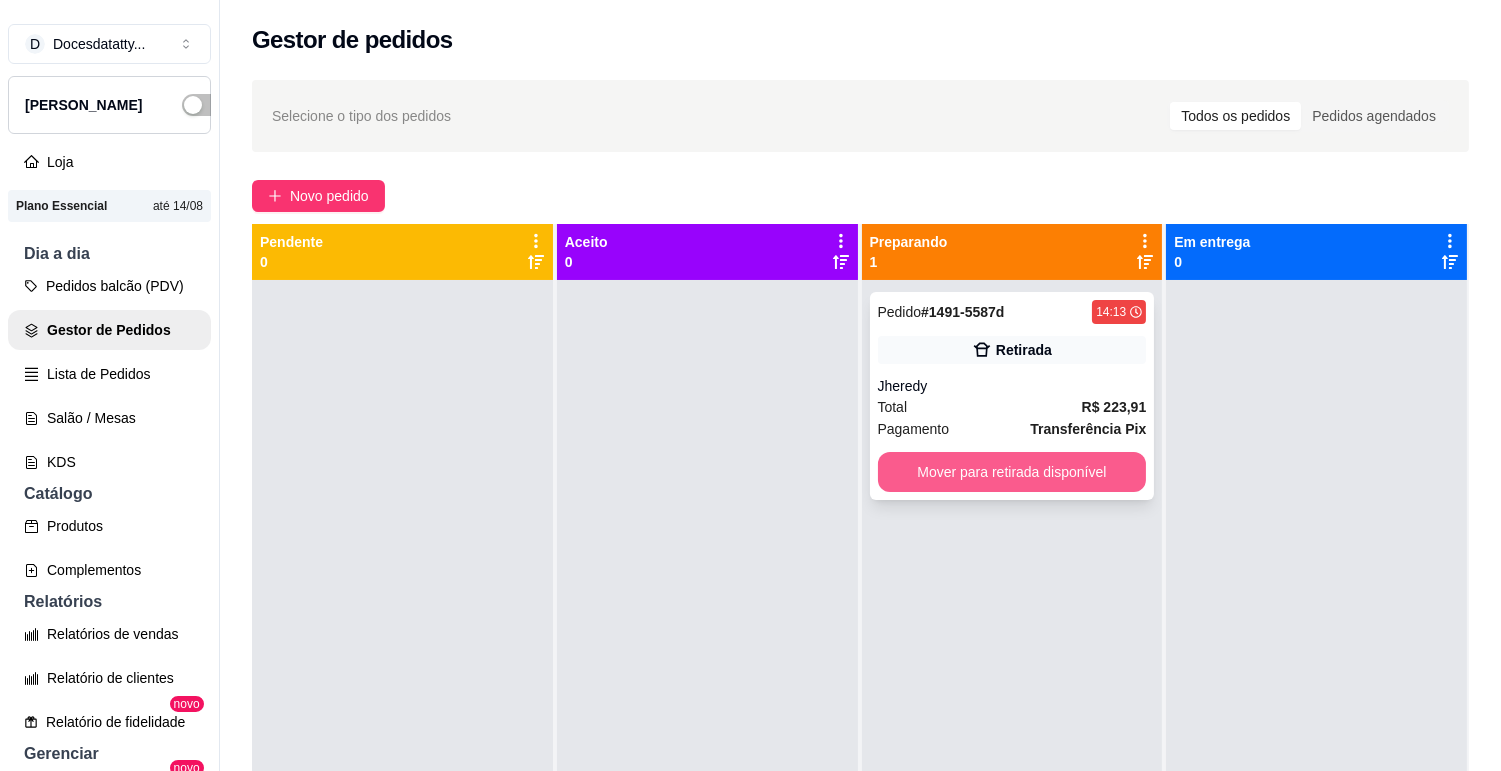 click on "Mover para retirada disponível" at bounding box center [1012, 472] 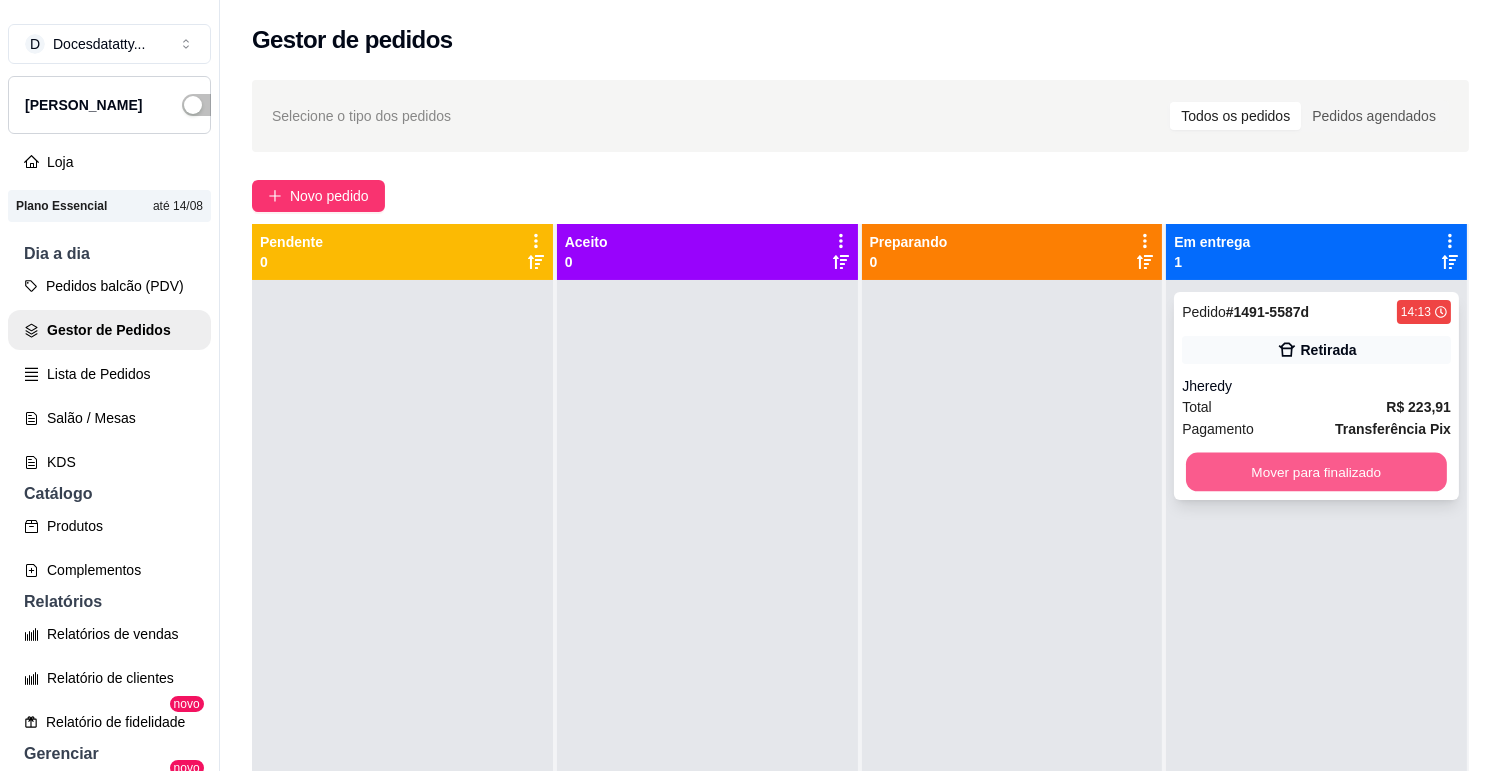click on "Mover para finalizado" at bounding box center (1316, 472) 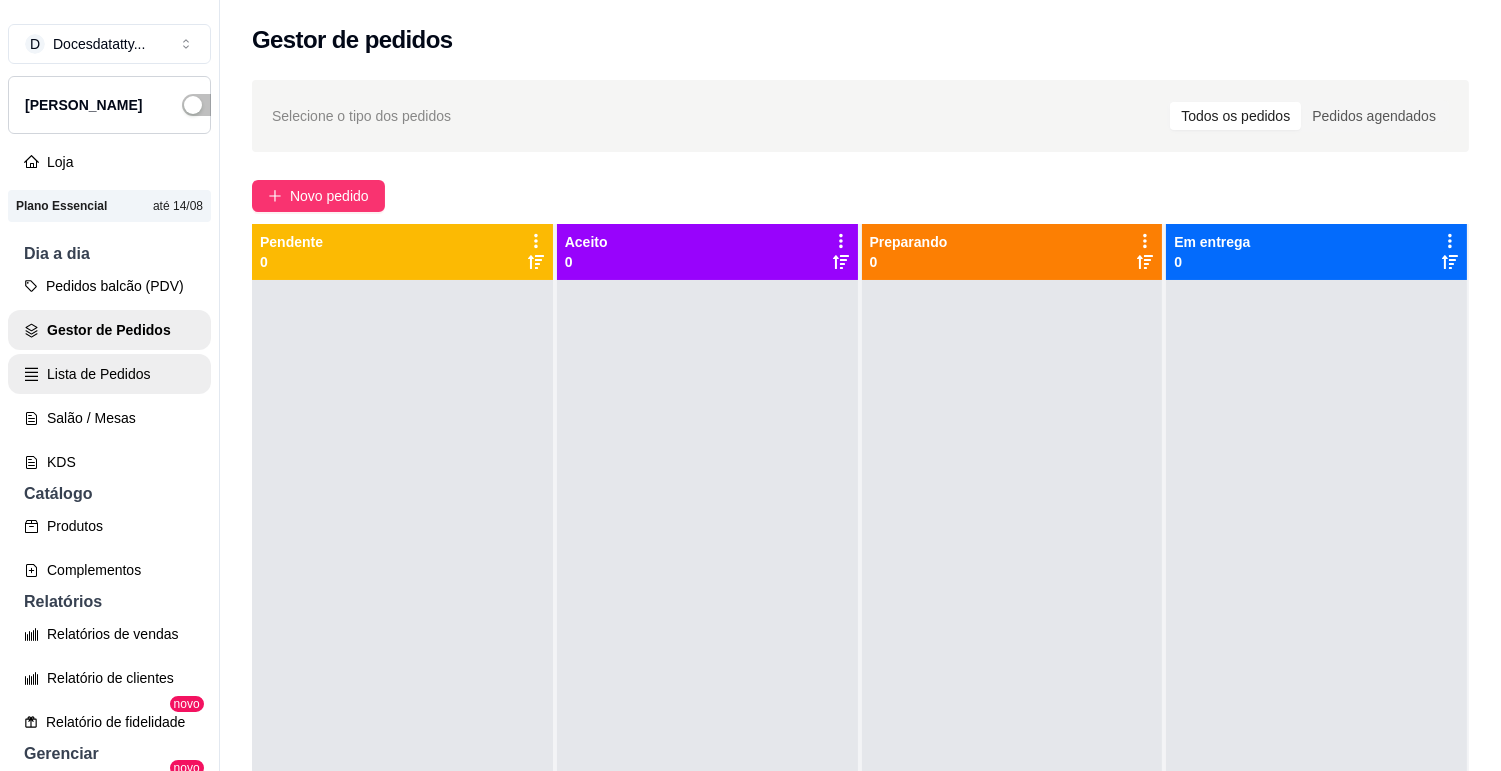 click on "Lista de Pedidos" at bounding box center (109, 374) 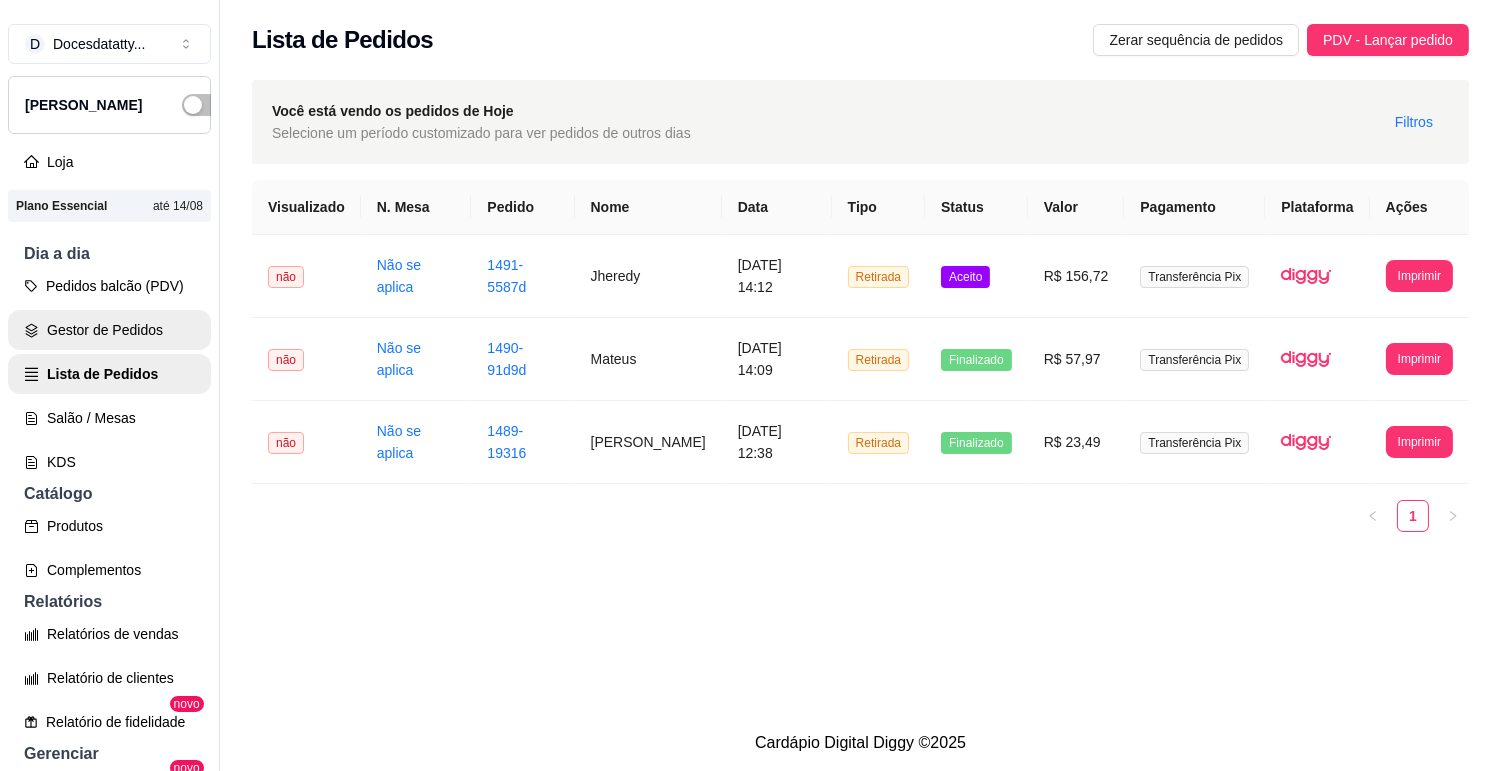 click on "Gestor de Pedidos" at bounding box center [109, 330] 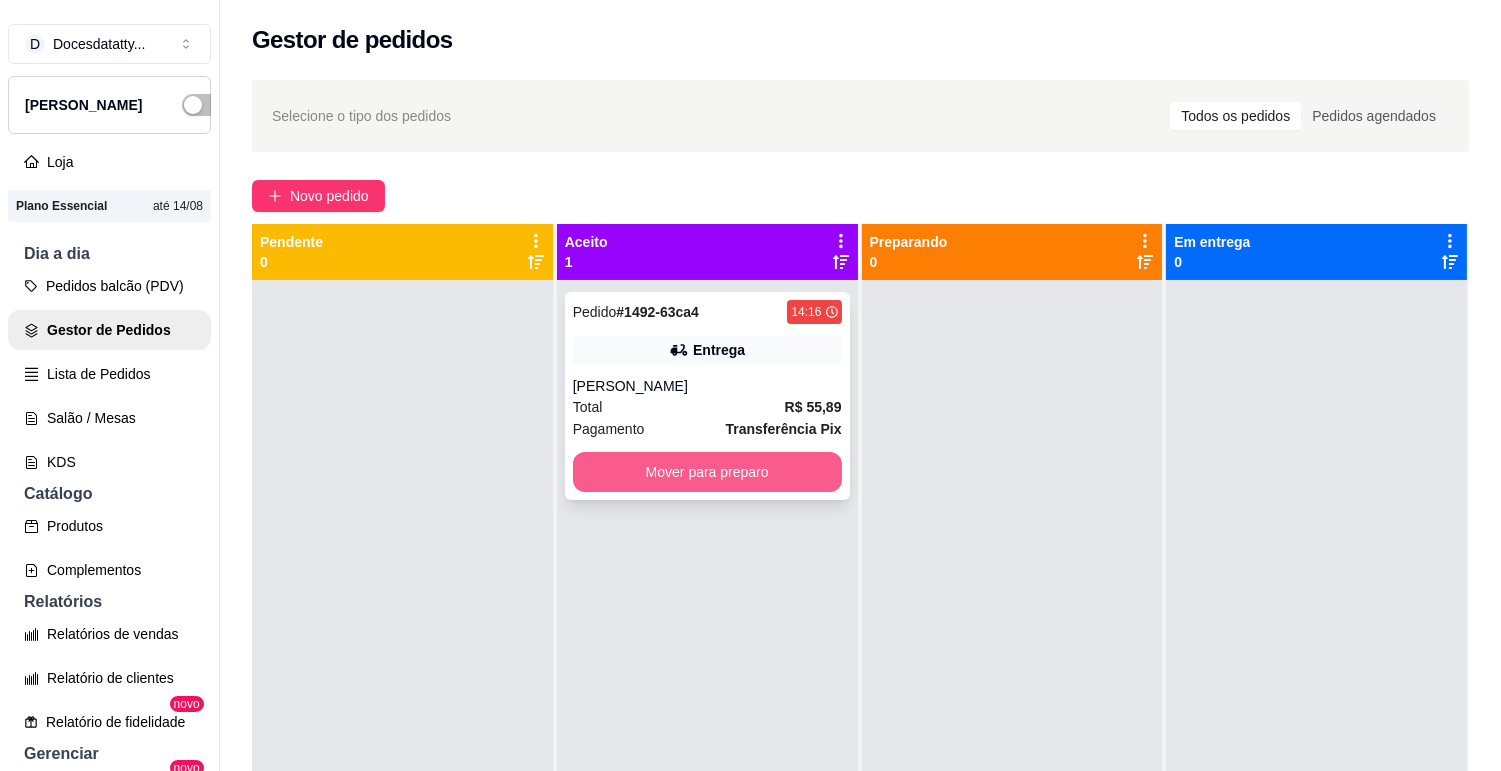 click on "Mover para preparo" at bounding box center [707, 472] 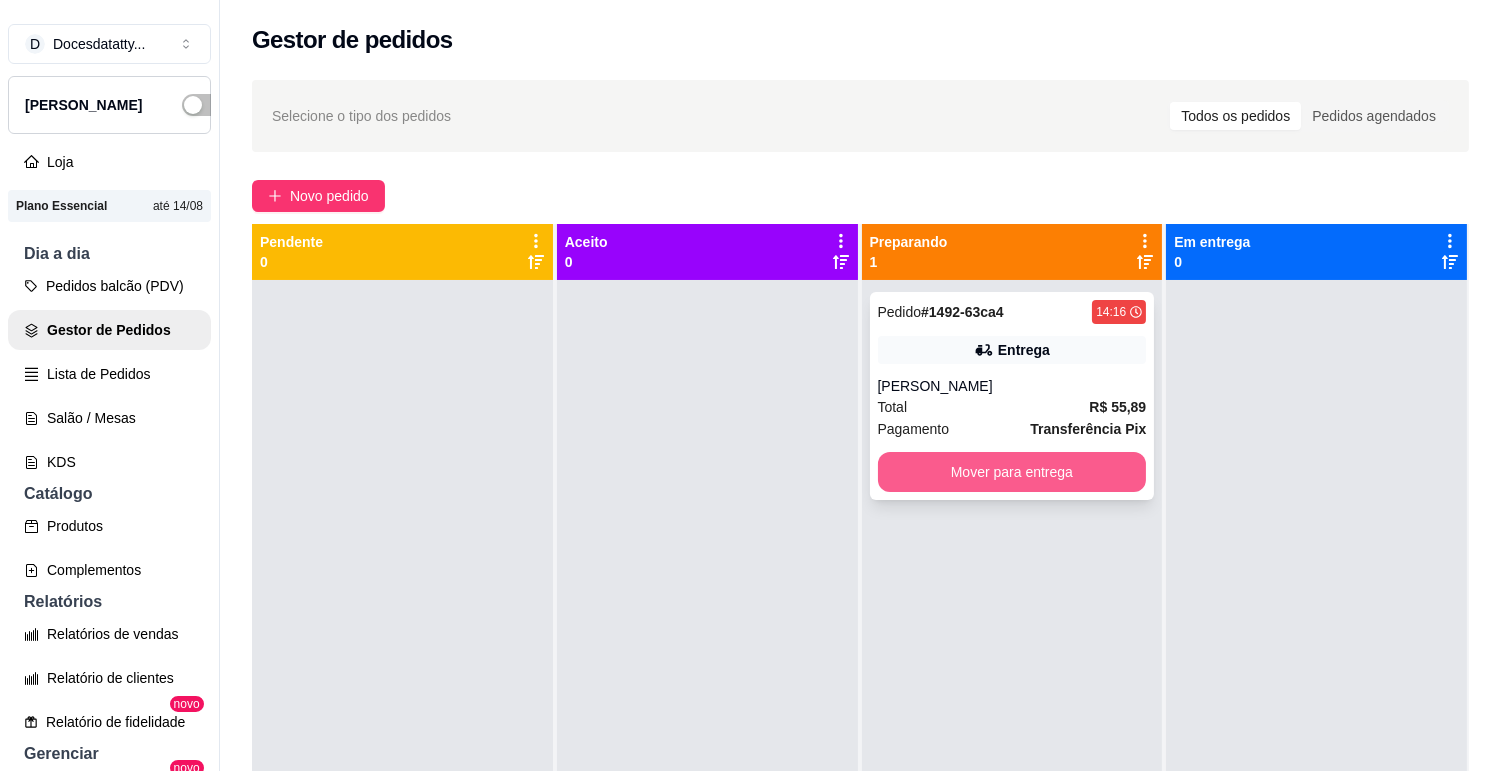 click on "Mover para entrega" at bounding box center [1012, 472] 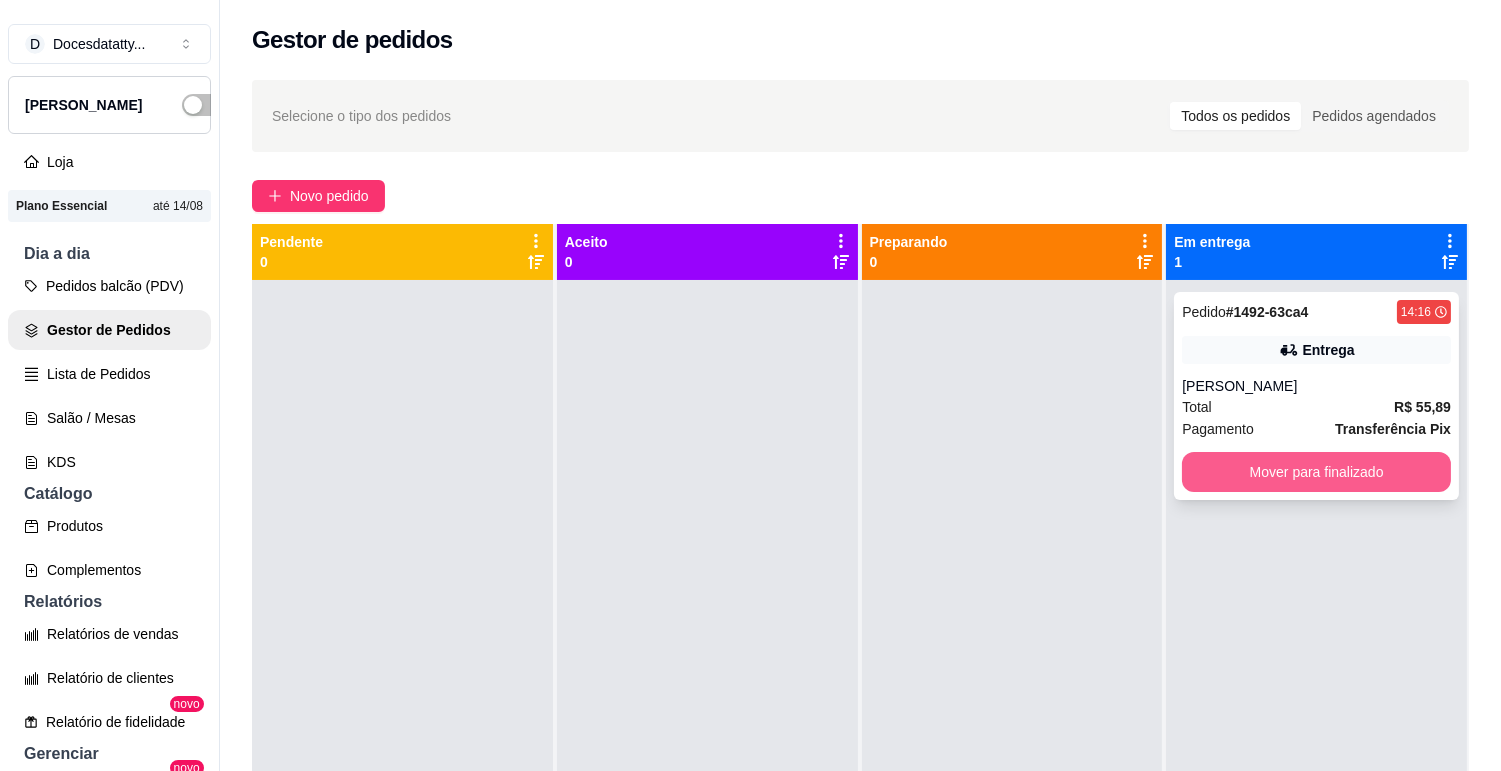 click on "Mover para finalizado" at bounding box center (1316, 472) 